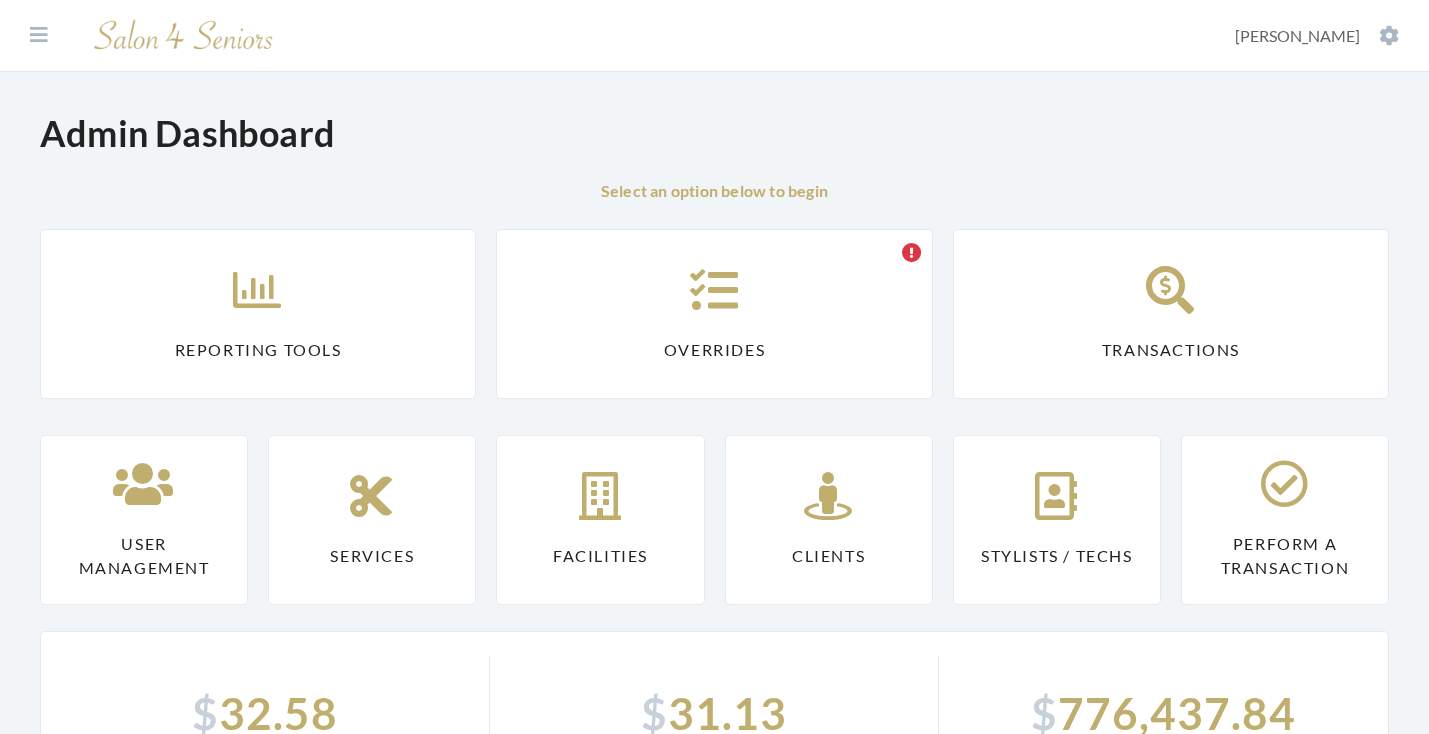 click on "Reporting Tools" at bounding box center [258, 314] 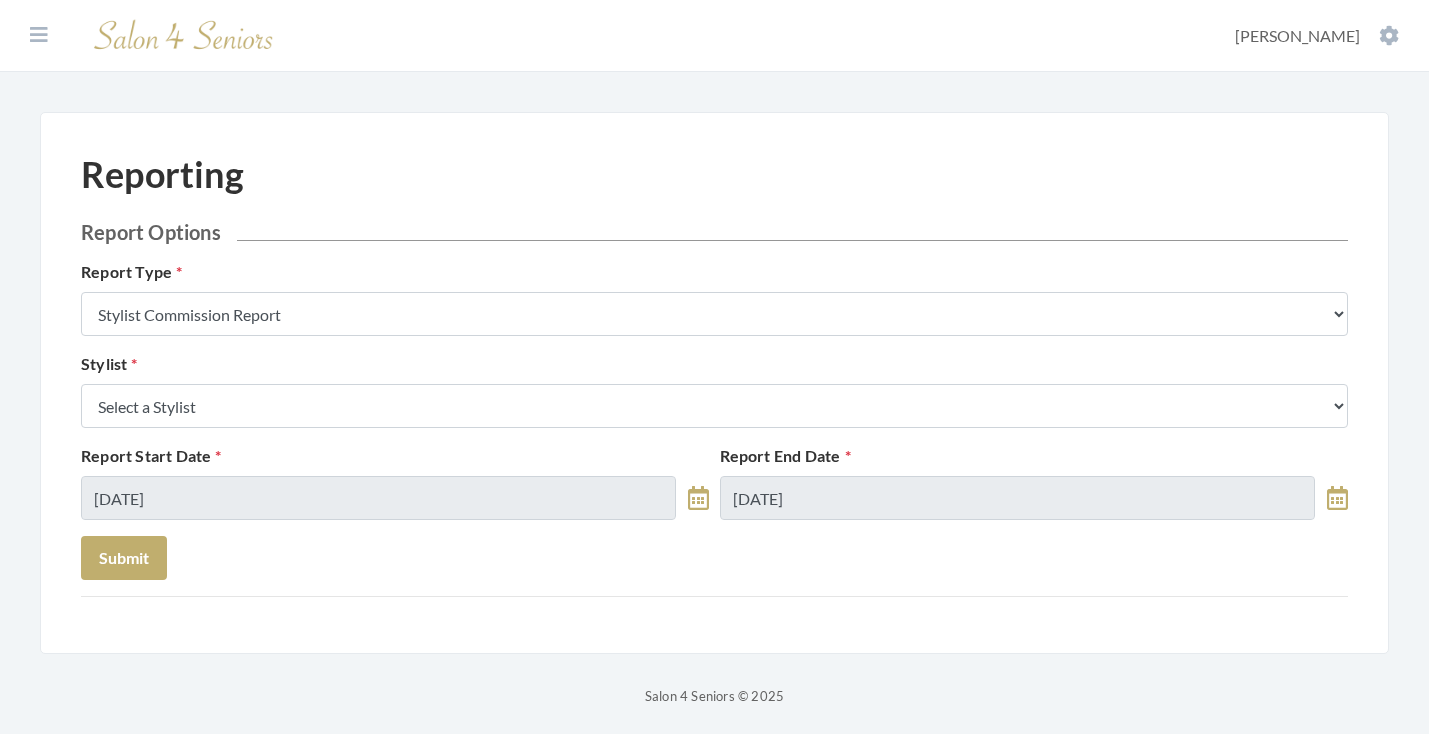 scroll, scrollTop: 0, scrollLeft: 0, axis: both 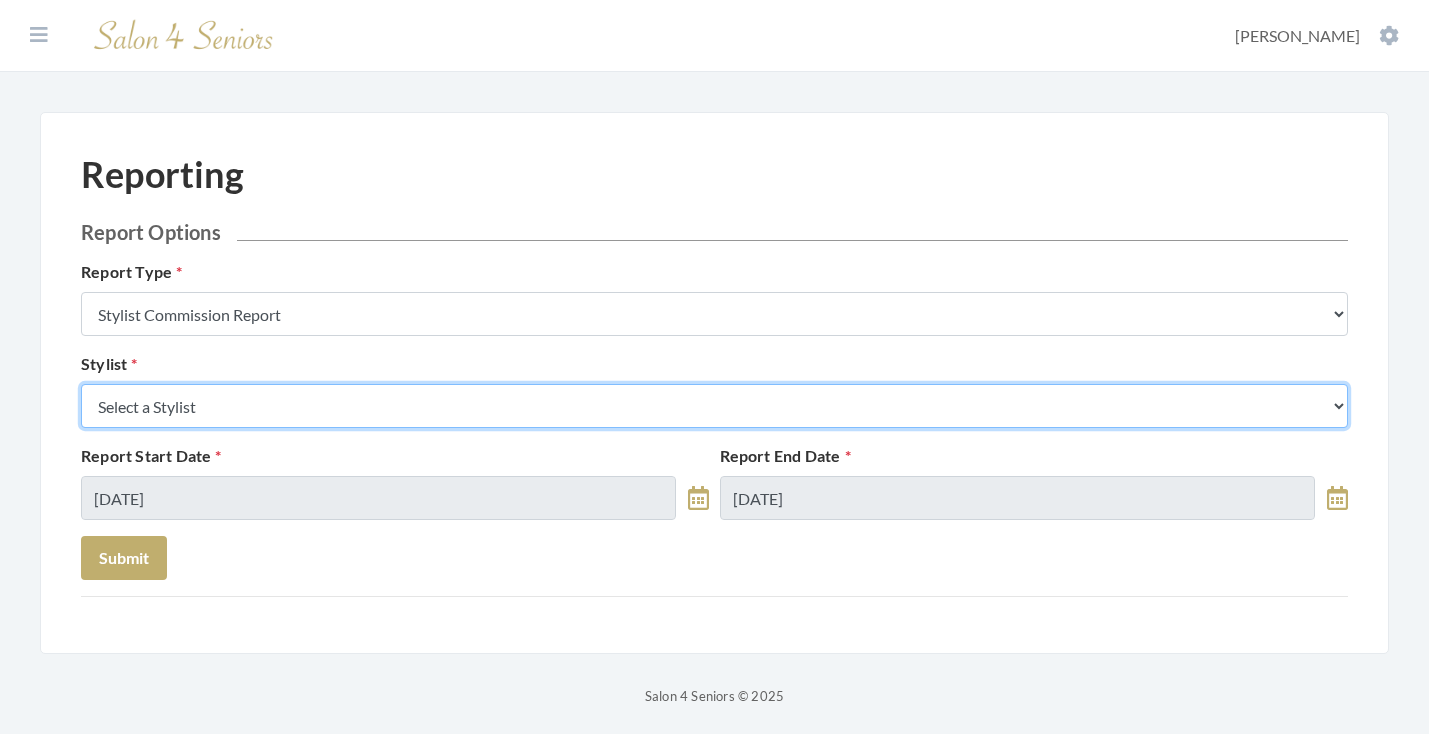 click on "Select a Stylist   [PERSON_NAME]   [PERSON_NAME]   [PERSON_NAME]   [PERSON_NAME]   [PERSON_NAME]   [PERSON_NAME]   [PERSON_NAME]   [PERSON_NAME]   [PERSON_NAME]   [PERSON_NAME]   [PERSON_NAME]   [PERSON_NAME]   [PERSON_NAME]   [PERSON_NAME]   [PERSON_NAME]   [PERSON_NAME]   [PERSON_NAME]   [PERSON_NAME]   [PERSON_NAME]   [PERSON_NAME]   [PERSON_NAME]   [PERSON_NAME]   Kinetic Stylist   [PERSON_NAME]   [PERSON_NAME]   Melisssa [PERSON_NAME]   [PERSON_NAME]   [PERSON_NAME]   [PERSON_NAME]   [PERSON_NAME]   [PERSON_NAME]   [PERSON_NAME]   [PERSON_NAME]   [PERSON_NAME]   [PERSON_NAME]   [PERSON_NAME]   [PERSON_NAME]   [PERSON_NAME]   [PERSON_NAME]   [PERSON_NAME]   [PERSON_NAME]" at bounding box center (714, 406) 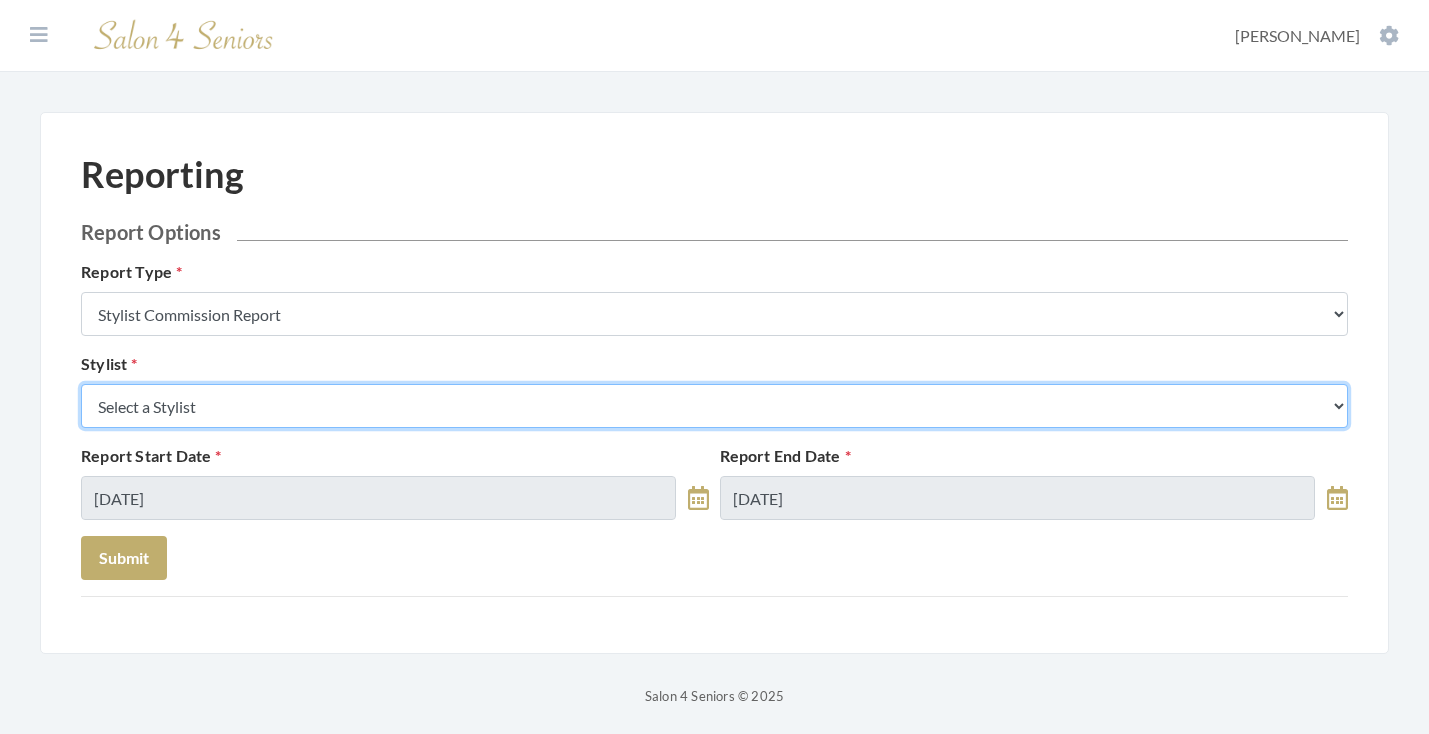 select on "49" 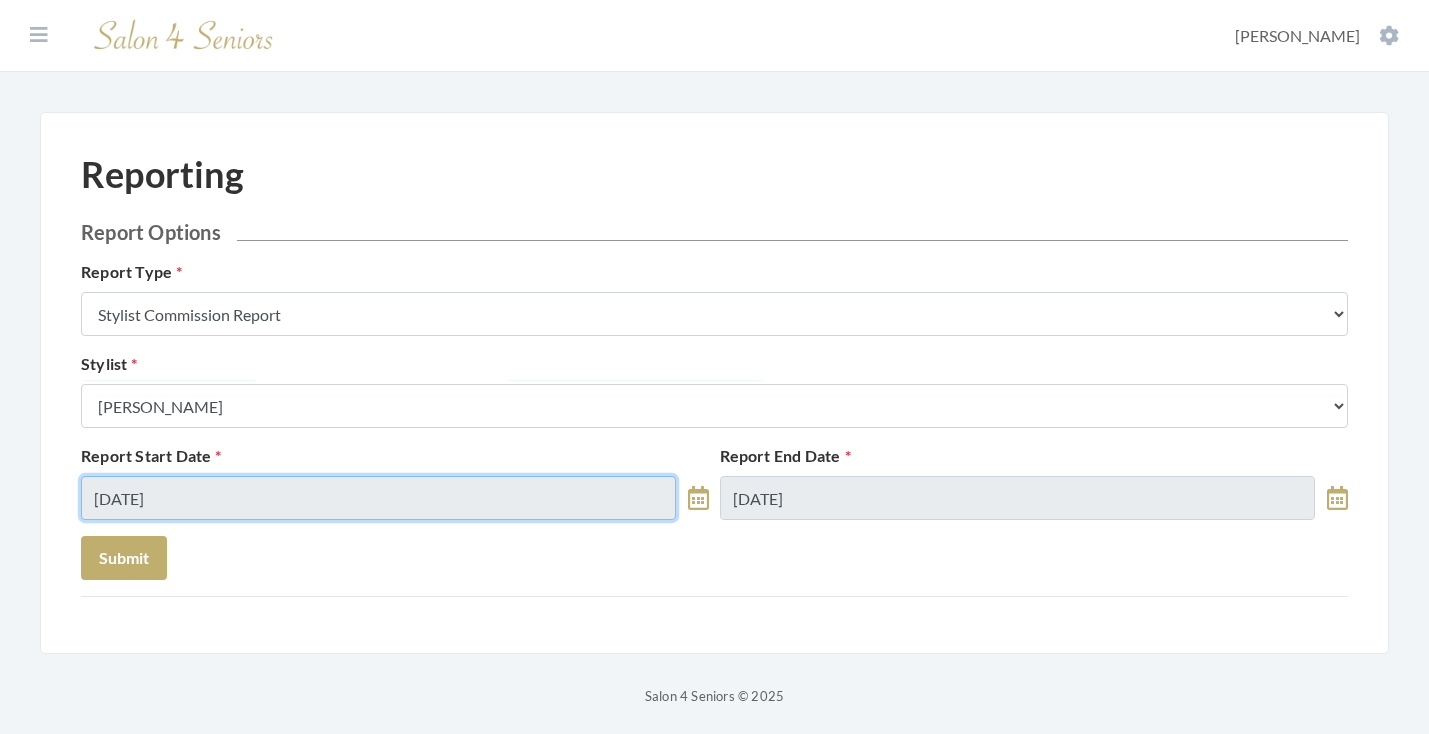 click on "07/01/2025" at bounding box center [378, 498] 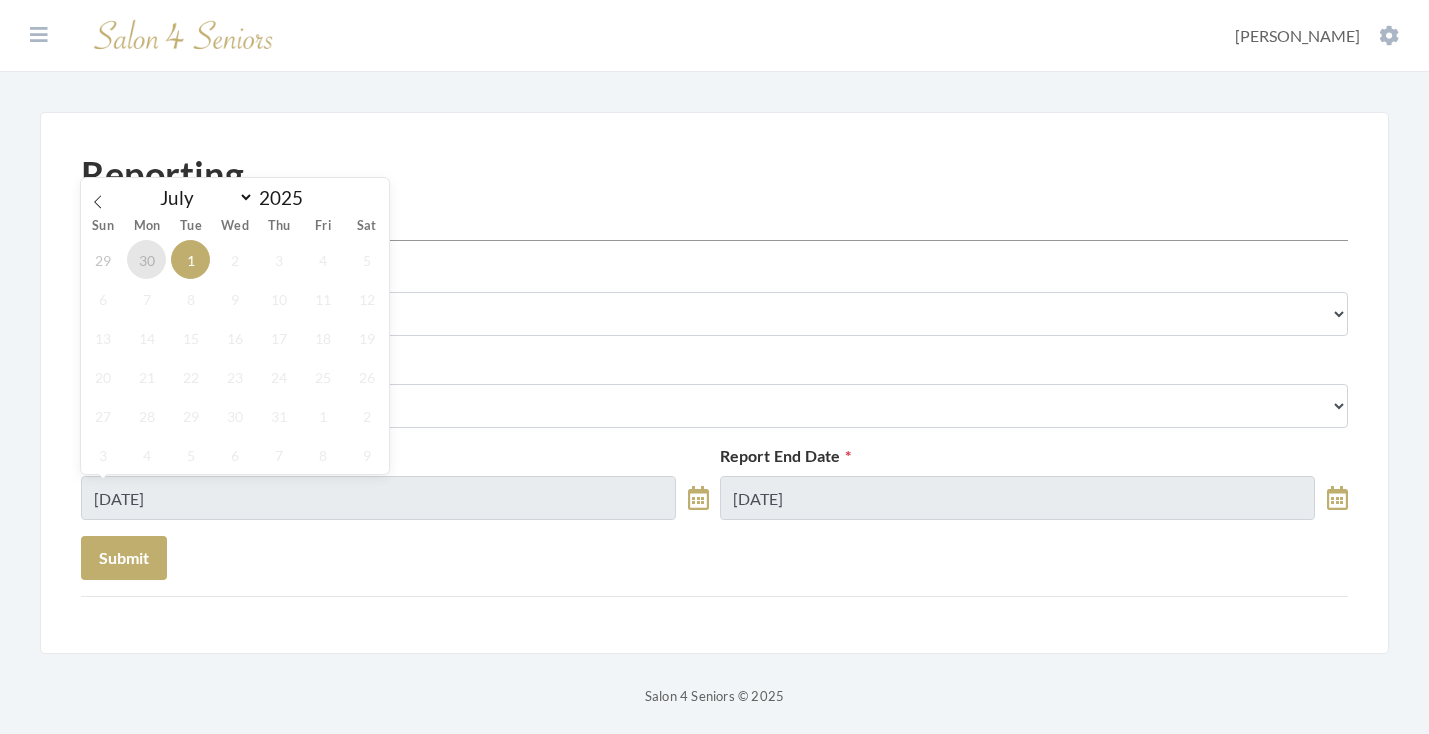 click on "30" at bounding box center [146, 259] 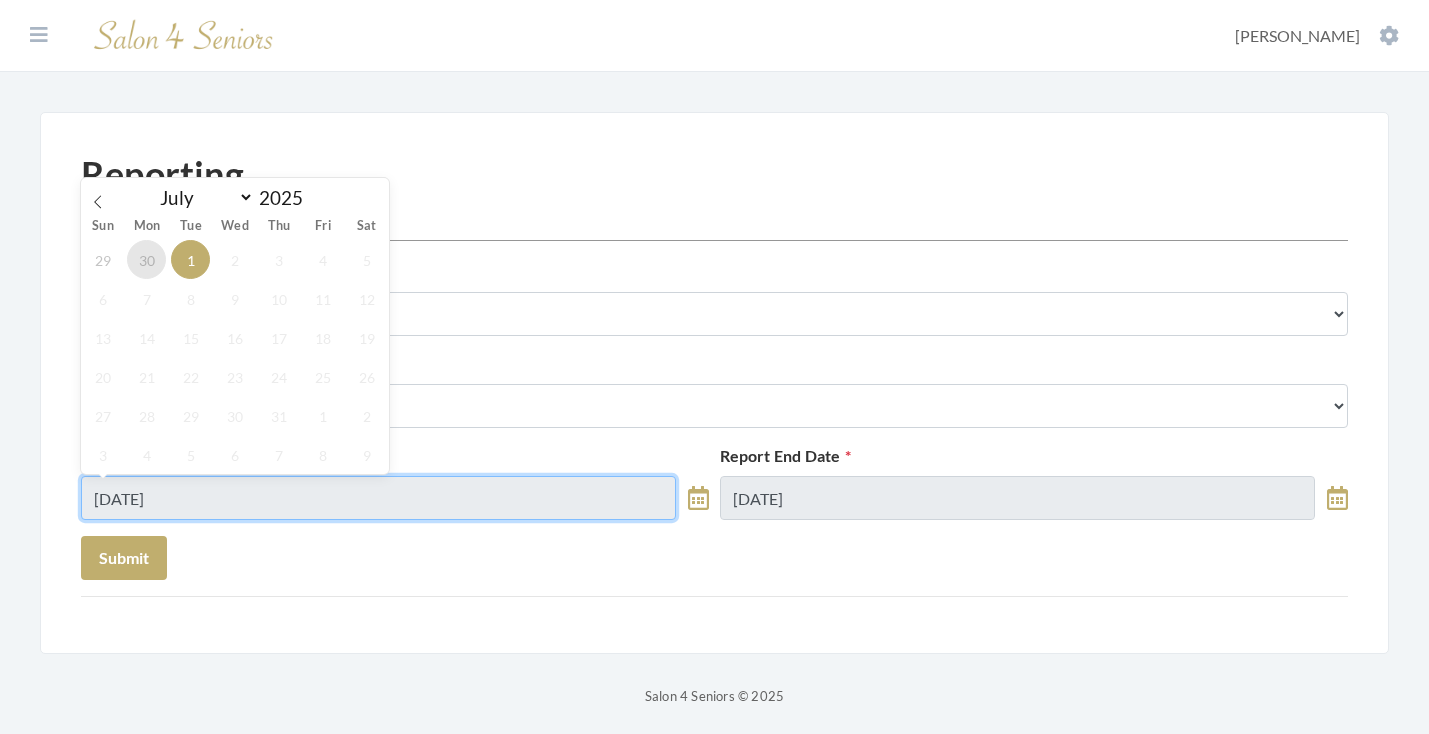 type on "[DATE]" 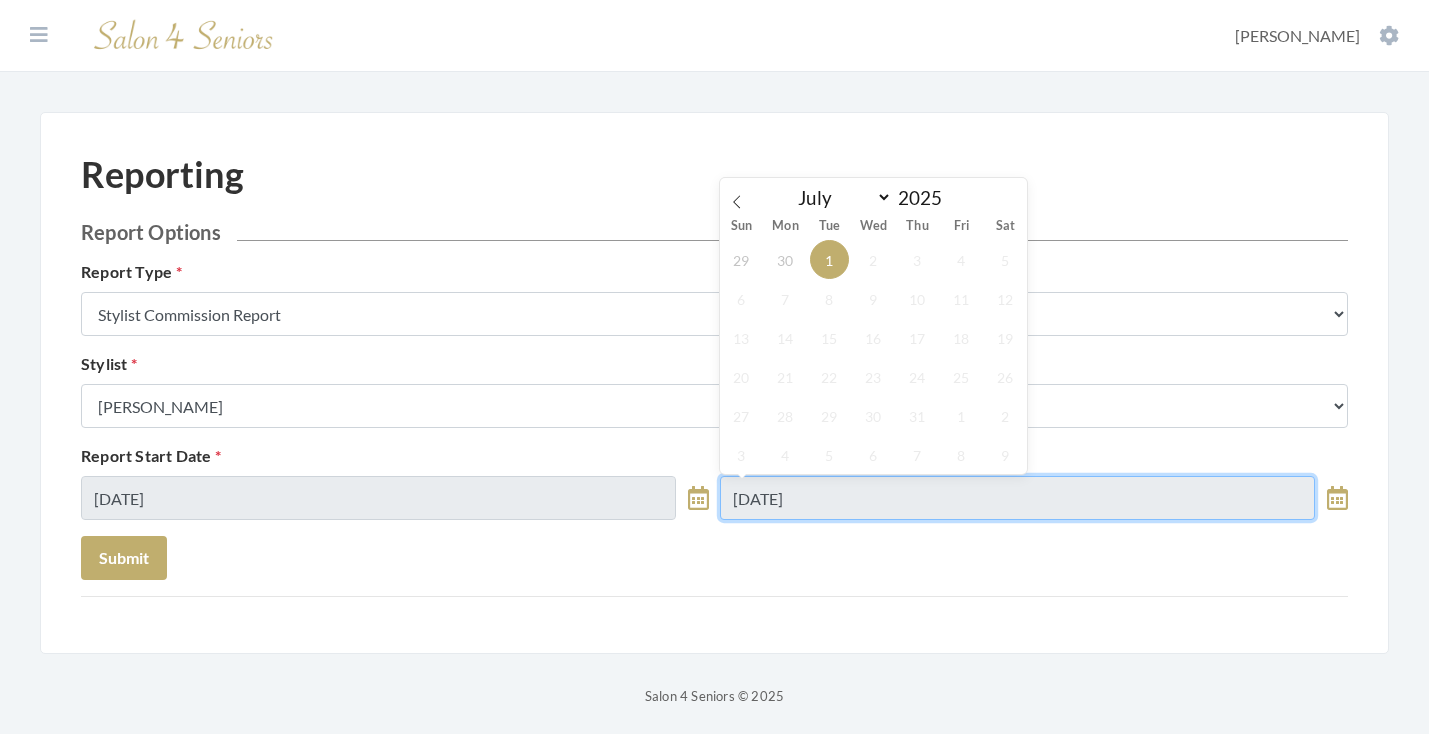 click on "07/01/2025" at bounding box center [1017, 498] 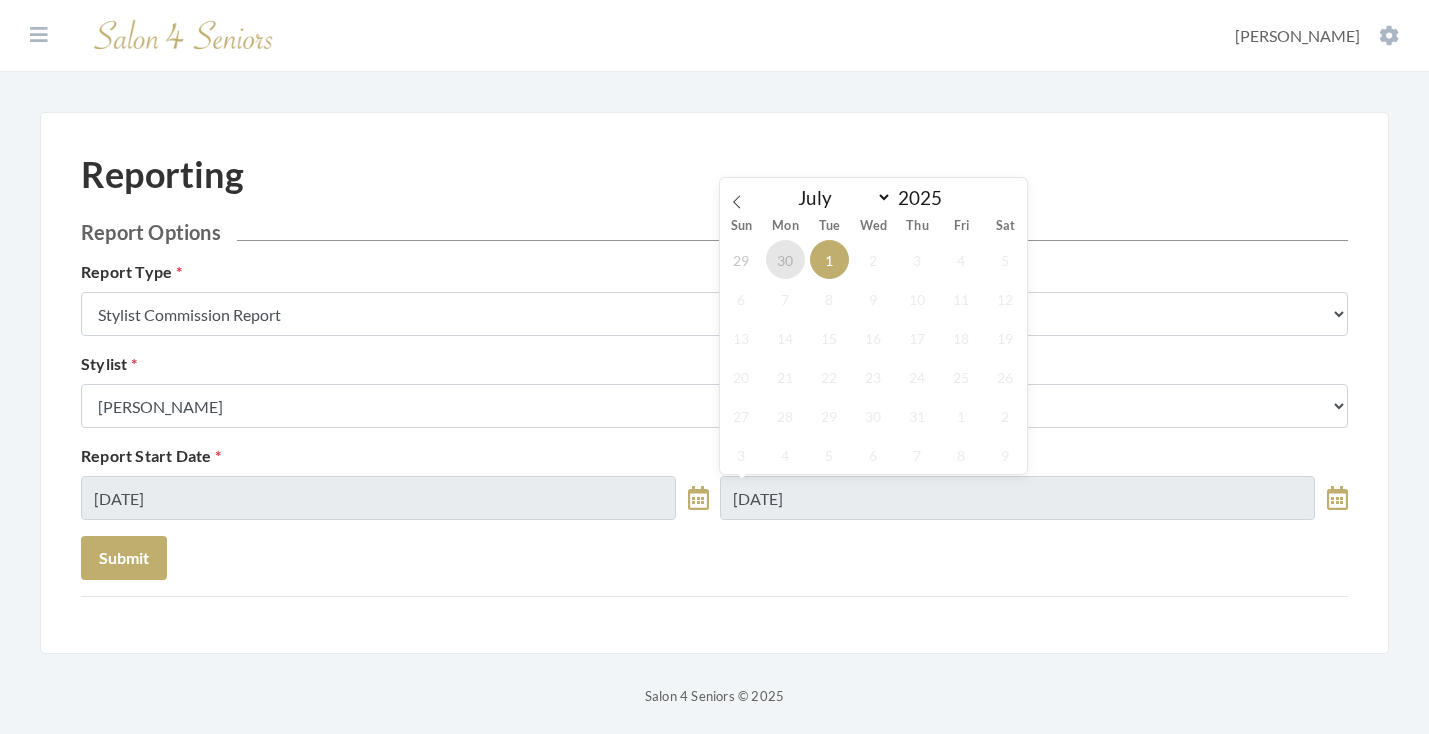 click on "30" at bounding box center [785, 259] 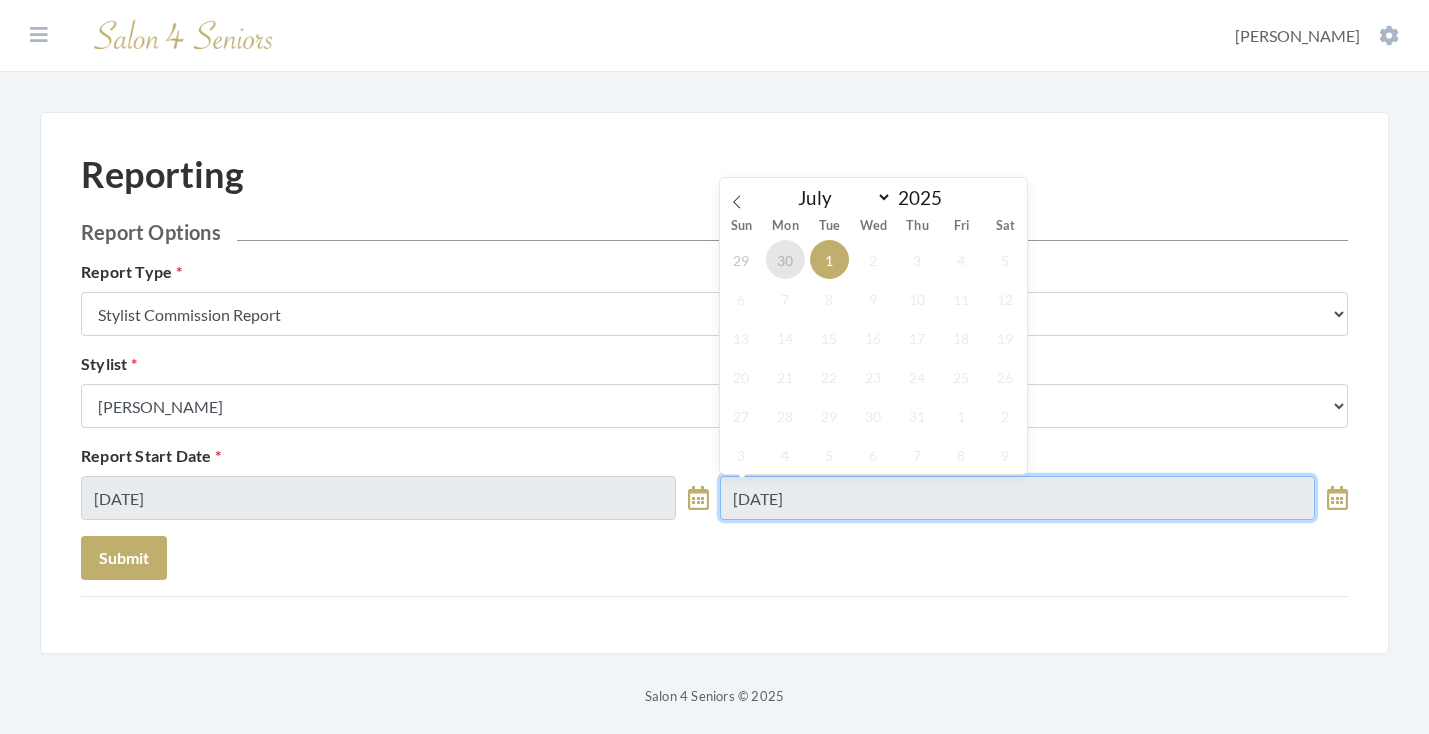 type on "[DATE]" 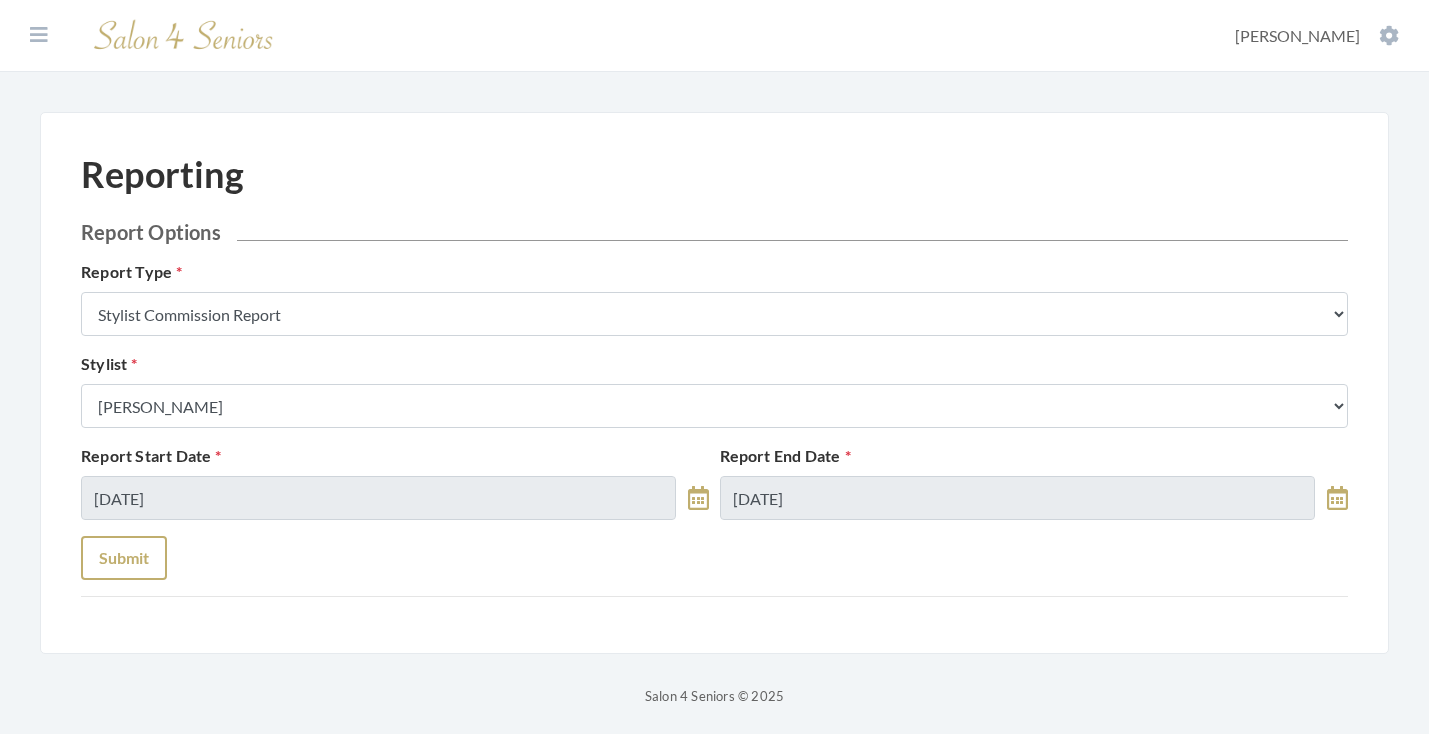 click on "Submit" at bounding box center (124, 558) 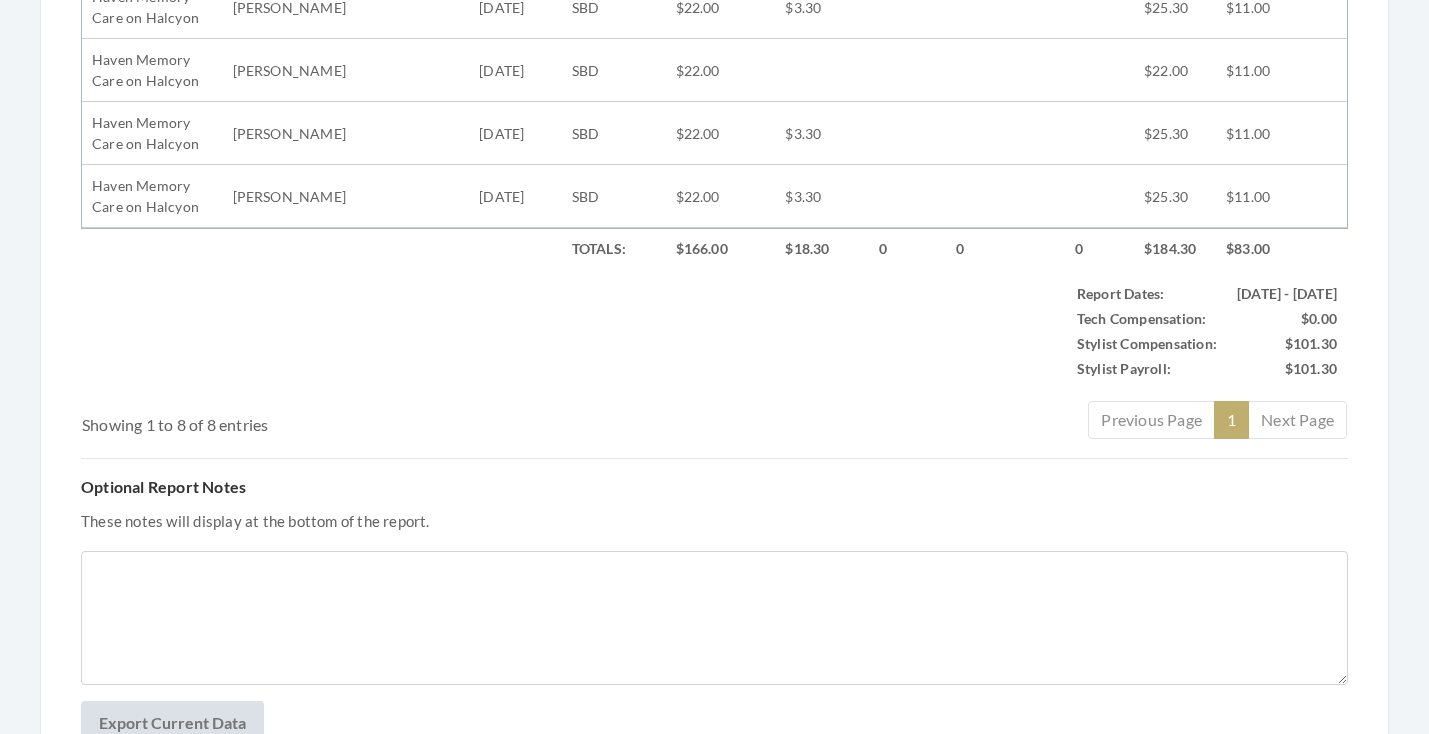 scroll, scrollTop: 0, scrollLeft: 0, axis: both 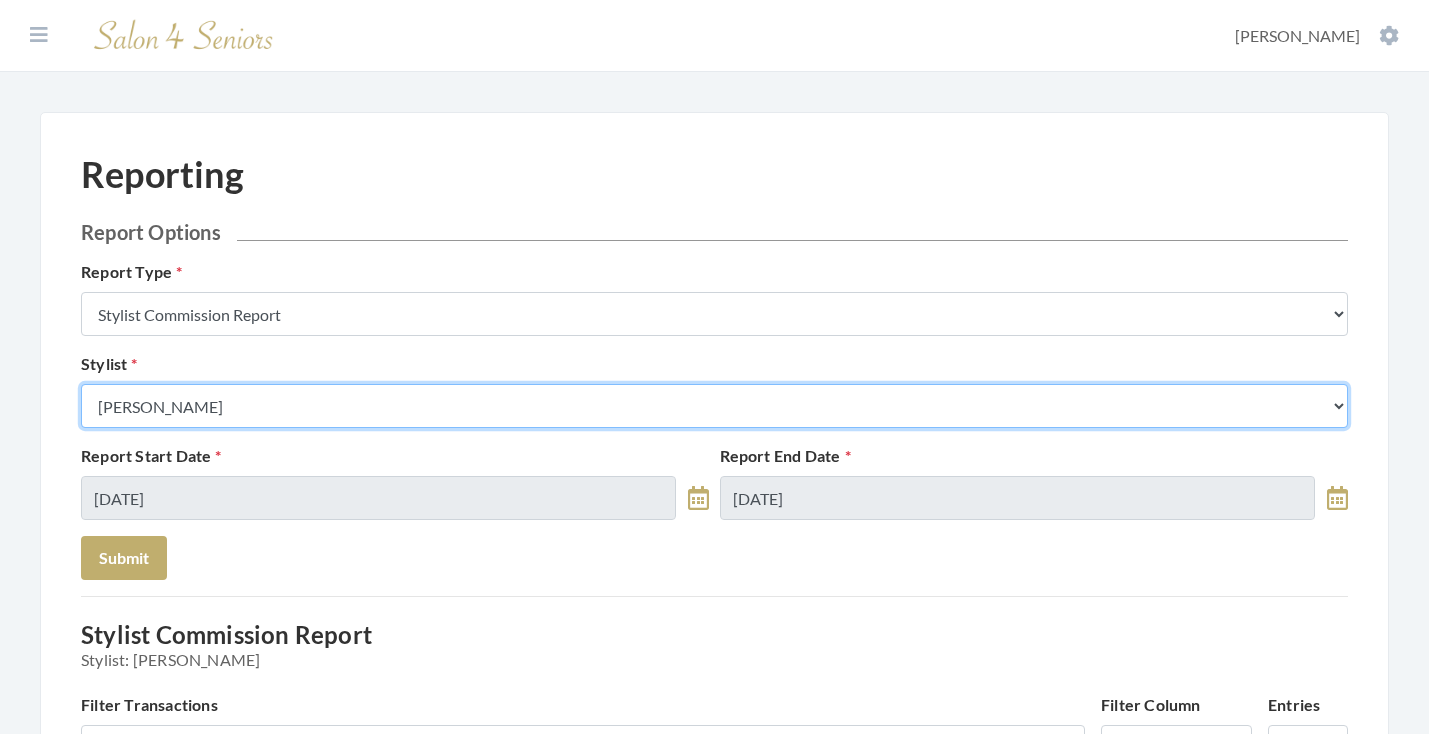 select on "18" 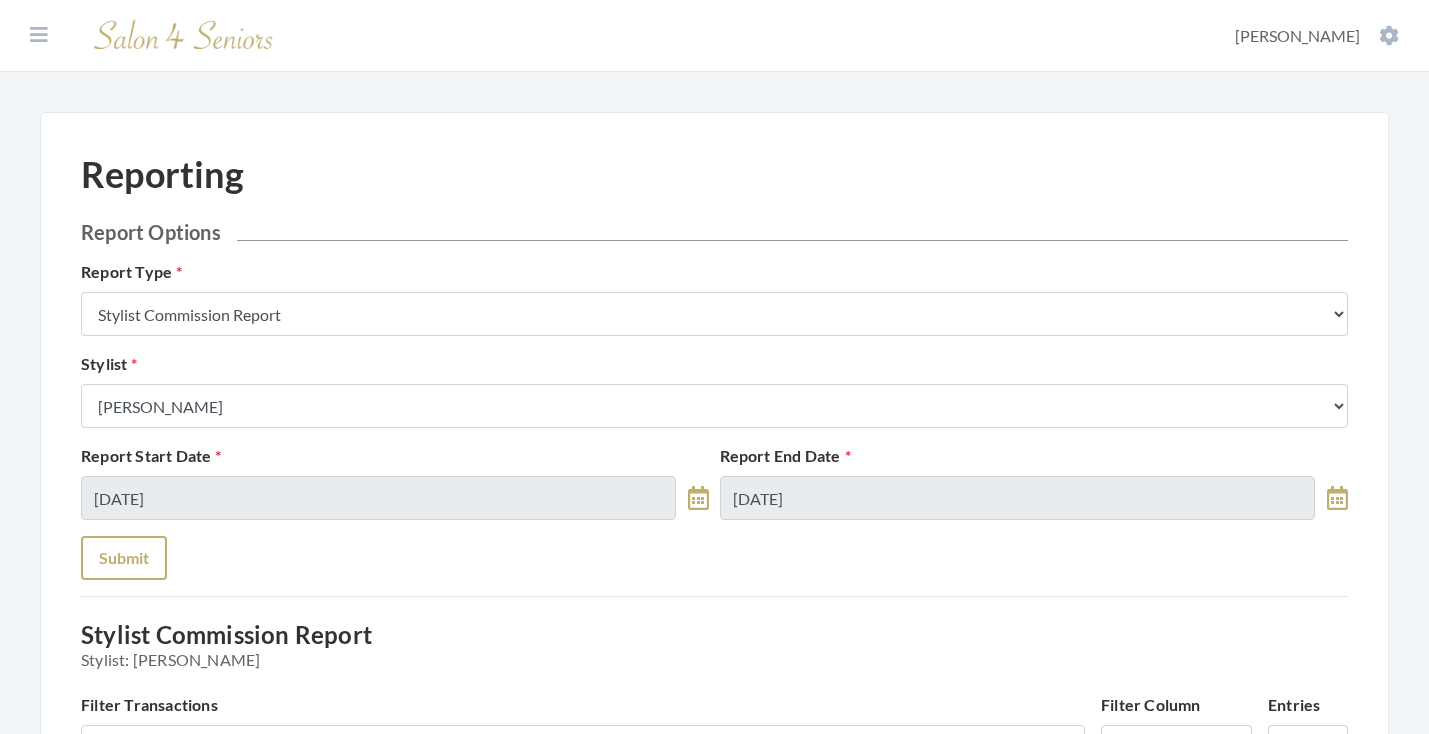 click on "Submit" at bounding box center (124, 558) 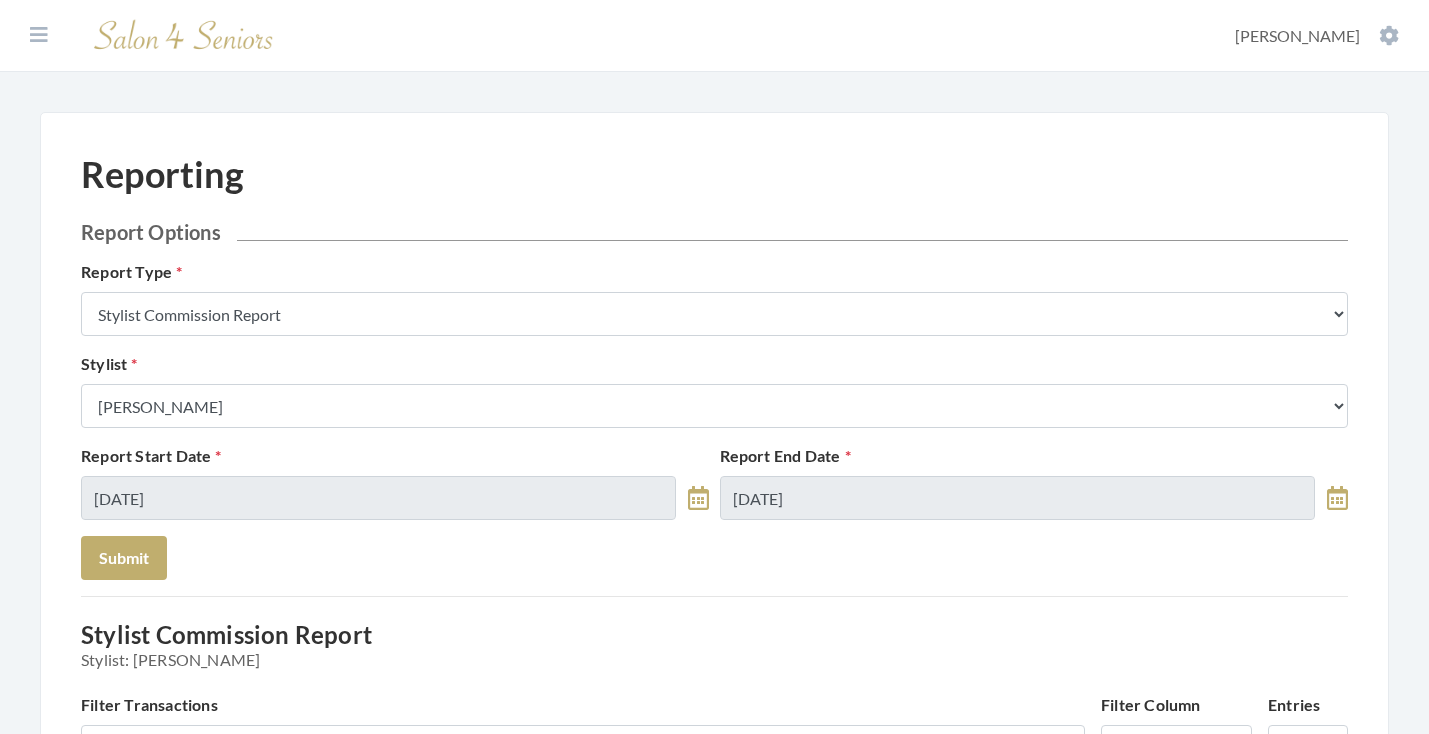 scroll, scrollTop: 0, scrollLeft: 0, axis: both 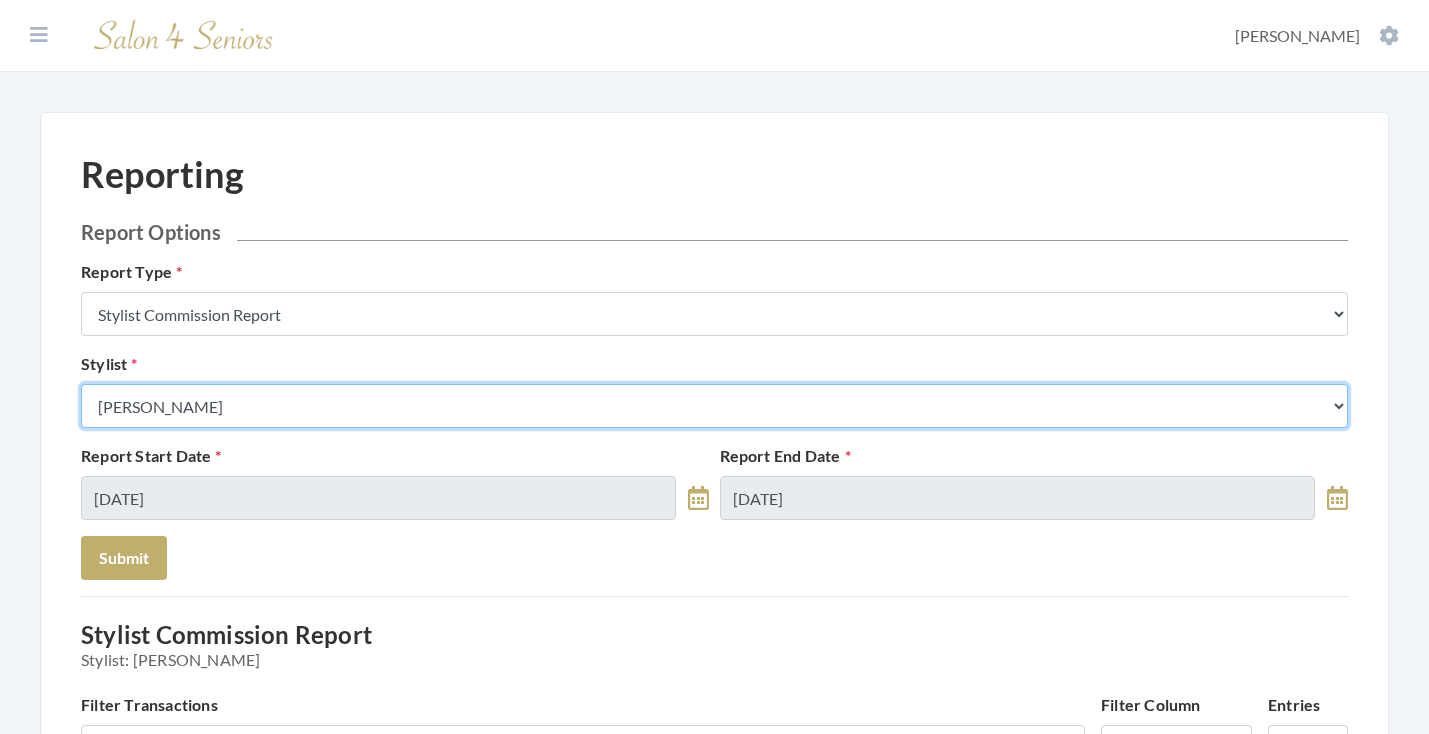 select on "28" 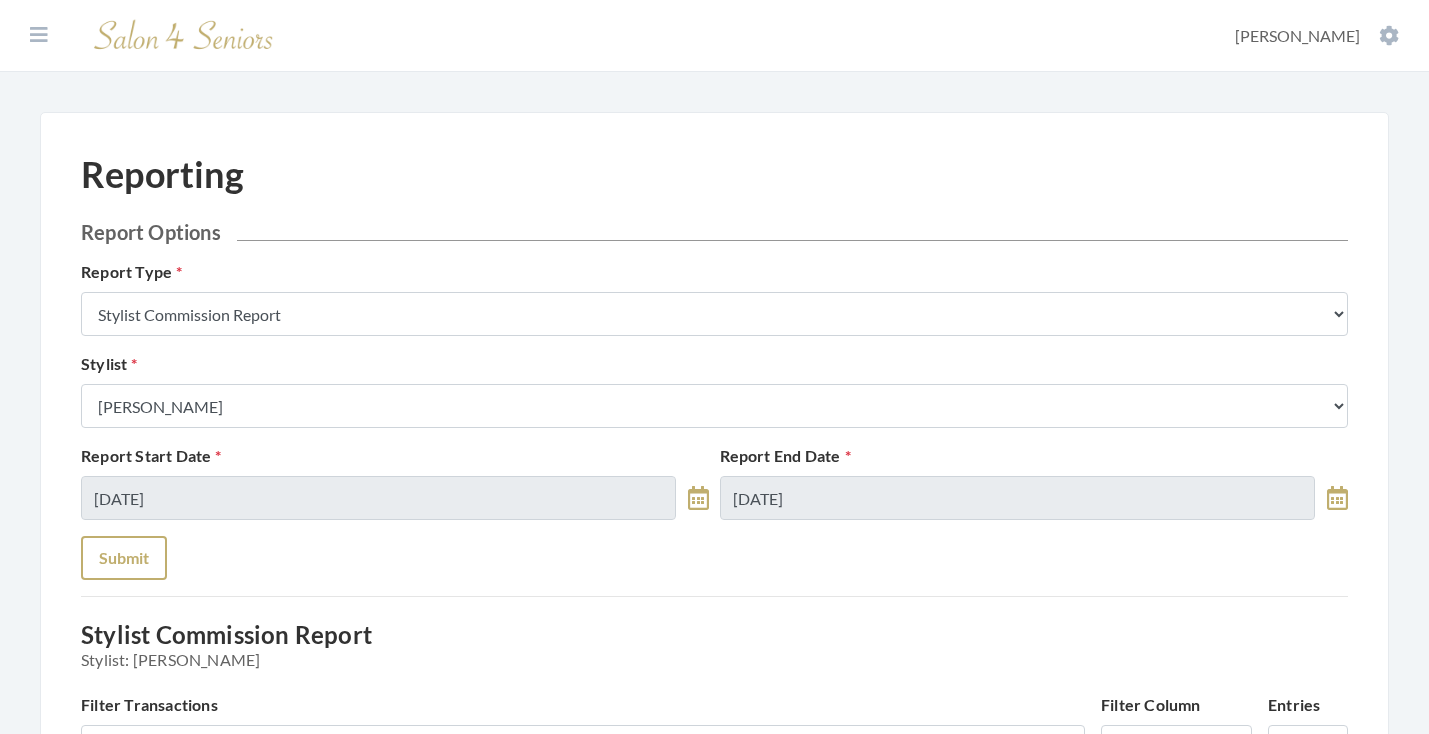 click on "Submit" at bounding box center [124, 558] 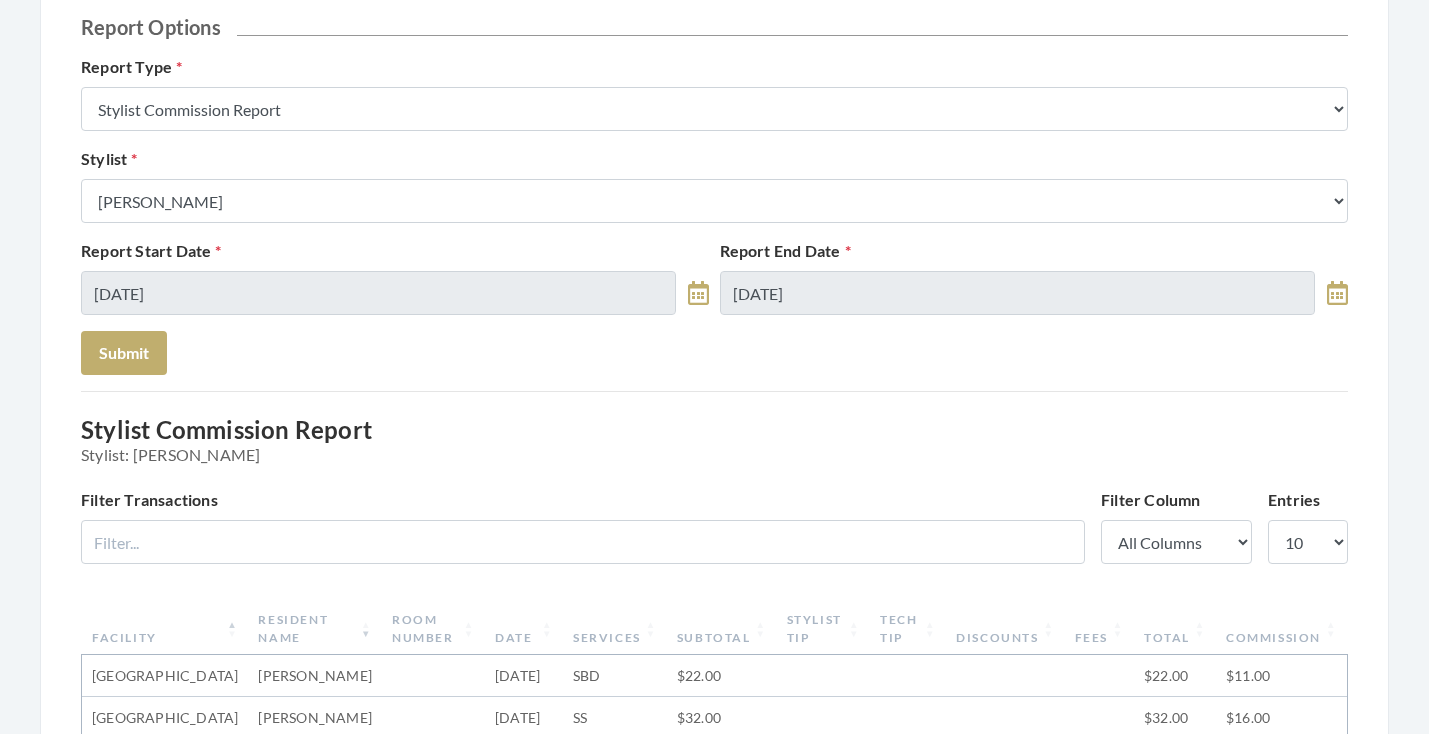 scroll, scrollTop: 156, scrollLeft: 0, axis: vertical 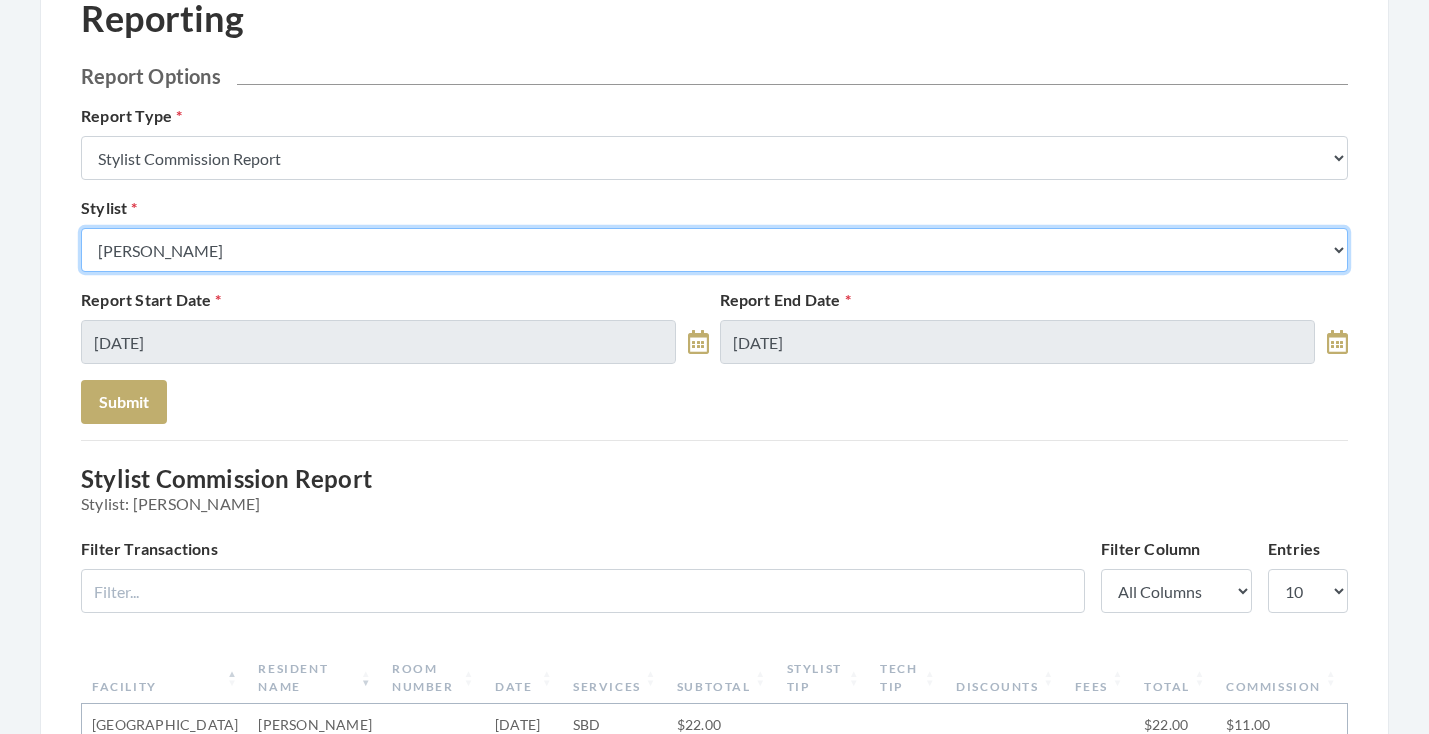 select on "43" 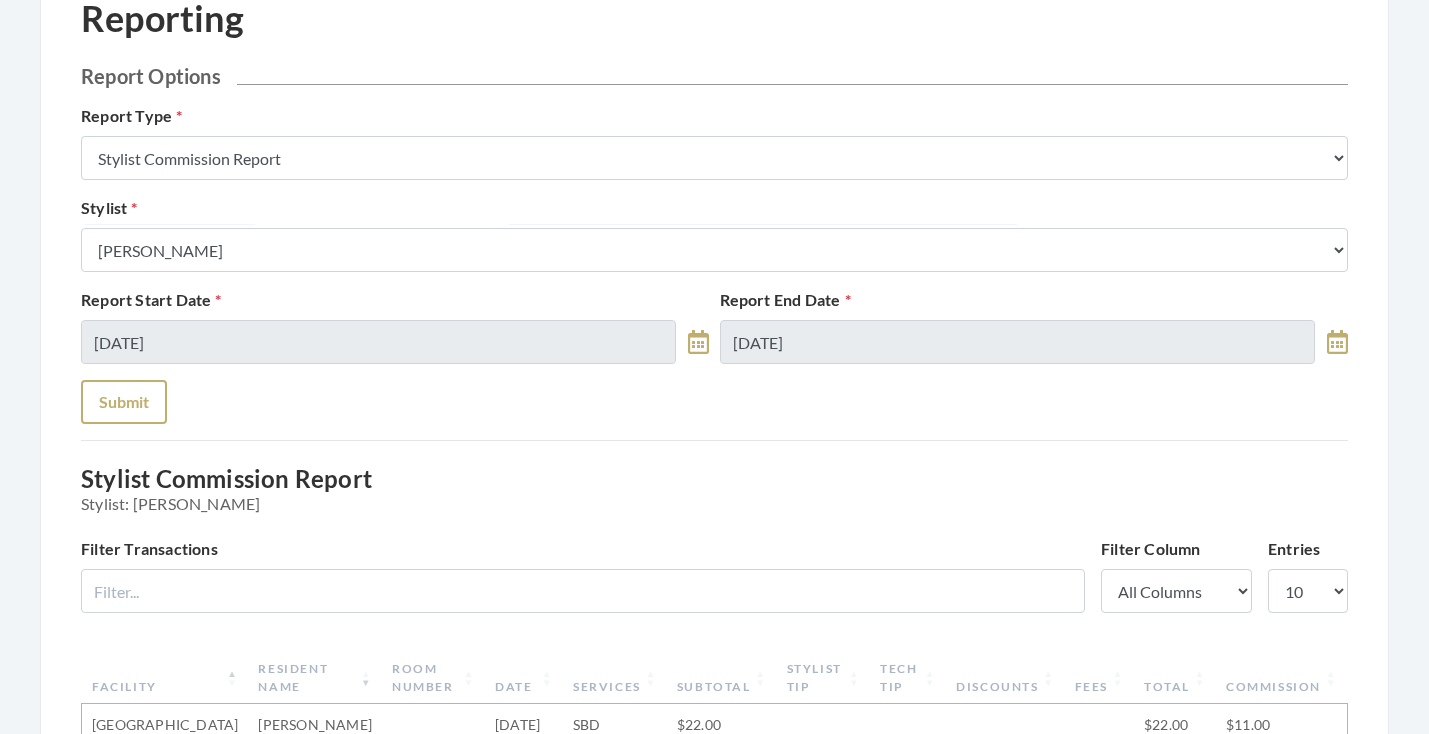 click on "Submit" at bounding box center [124, 402] 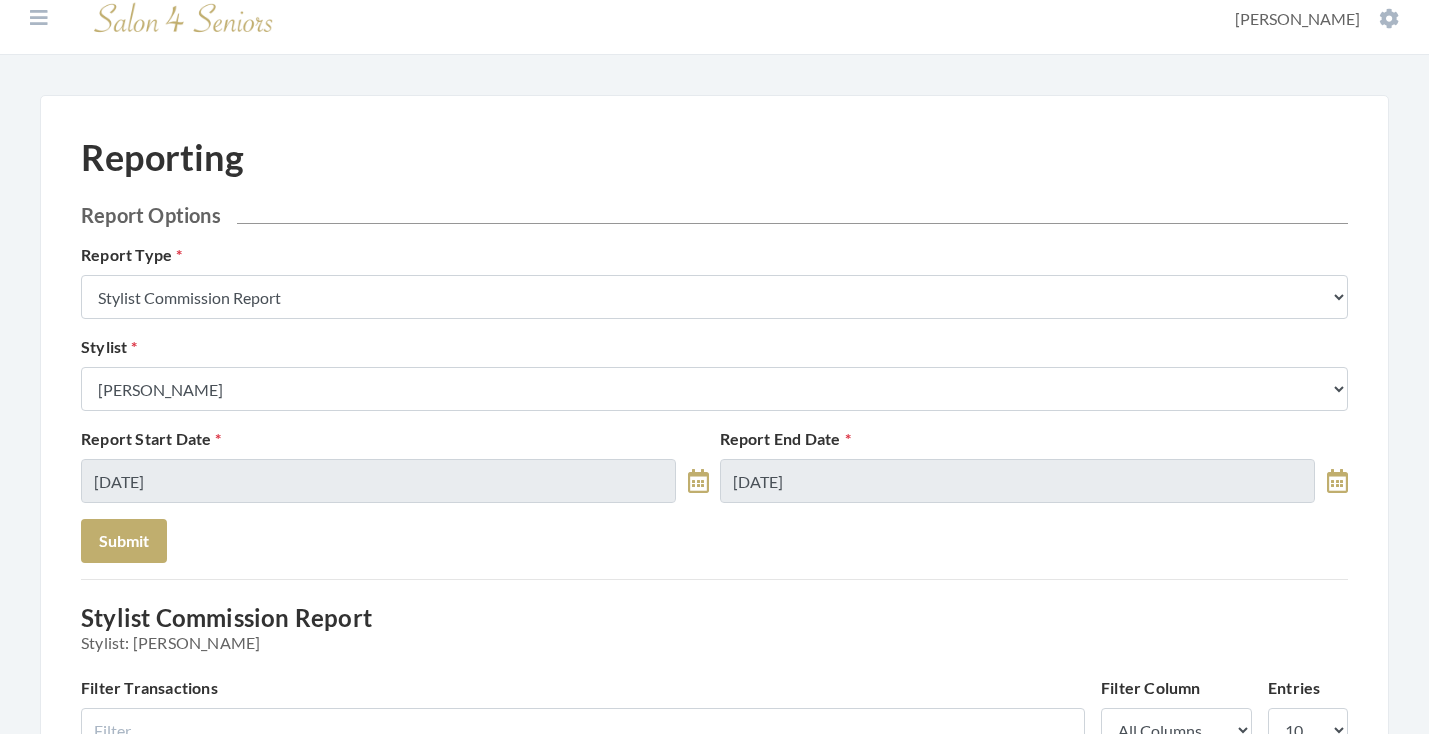 scroll, scrollTop: 7, scrollLeft: 0, axis: vertical 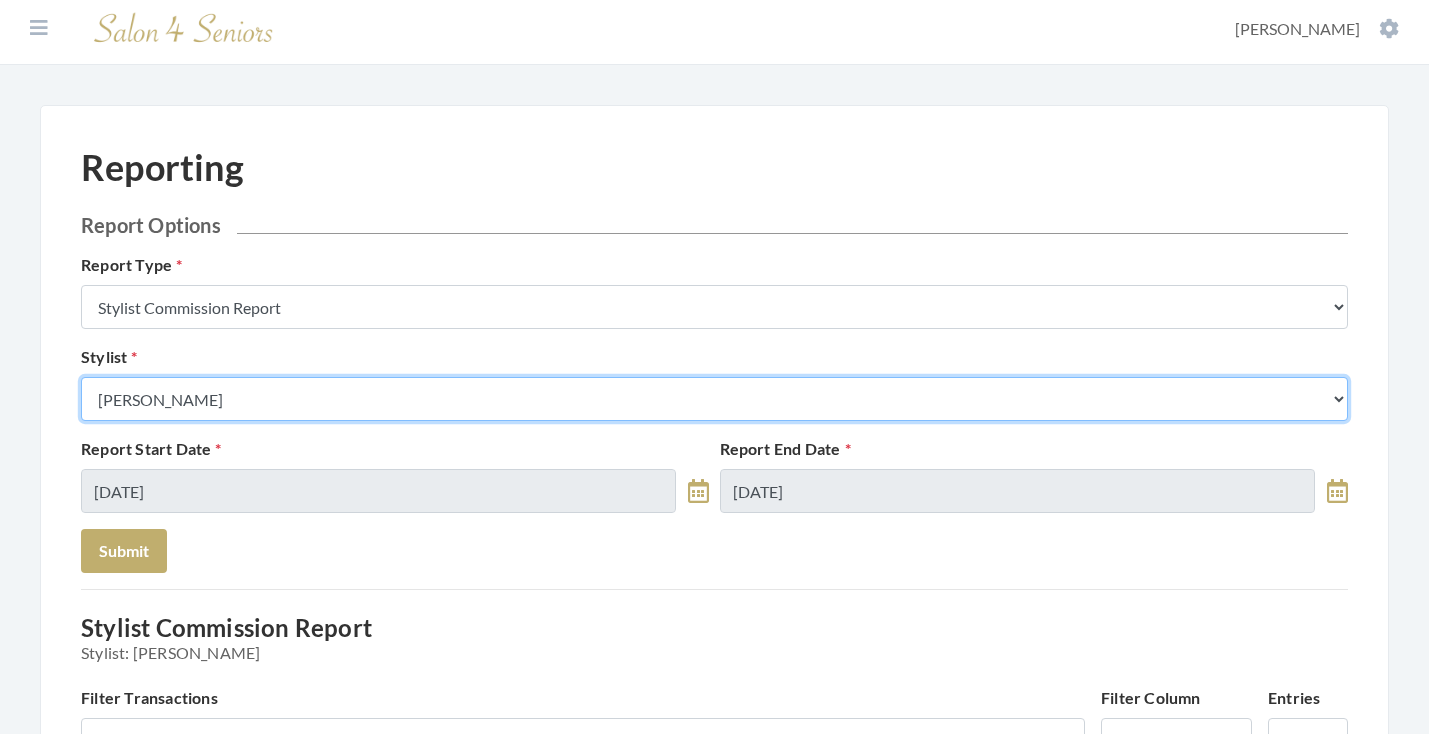 select on "146" 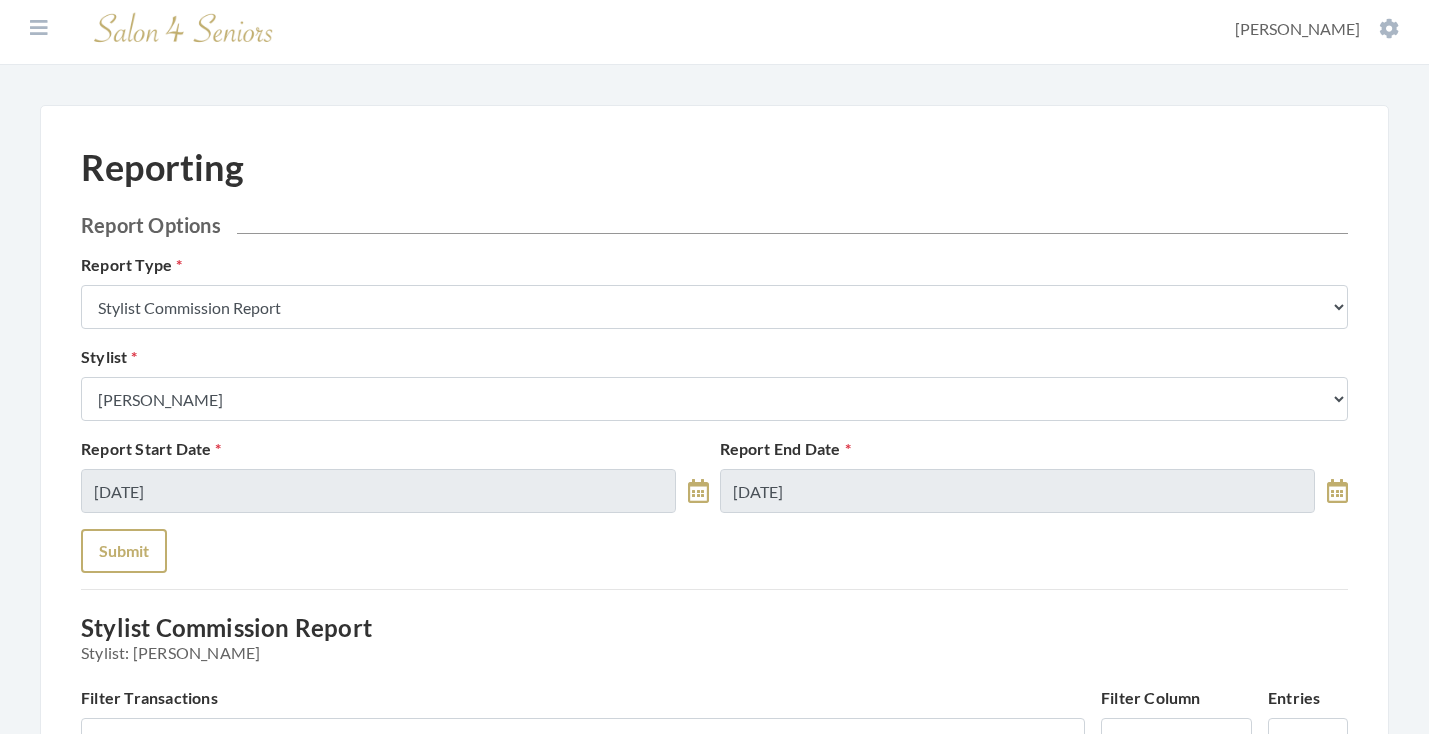 click on "Submit" at bounding box center (124, 551) 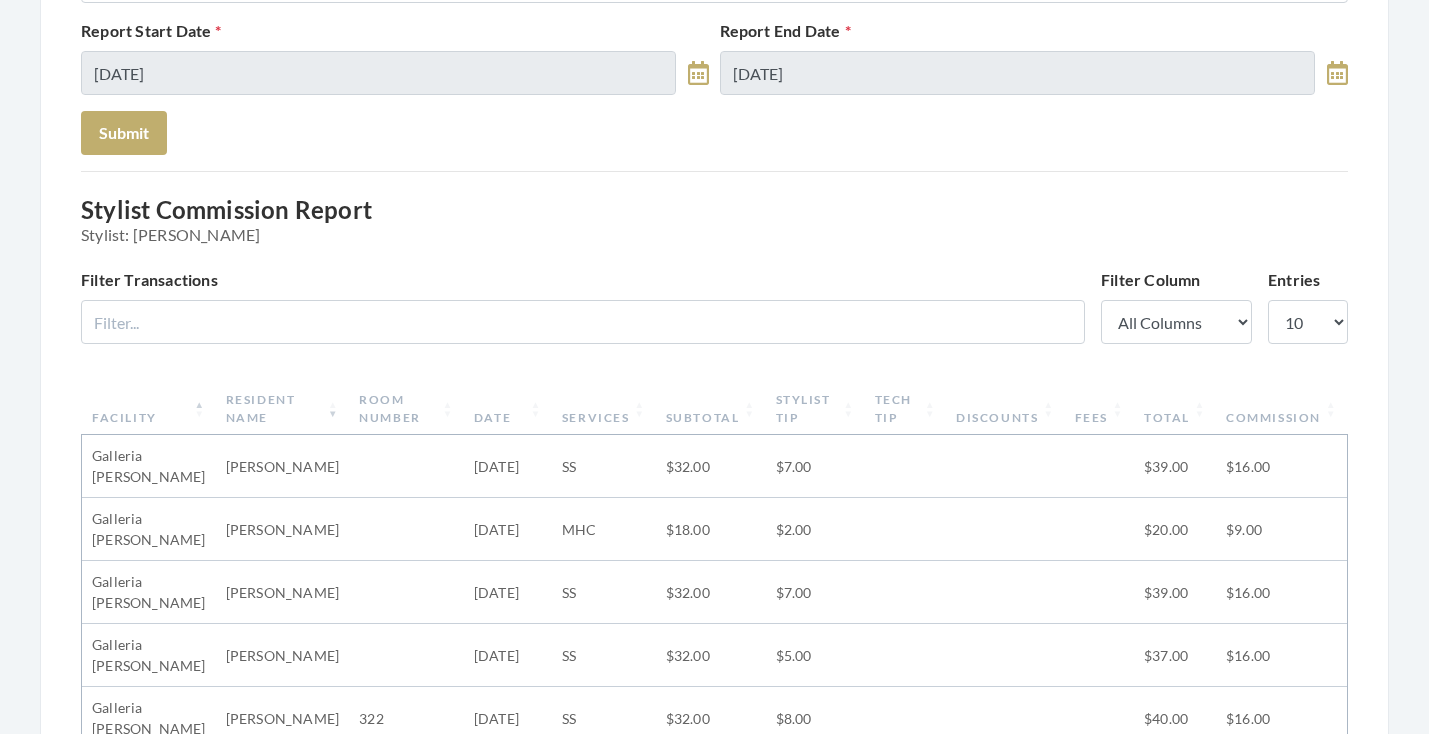 scroll, scrollTop: 263, scrollLeft: 0, axis: vertical 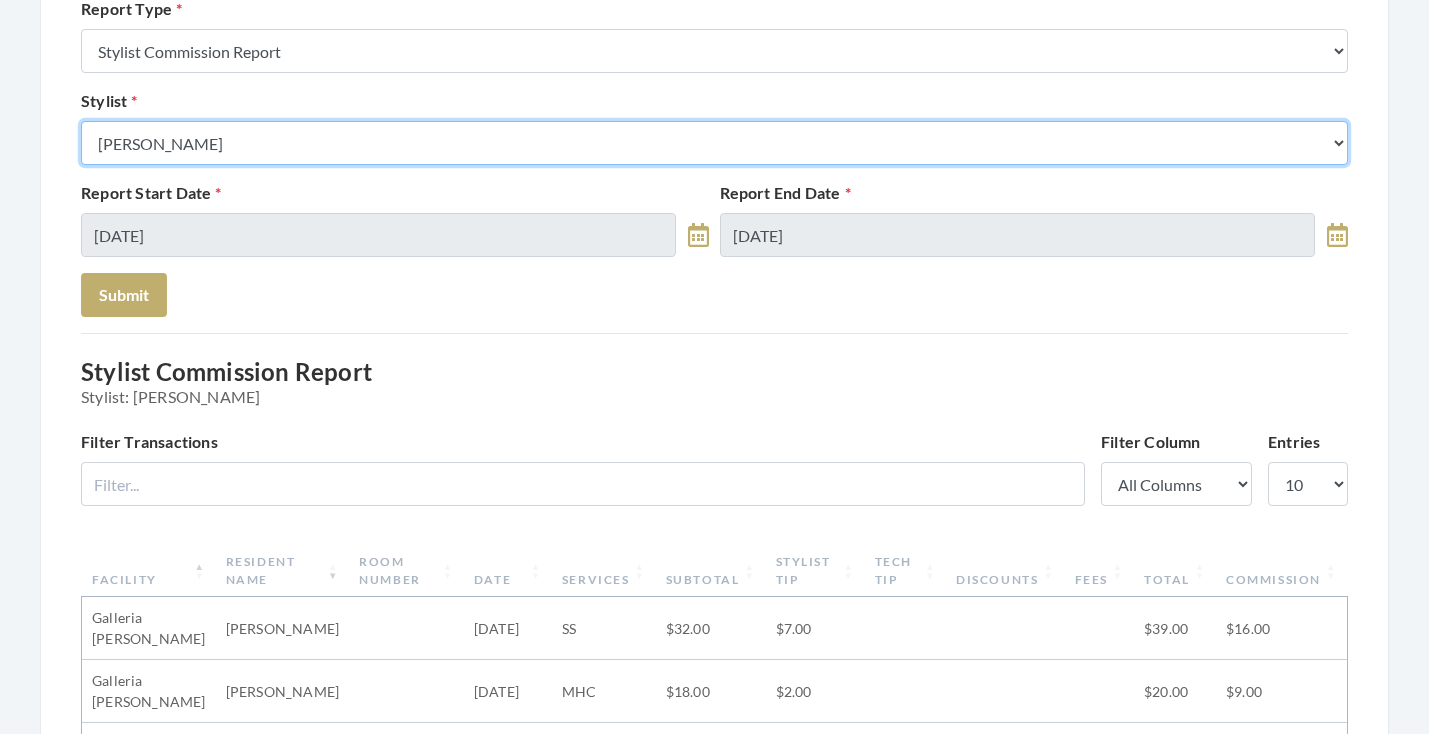 select on "13" 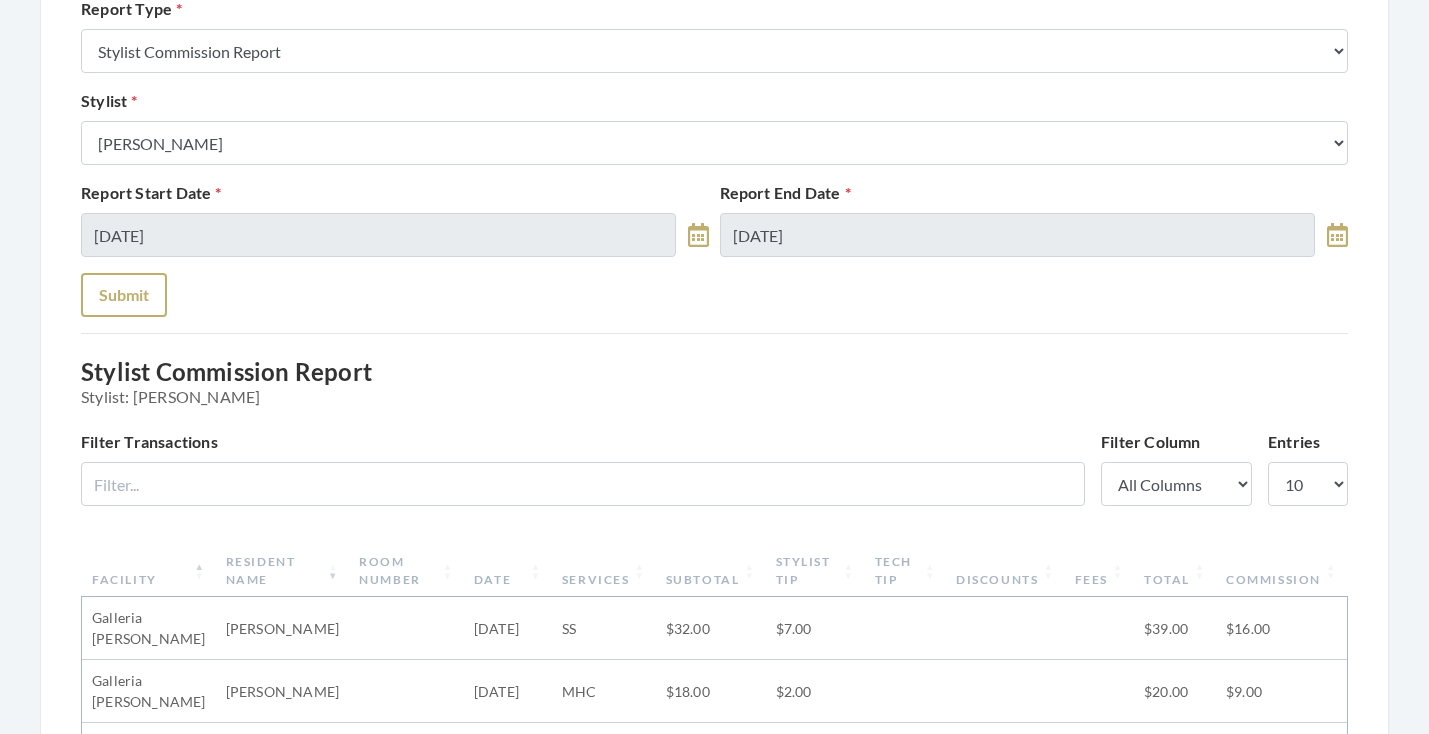 click on "Submit" at bounding box center (124, 295) 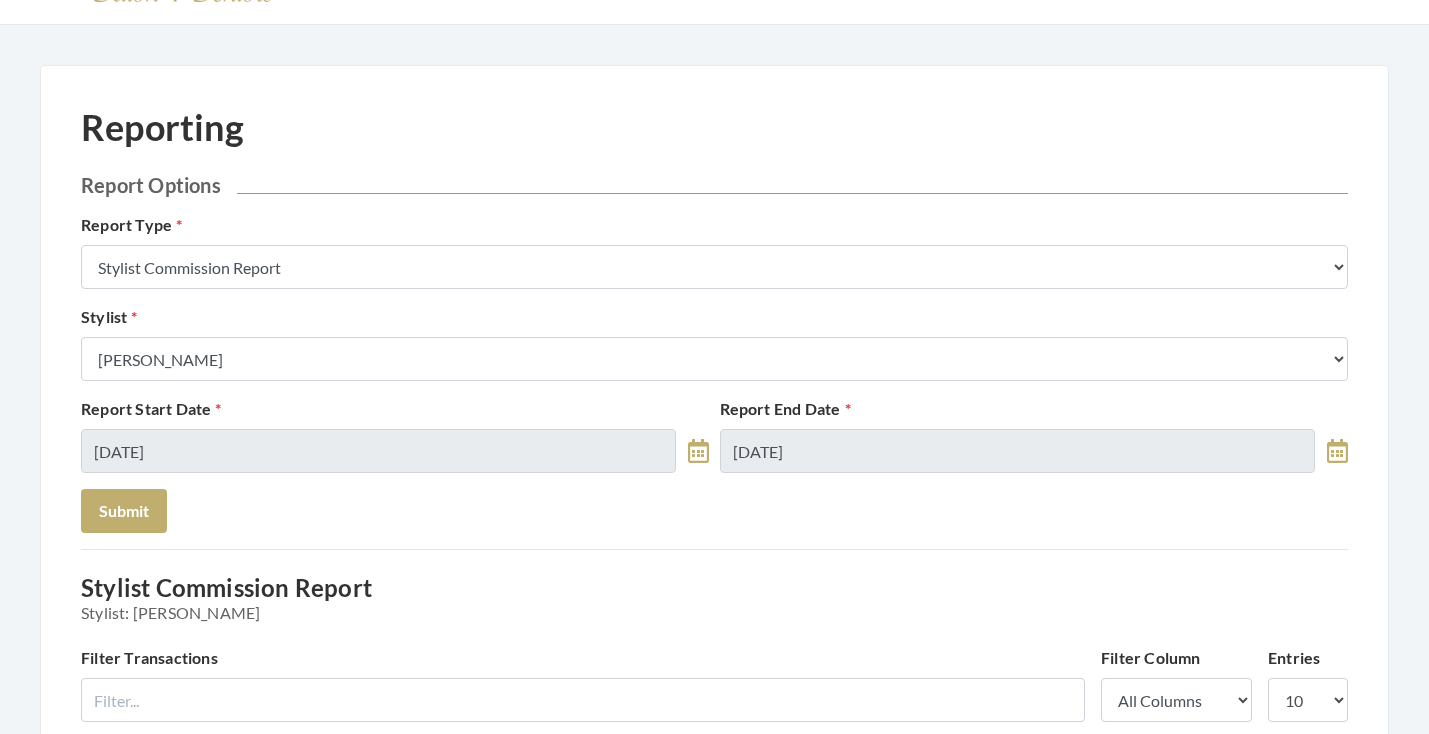 scroll, scrollTop: 8, scrollLeft: 0, axis: vertical 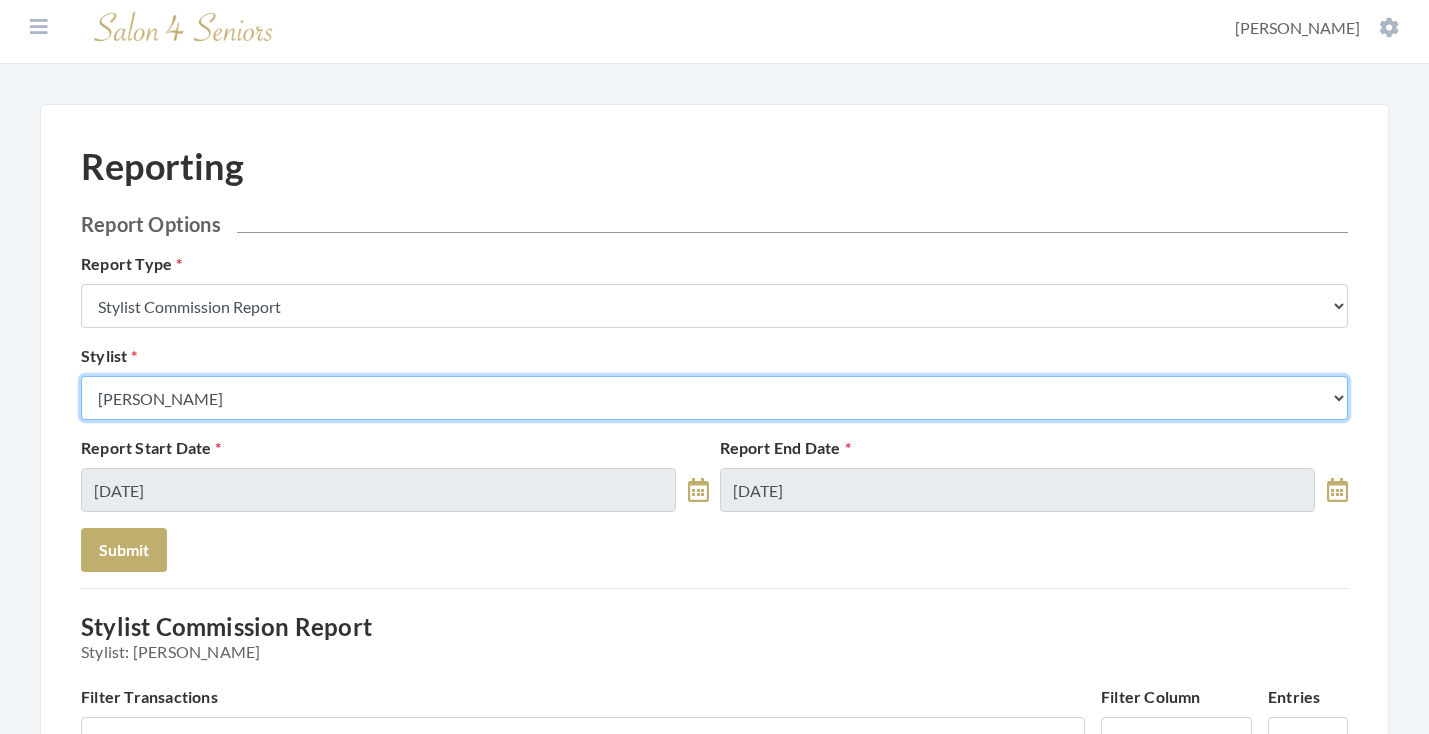 select on "127" 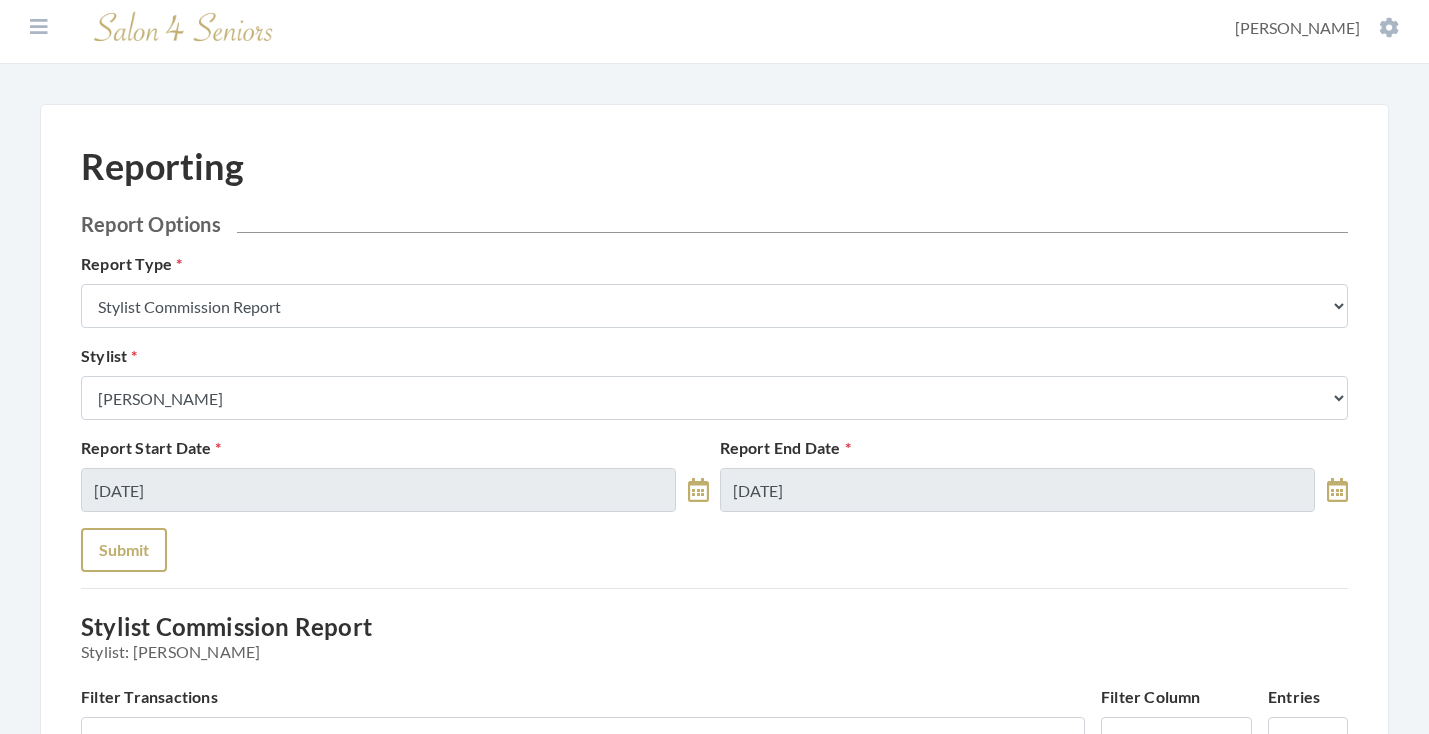 click on "Submit" at bounding box center [124, 550] 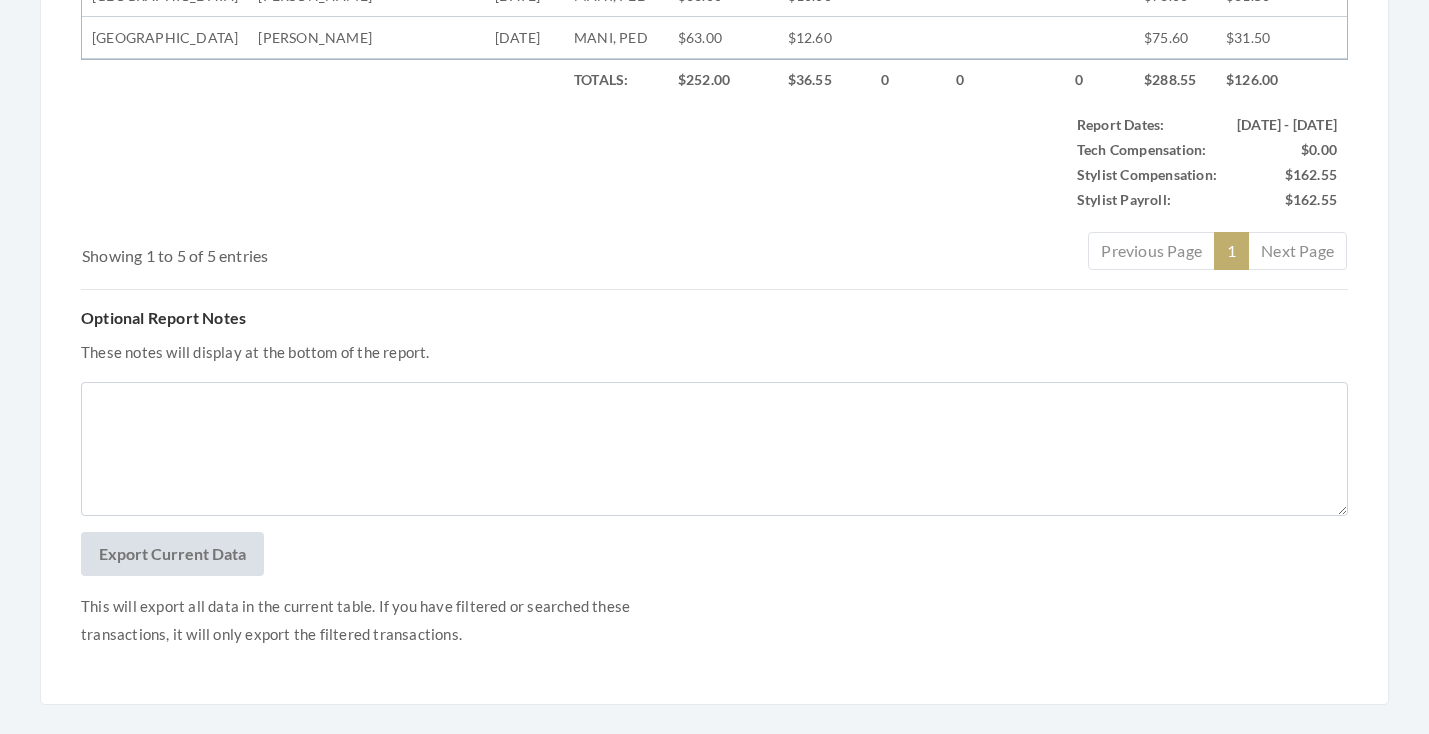 scroll, scrollTop: 0, scrollLeft: 0, axis: both 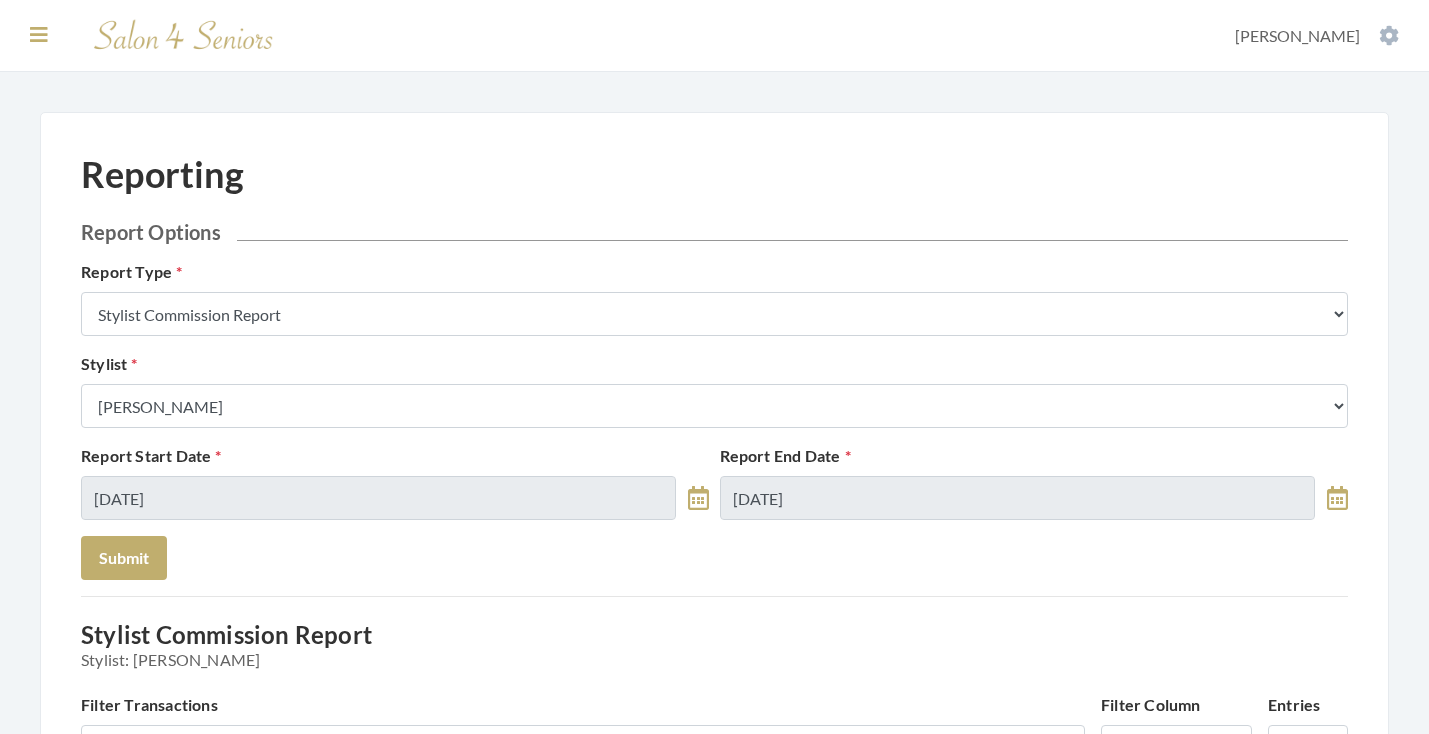 click at bounding box center (39, 35) 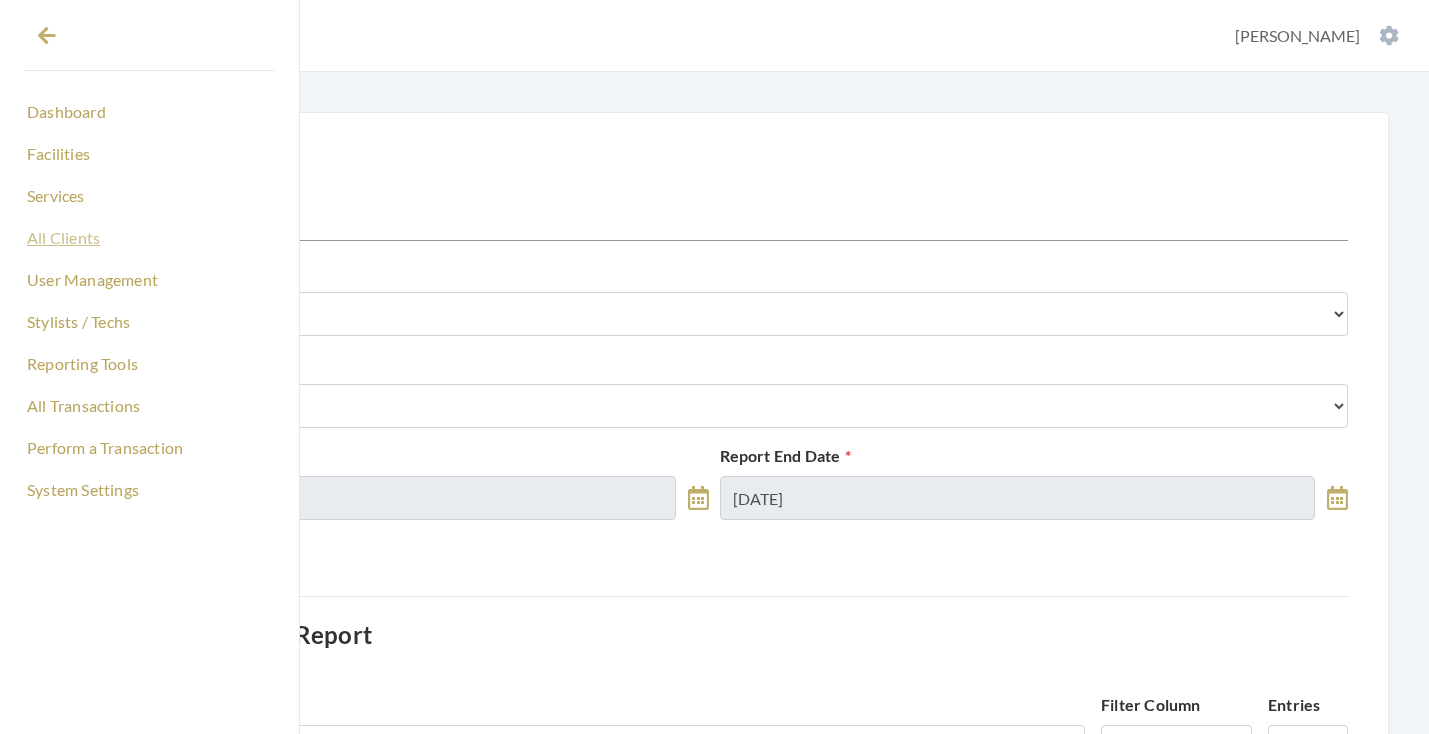 click on "All Clients" at bounding box center [149, 238] 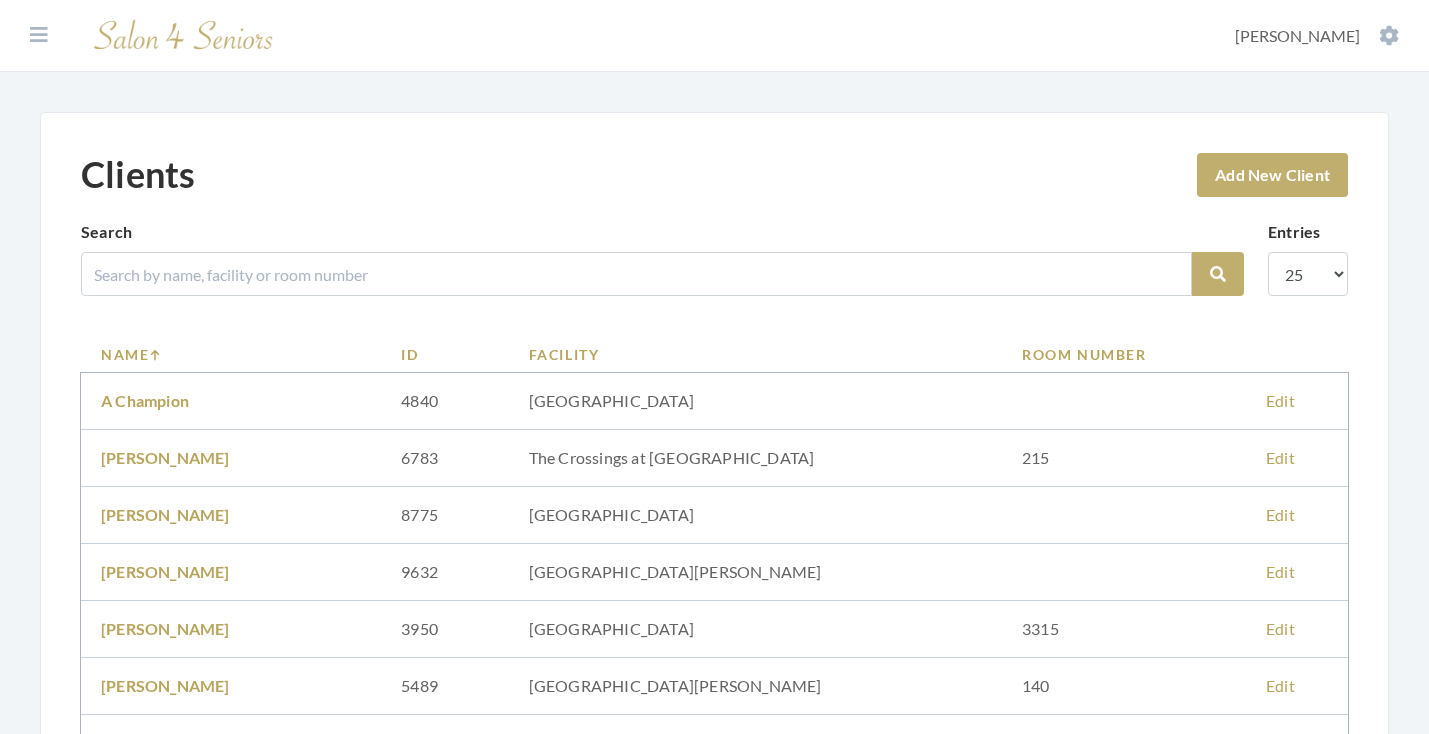 scroll, scrollTop: 0, scrollLeft: 0, axis: both 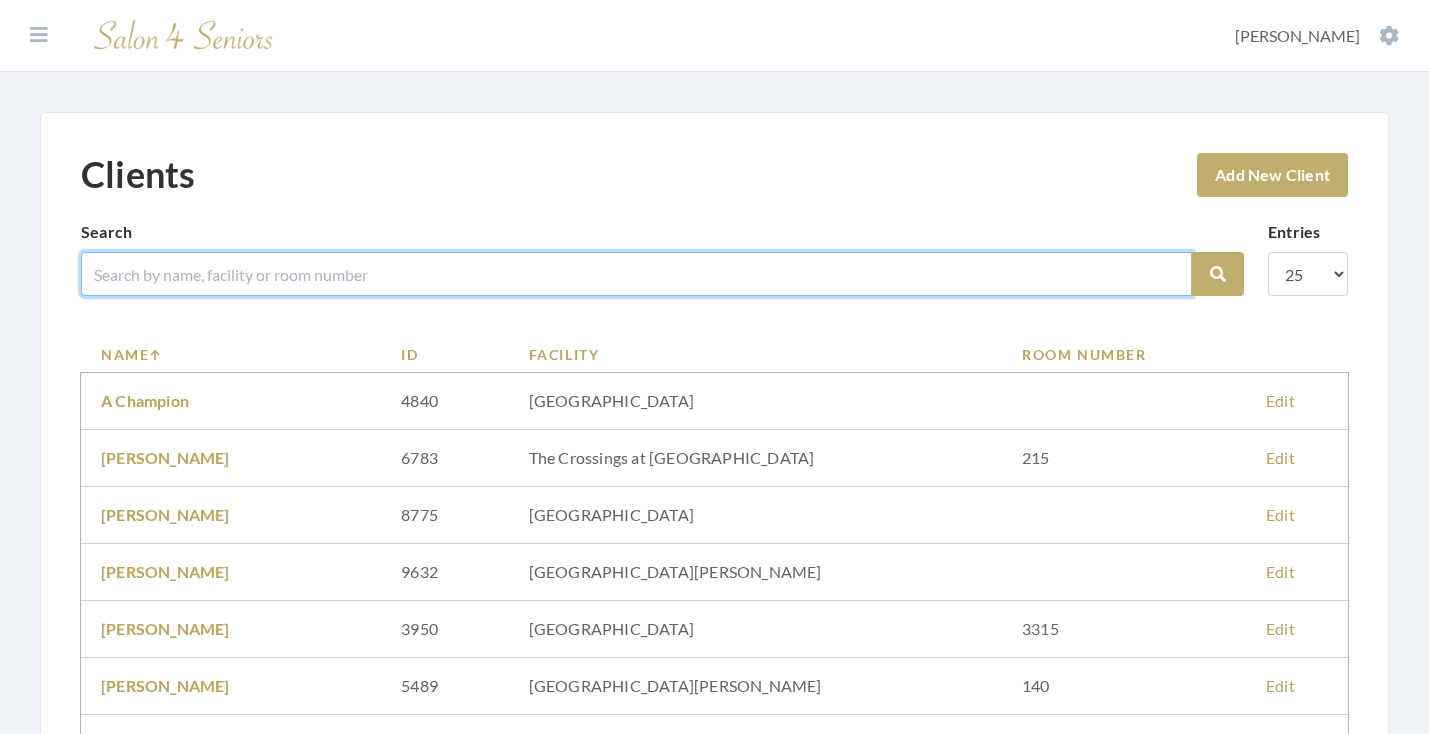 click at bounding box center (636, 274) 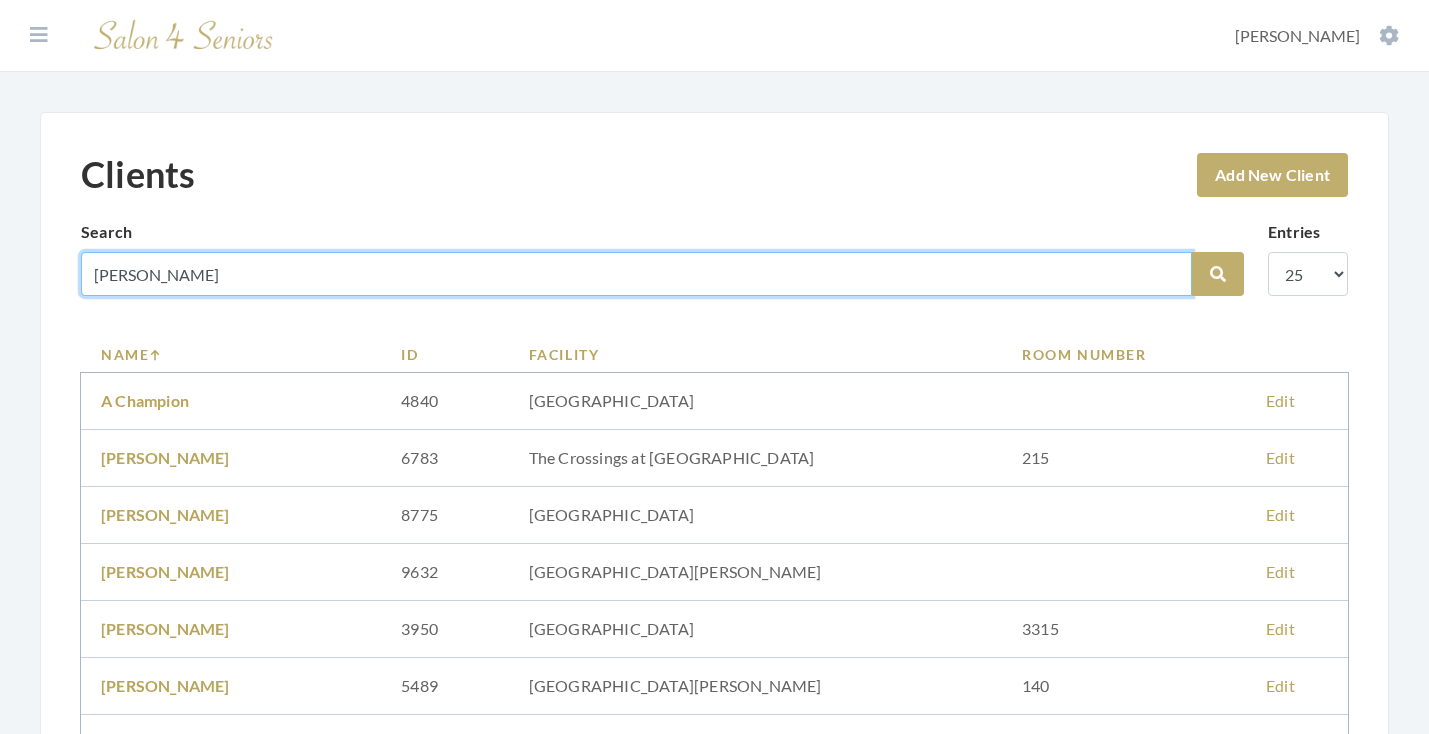 type on "[PERSON_NAME]" 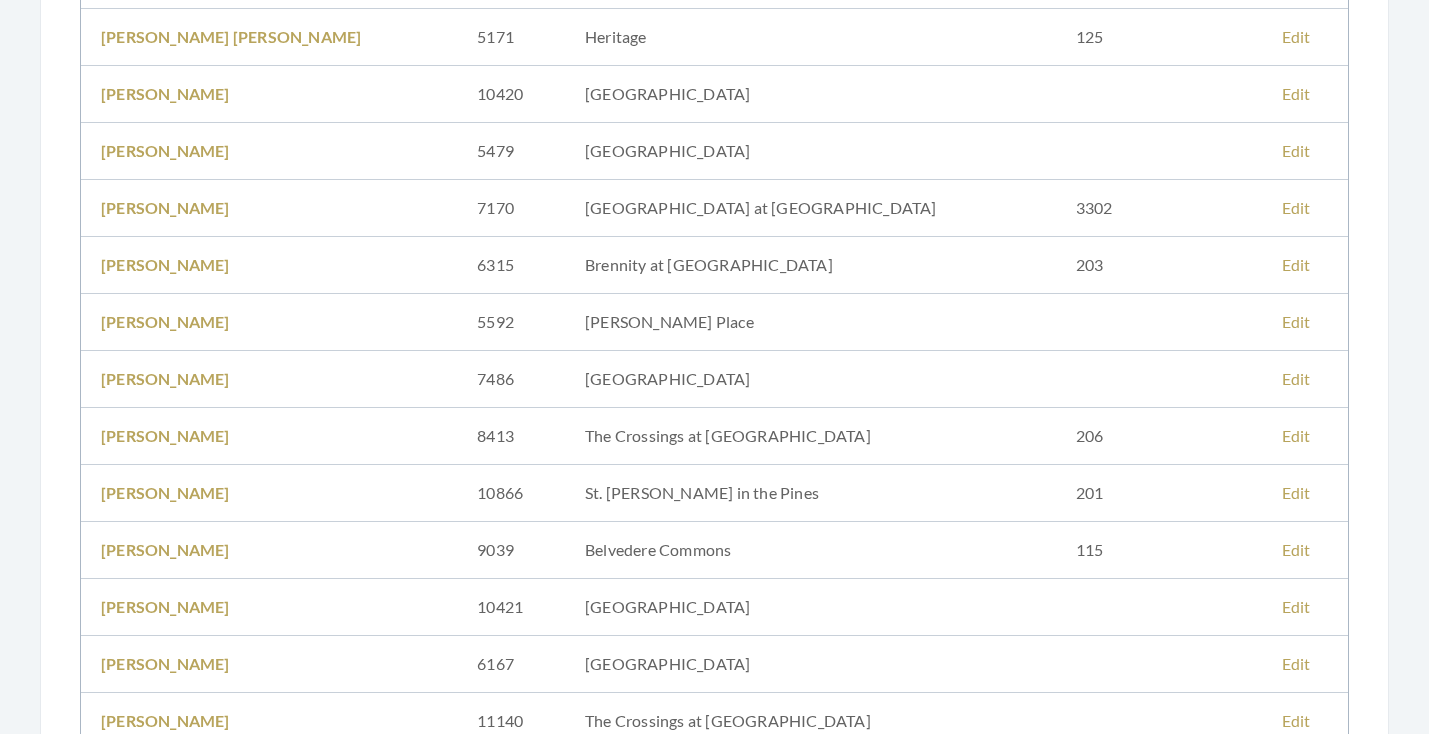 scroll, scrollTop: 1, scrollLeft: 0, axis: vertical 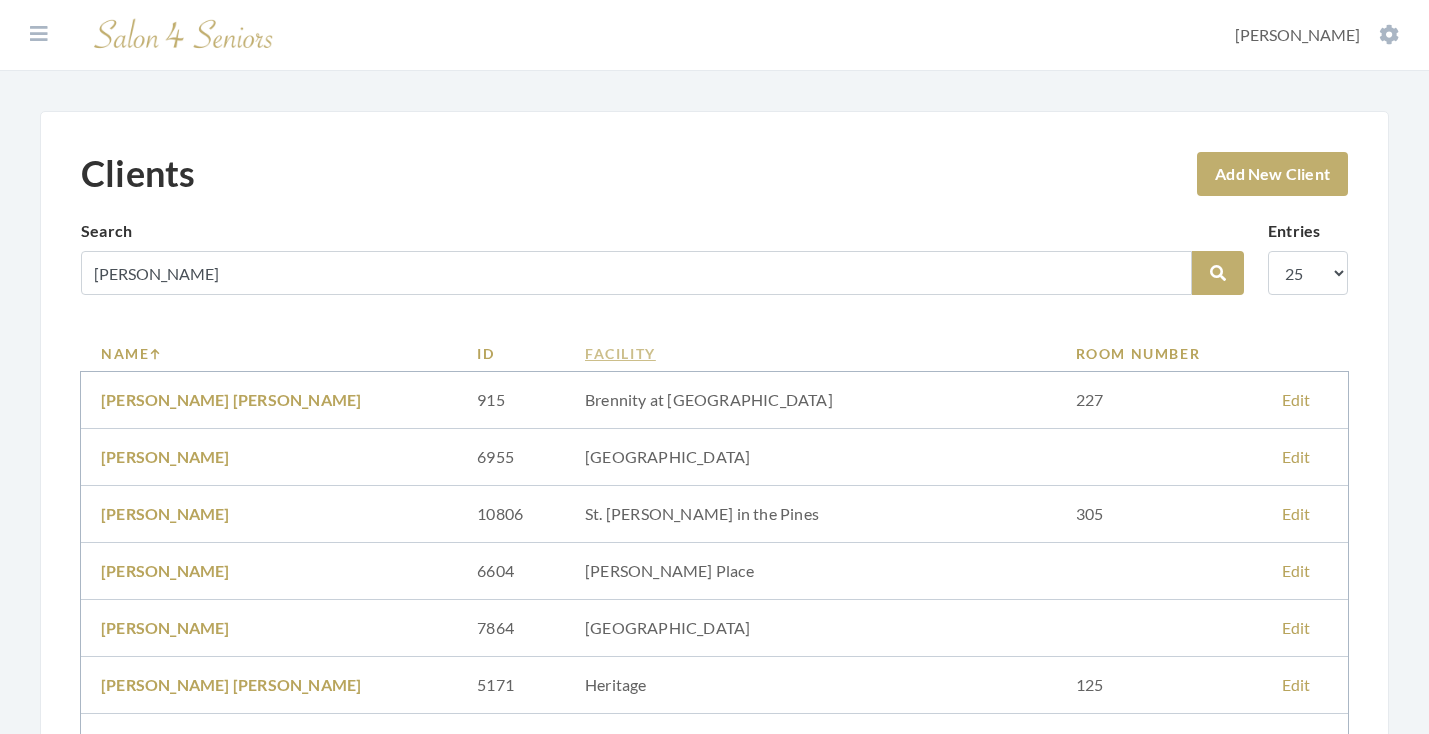 click on "Facility" at bounding box center (810, 353) 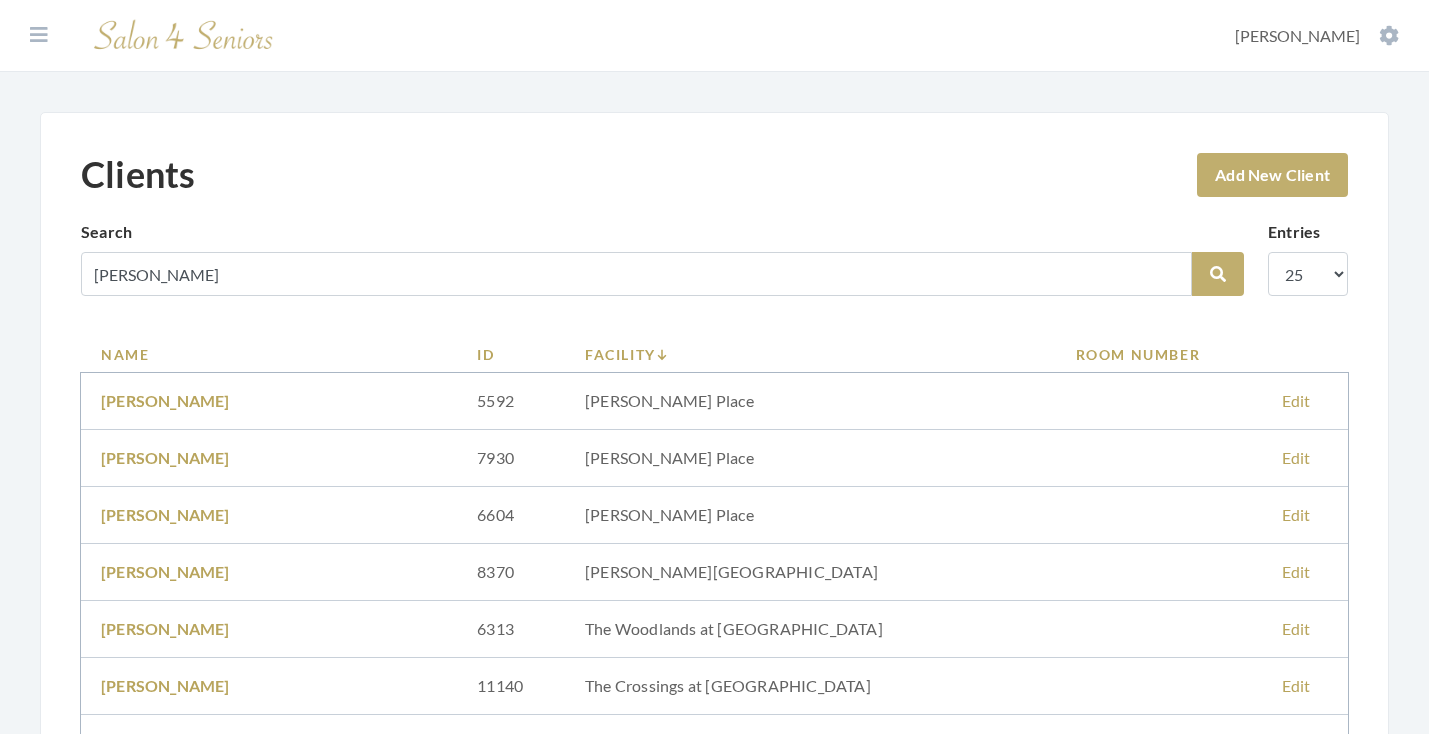 scroll, scrollTop: 332, scrollLeft: 0, axis: vertical 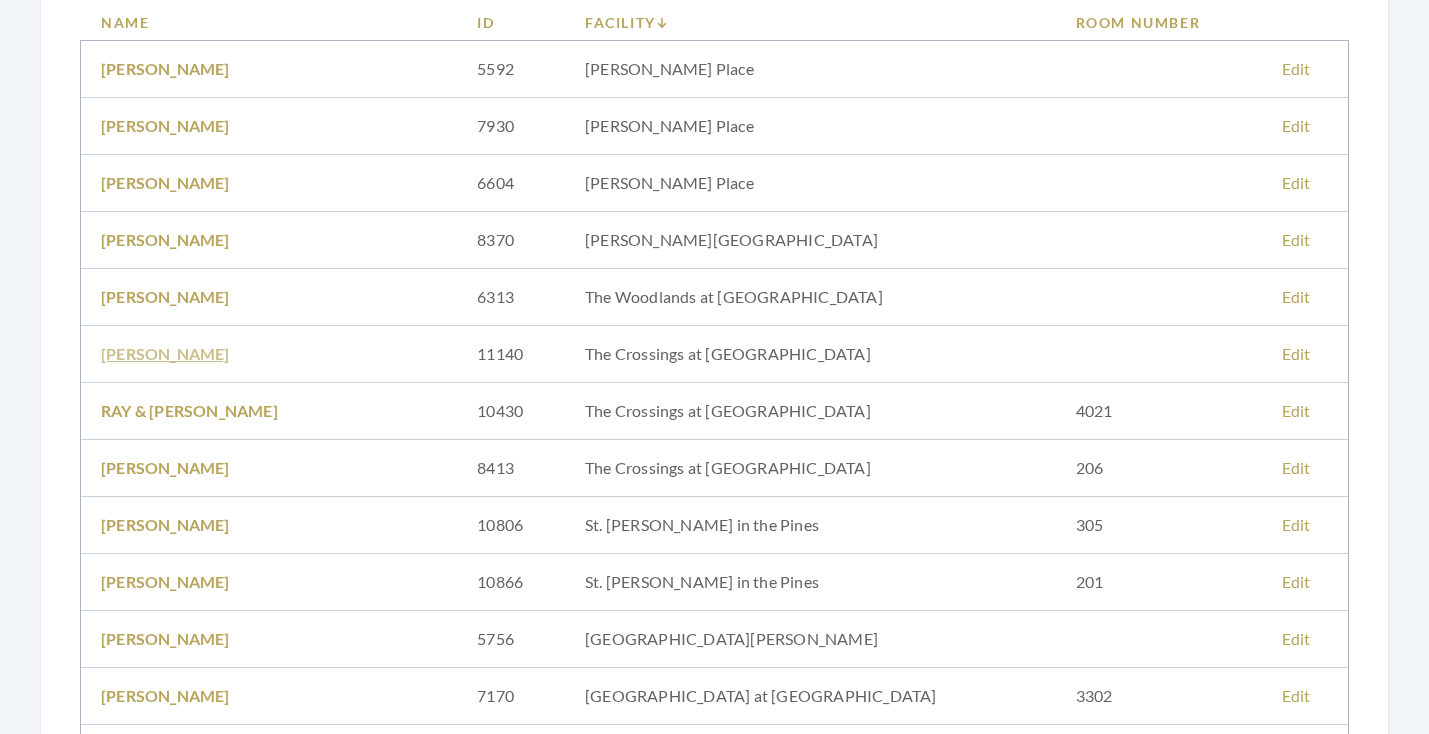 click on "MARGARET
TAYLOR" at bounding box center (165, 353) 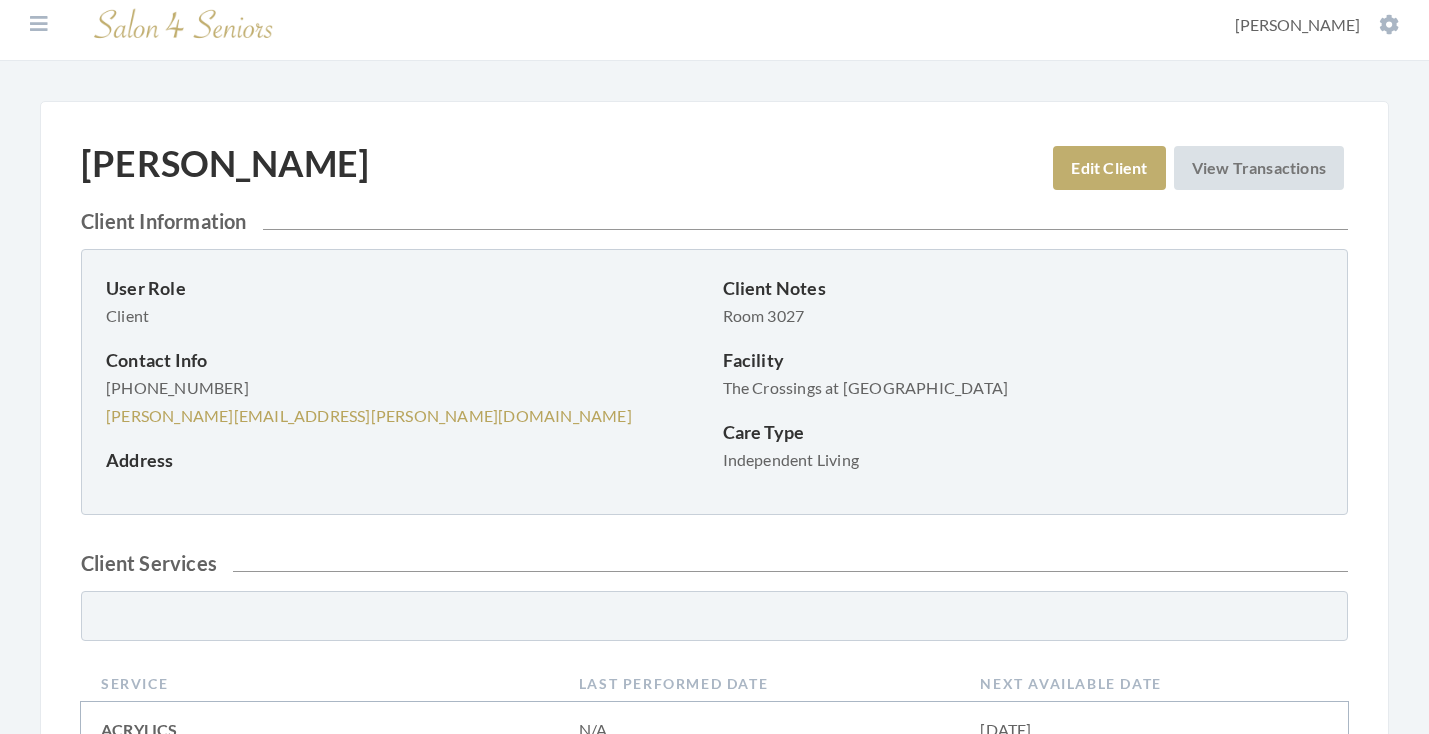 scroll, scrollTop: 0, scrollLeft: 0, axis: both 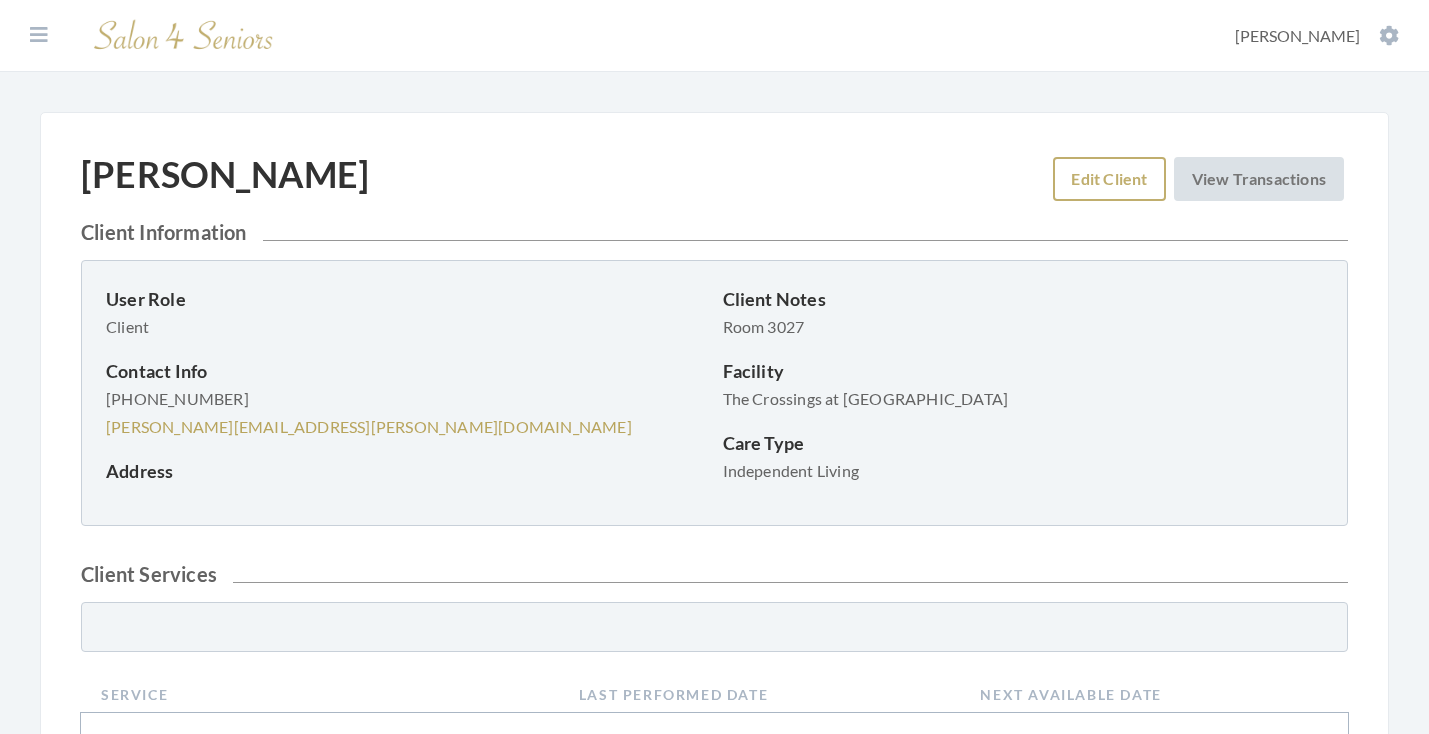 click on "Edit Client" at bounding box center [1109, 179] 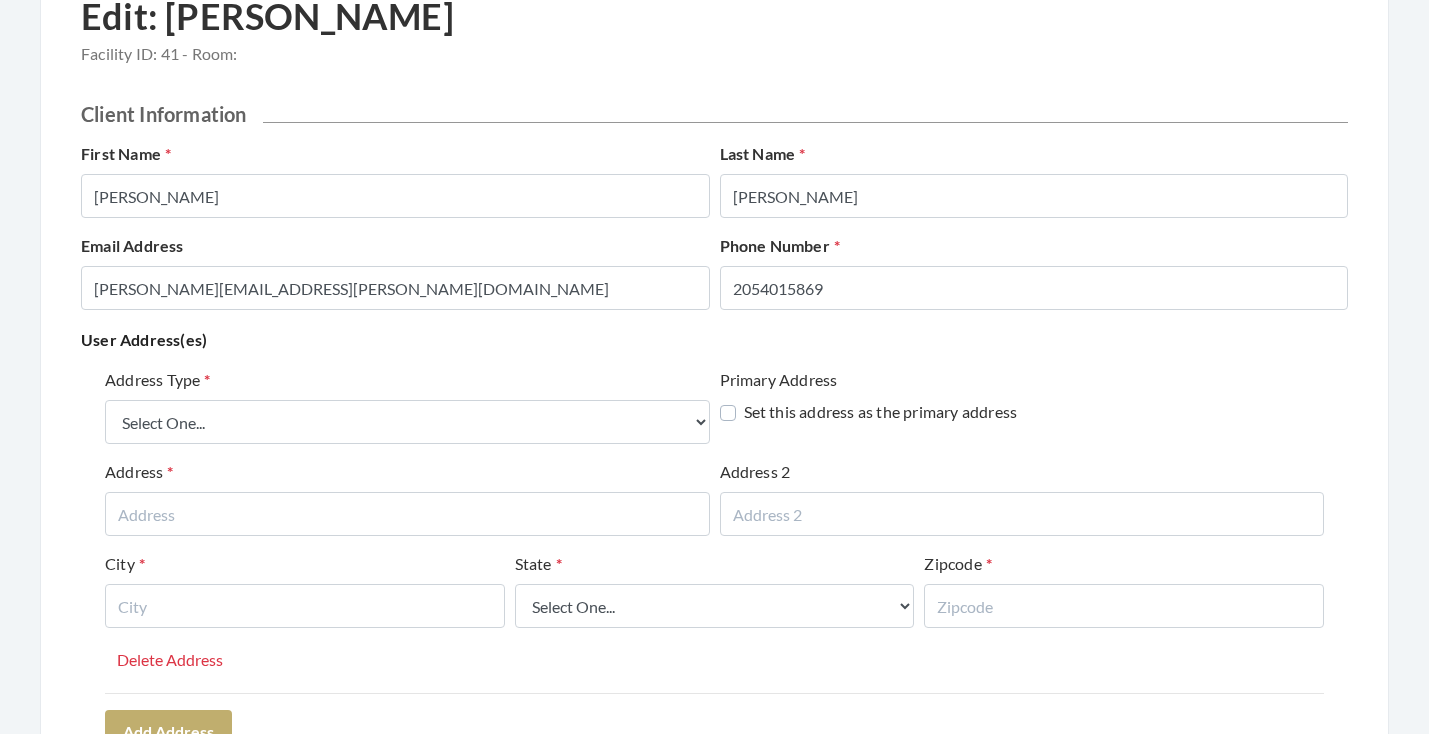 scroll, scrollTop: 172, scrollLeft: 0, axis: vertical 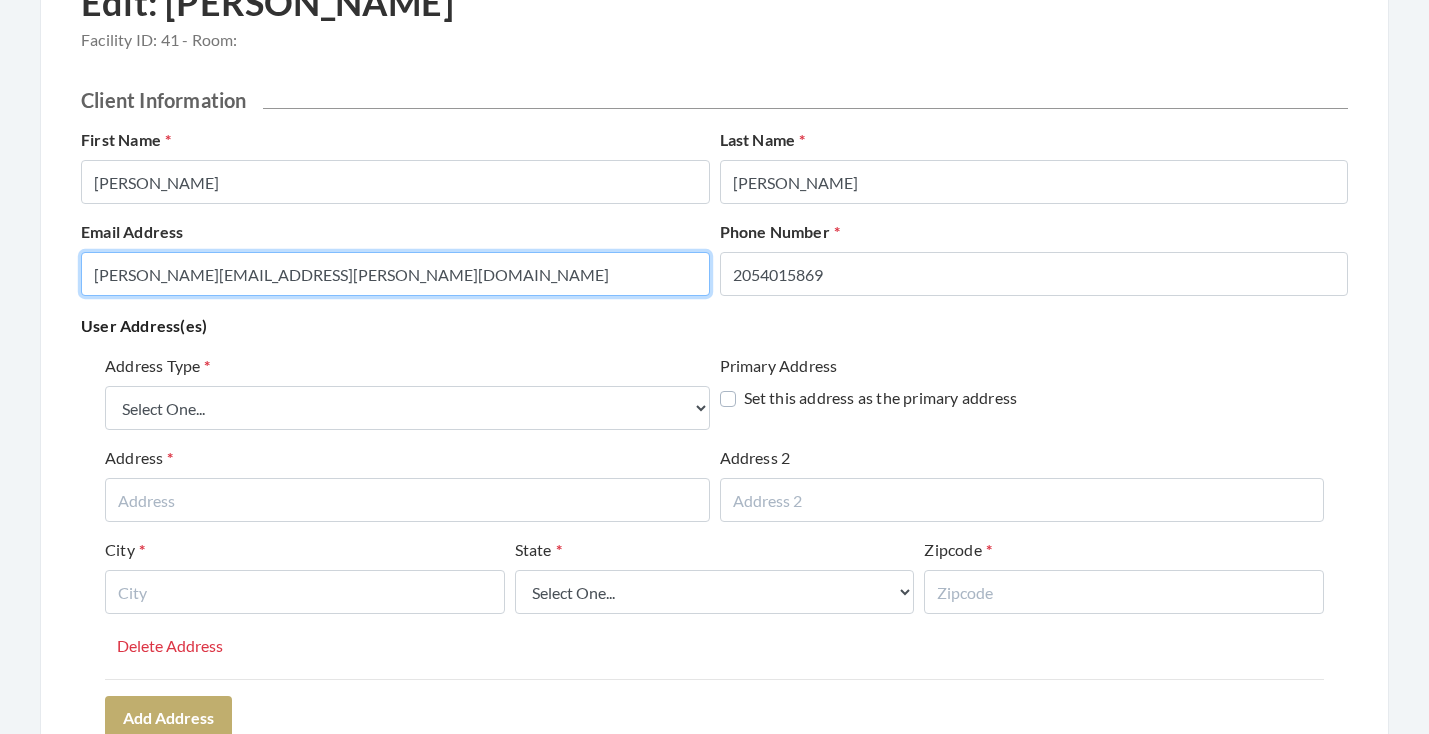 drag, startPoint x: 506, startPoint y: 269, endPoint x: 86, endPoint y: 263, distance: 420.04285 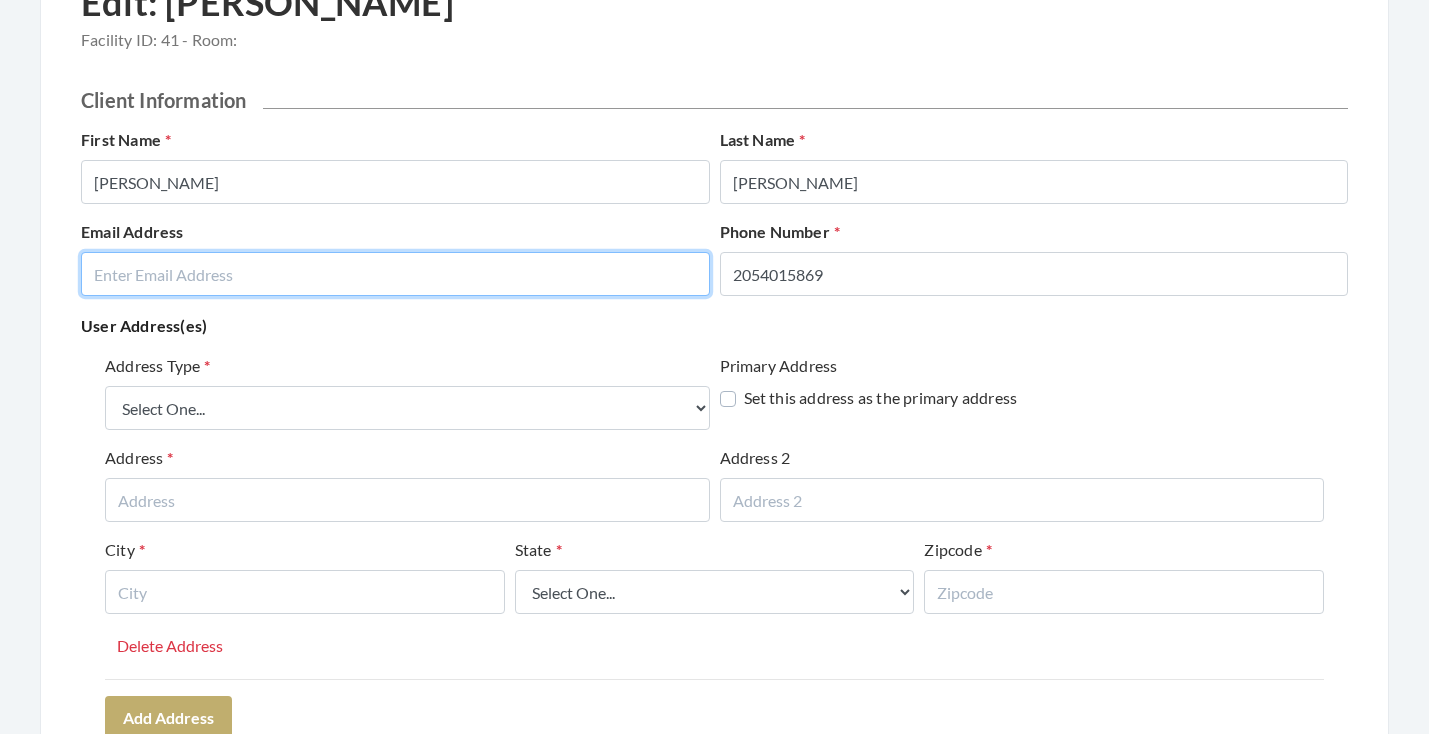 type 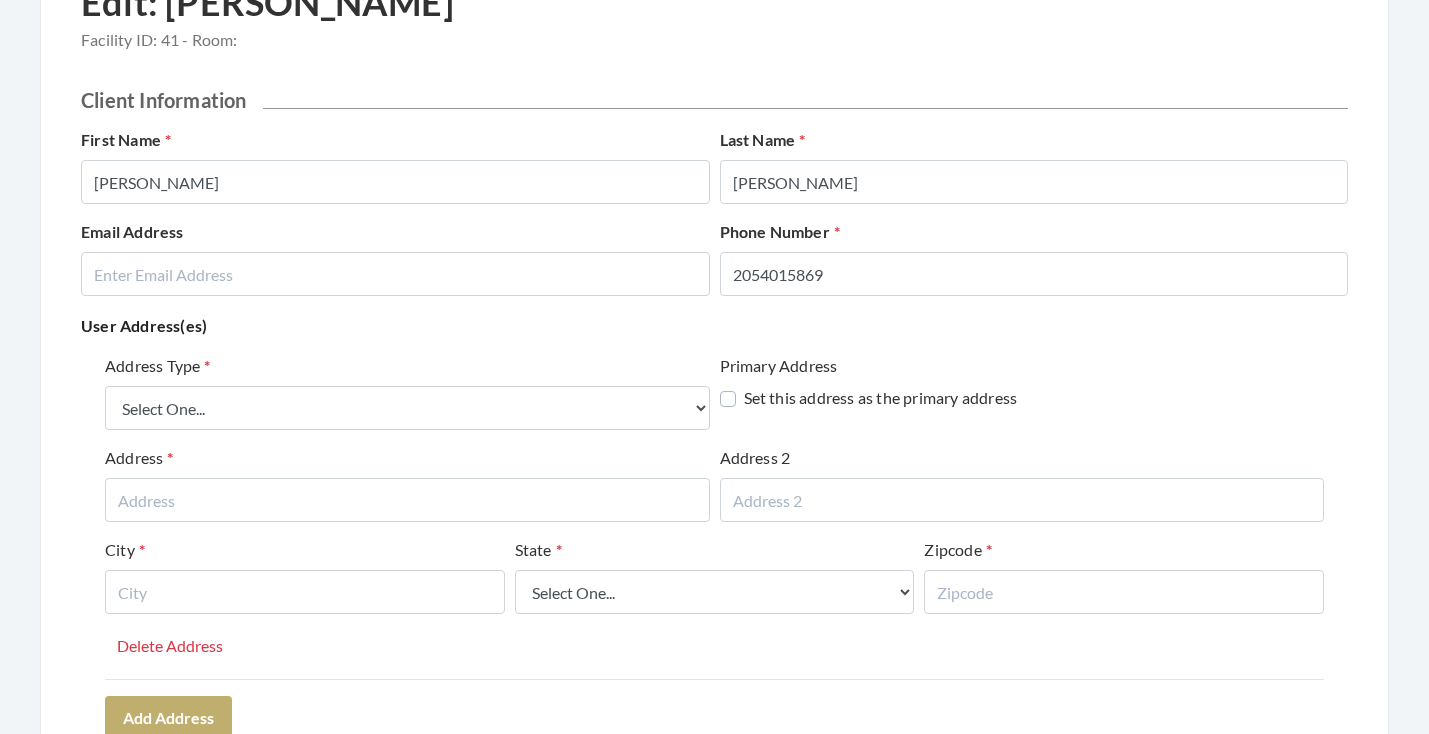 click on "User Address(es)     Address Type   Select One...   Office Address   Home Address   Billing Address   Primary Address     Set this address as the primary address   Address     Address 2     City     State   Select One...   Alabama   Alaska   American Samoa   Arizona   Arkansas   California   Colorado   Connecticut   Delaware   District Of Columbia   Federated States Of Micronesia   Florida   Georgia   Guam Gu   Hawaii   Idaho   Illinois   Indiana   Iowa   Kansas   Kentucky   Louisiana   Maine   Marshall Islands   Maryland   Massachusetts   Michigan   Minnesota   Mississippi   Missouri   Montana   Nebraska   Nevada   New Hampshire   New Jersey   New Mexico   New York   North Carolina   North Dakota   Northern Mariana Islands   Ohio   Oklahoma   Oregon   Palau   Pennsylvania   Puerto Rico   Rhode Island   South Carolina   South Dakota   Tennessee   Texas   Utah   Vermont   Virgin Islands   Virginia   Washington   West Virginia   Wisconsin   Wyoming   Zipcode     Delete Address   Add Address" at bounding box center (714, 529) 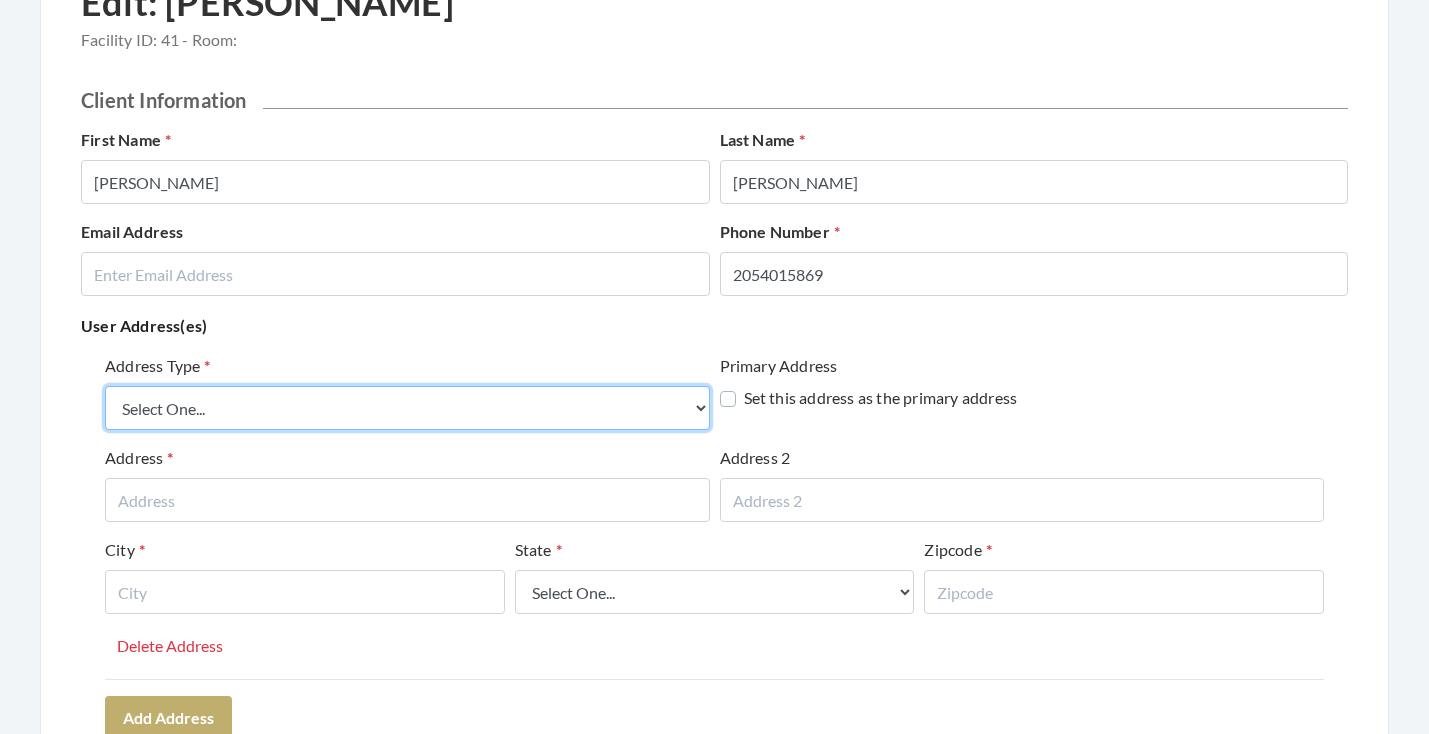 select on "billing" 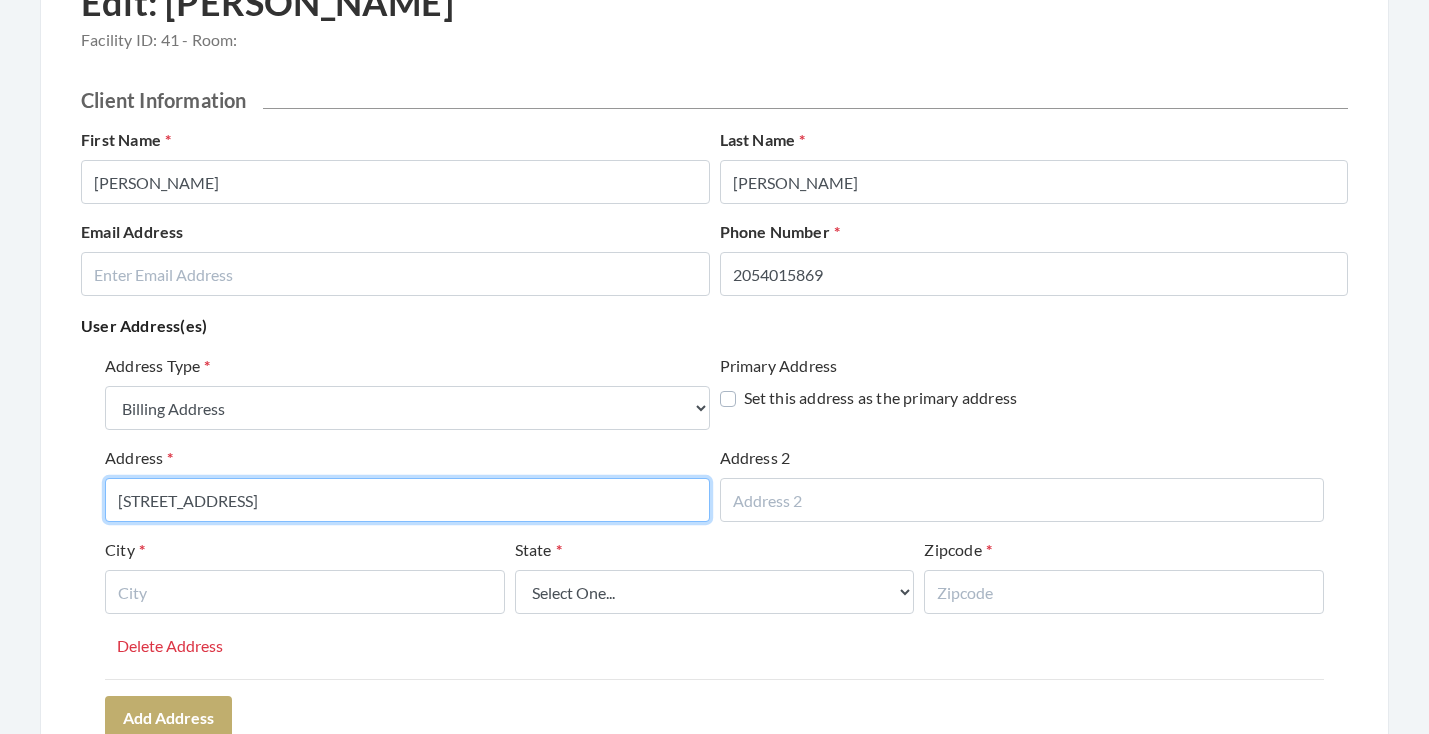 type on "5675 BRAYDEN CIRCLE" 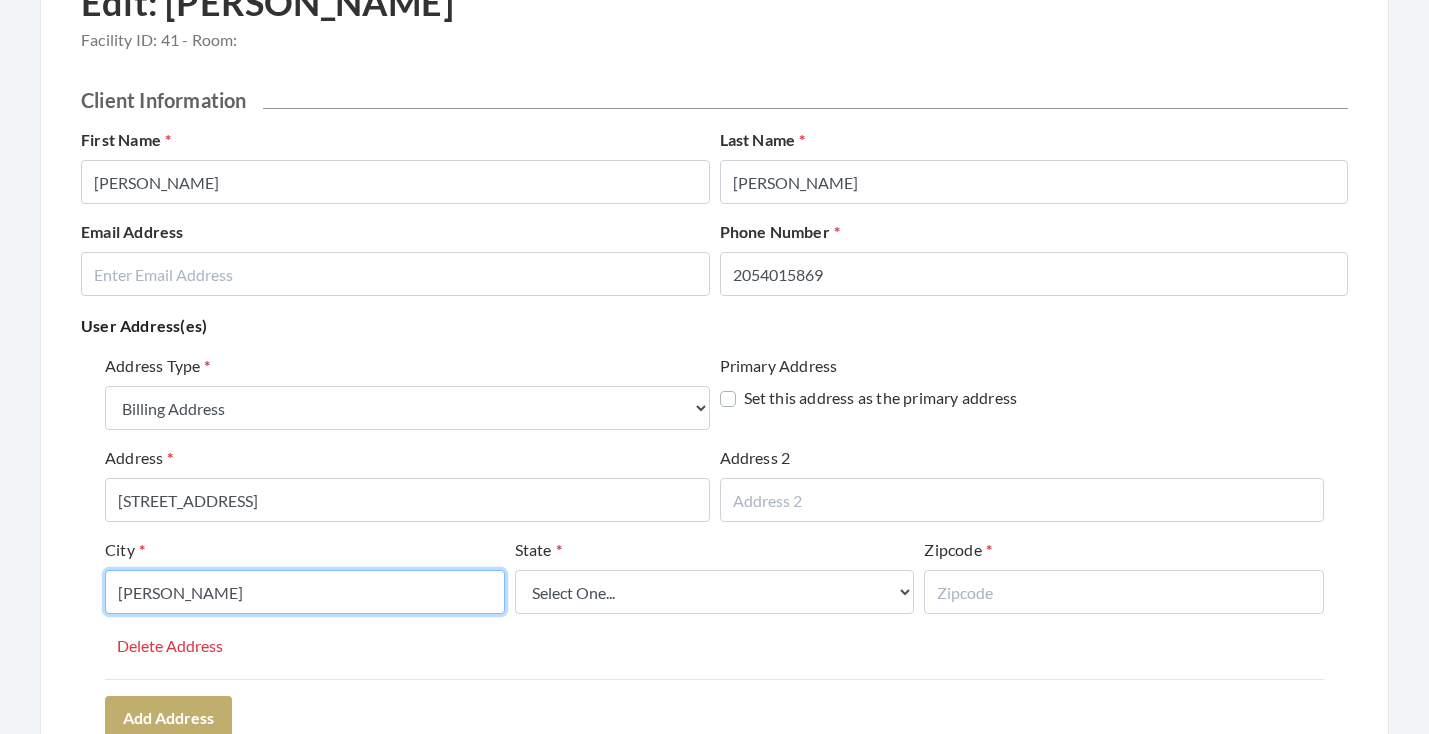 type on "HOOVER" 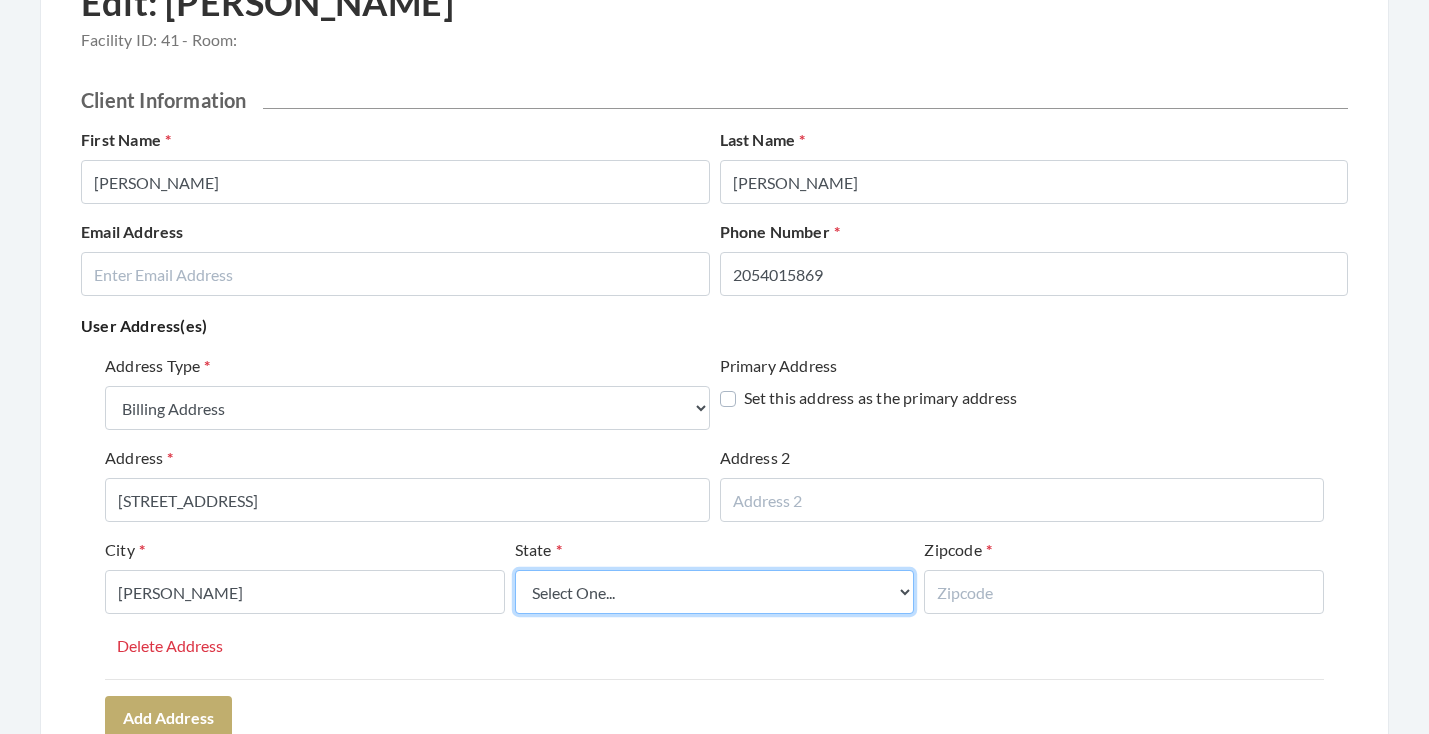 select on "al" 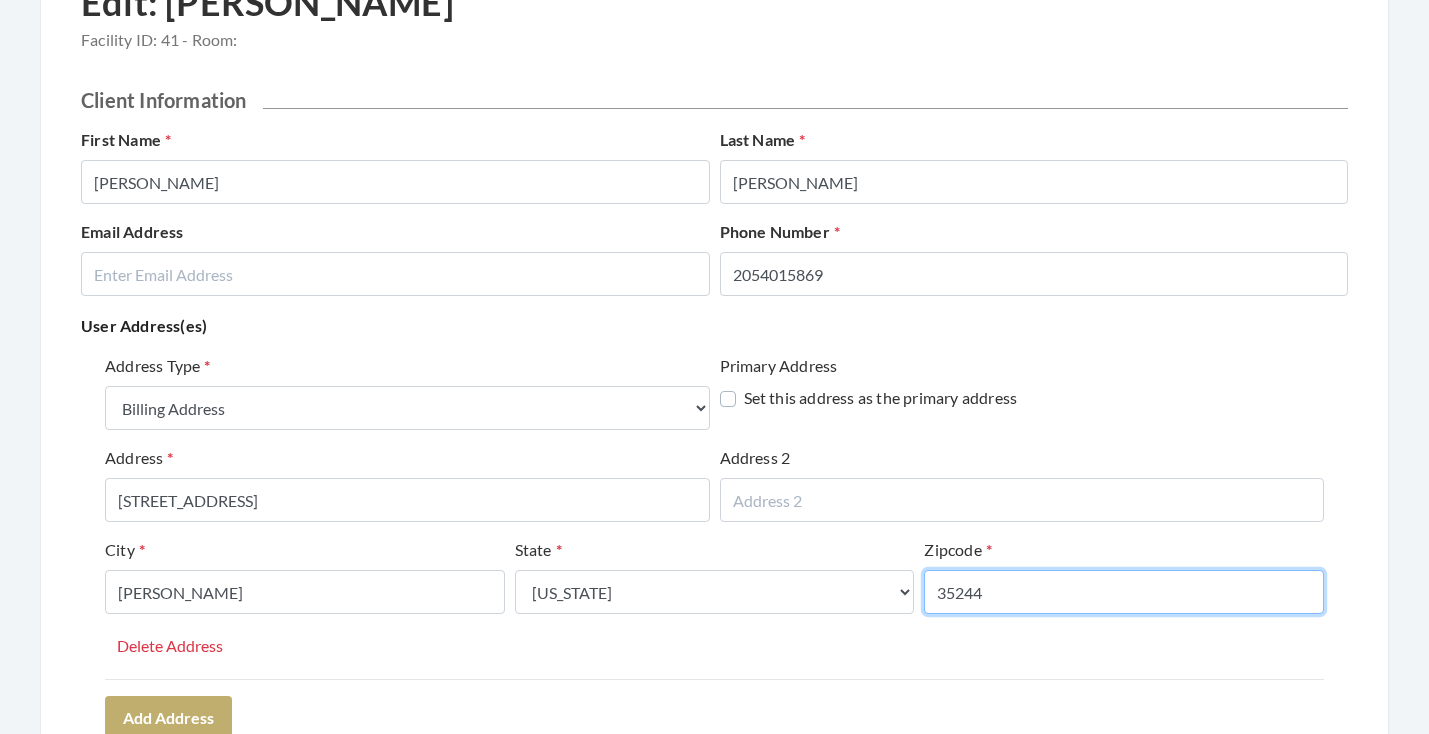 type on "35244" 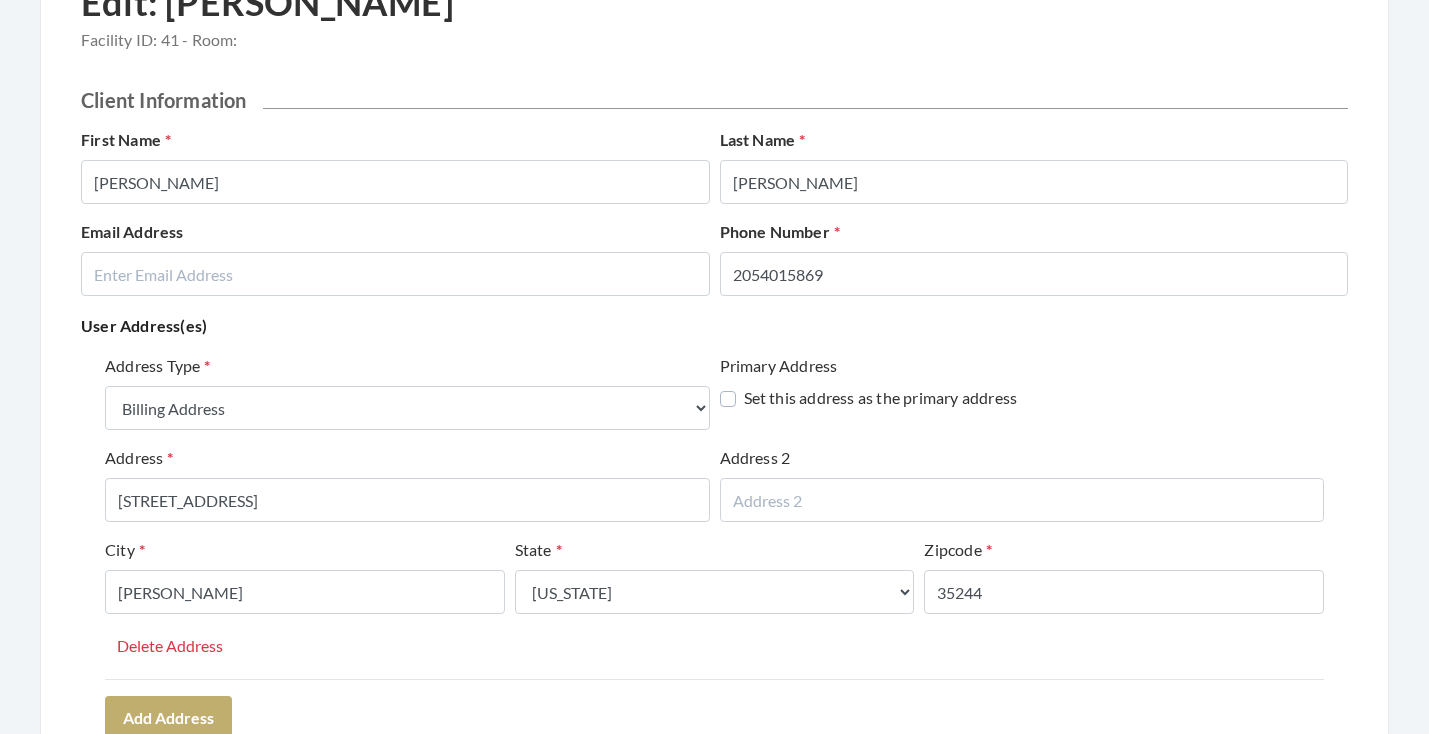 click on "Address Type   Select One...   Office Address   Home Address   Billing Address   Primary Address     Set this address as the primary address   Address   5675 BRAYDEN CIRCLE   Address 2     City   HOOVER   State   Select One...   Alabama   Alaska   American Samoa   Arizona   Arkansas   California   Colorado   Connecticut   Delaware   District Of Columbia   Federated States Of Micronesia   Florida   Georgia   Guam Gu   Hawaii   Idaho   Illinois   Indiana   Iowa   Kansas   Kentucky   Louisiana   Maine   Marshall Islands   Maryland   Massachusetts   Michigan   Minnesota   Mississippi   Missouri   Montana   Nebraska   Nevada   New Hampshire   New Jersey   New Mexico   New York   North Carolina   North Dakota   Northern Mariana Islands   Ohio   Oklahoma   Oregon   Palau   Pennsylvania   Puerto Rico   Rhode Island   South Carolina   South Dakota   Tennessee   Texas   Utah   Vermont   Virgin Islands   Virginia   Washington   West Virginia   Wisconsin   Wyoming   Zipcode   35244   Delete Address   Add Address" at bounding box center (714, 546) 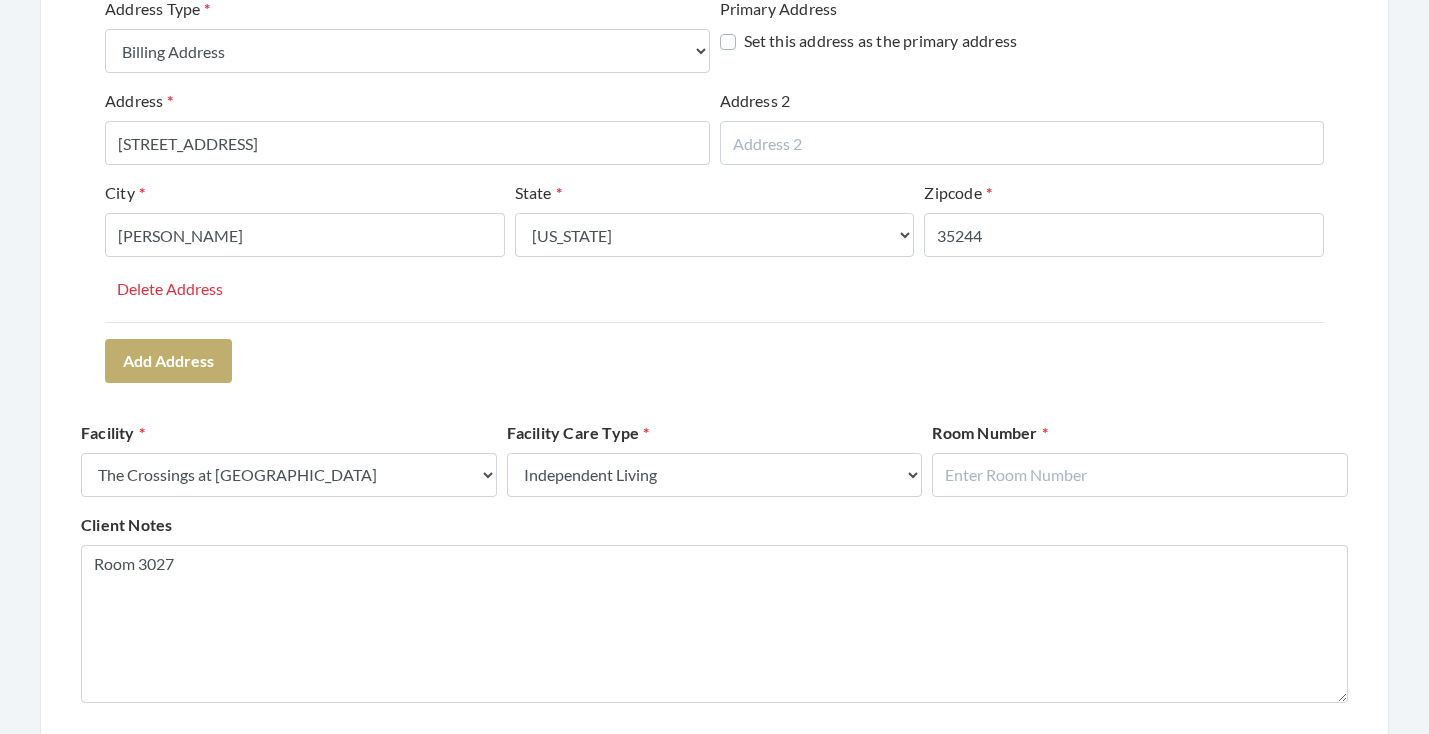 scroll, scrollTop: 532, scrollLeft: 0, axis: vertical 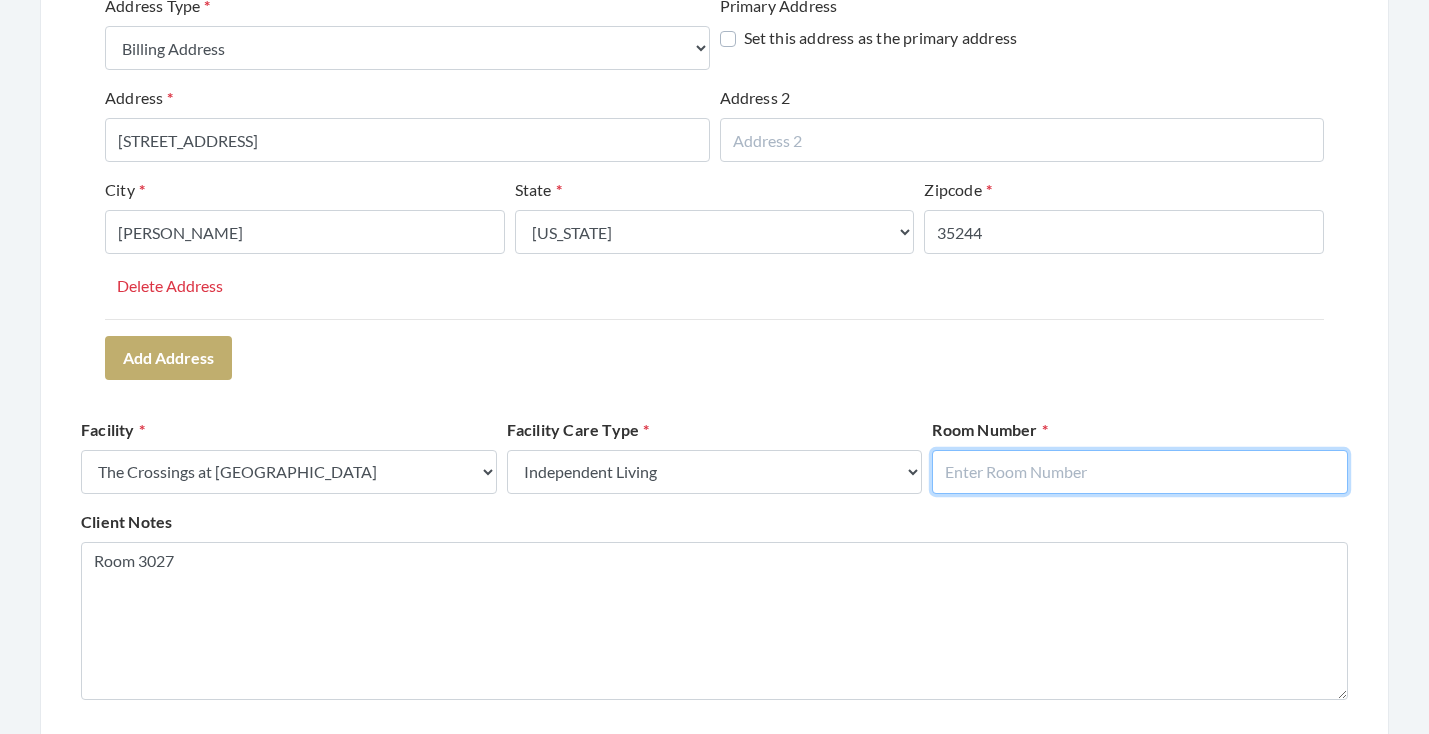 click at bounding box center (1140, 472) 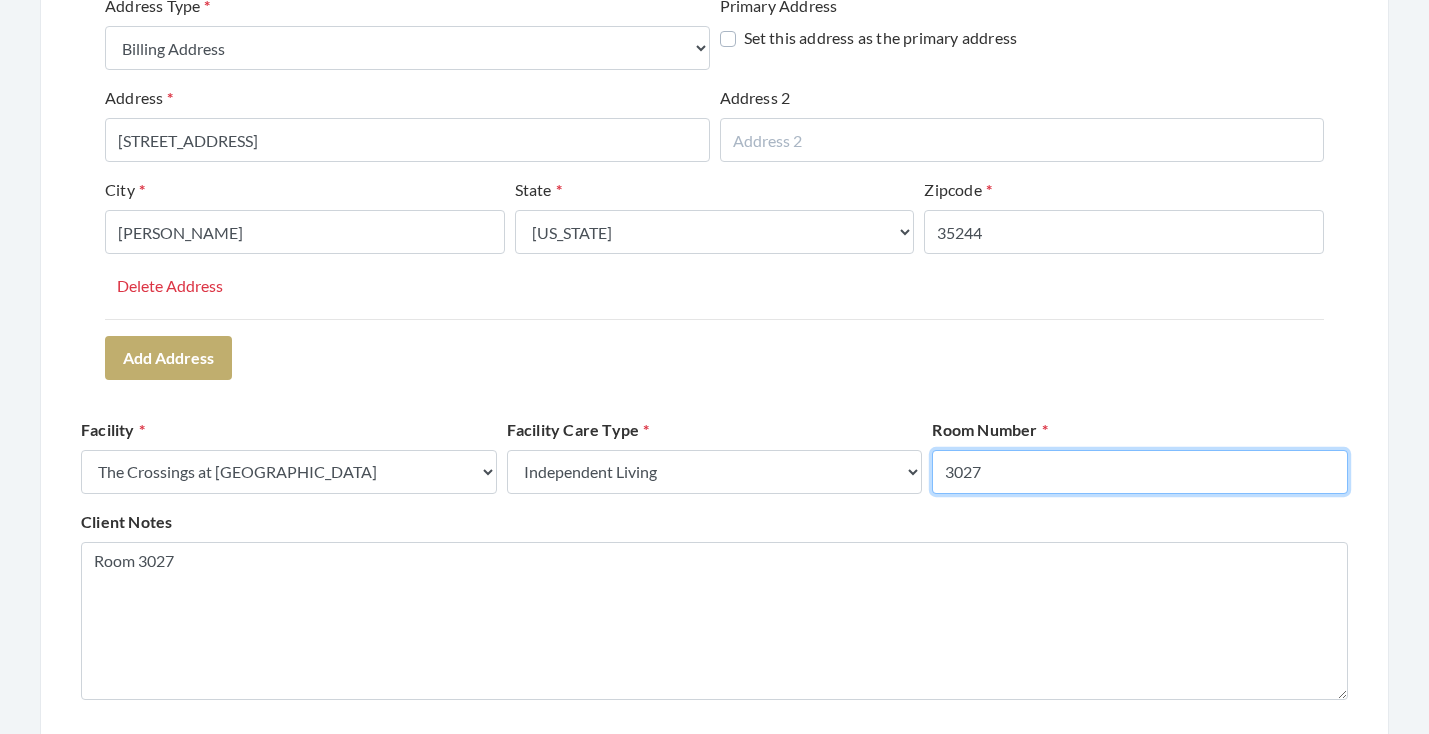 type on "3027" 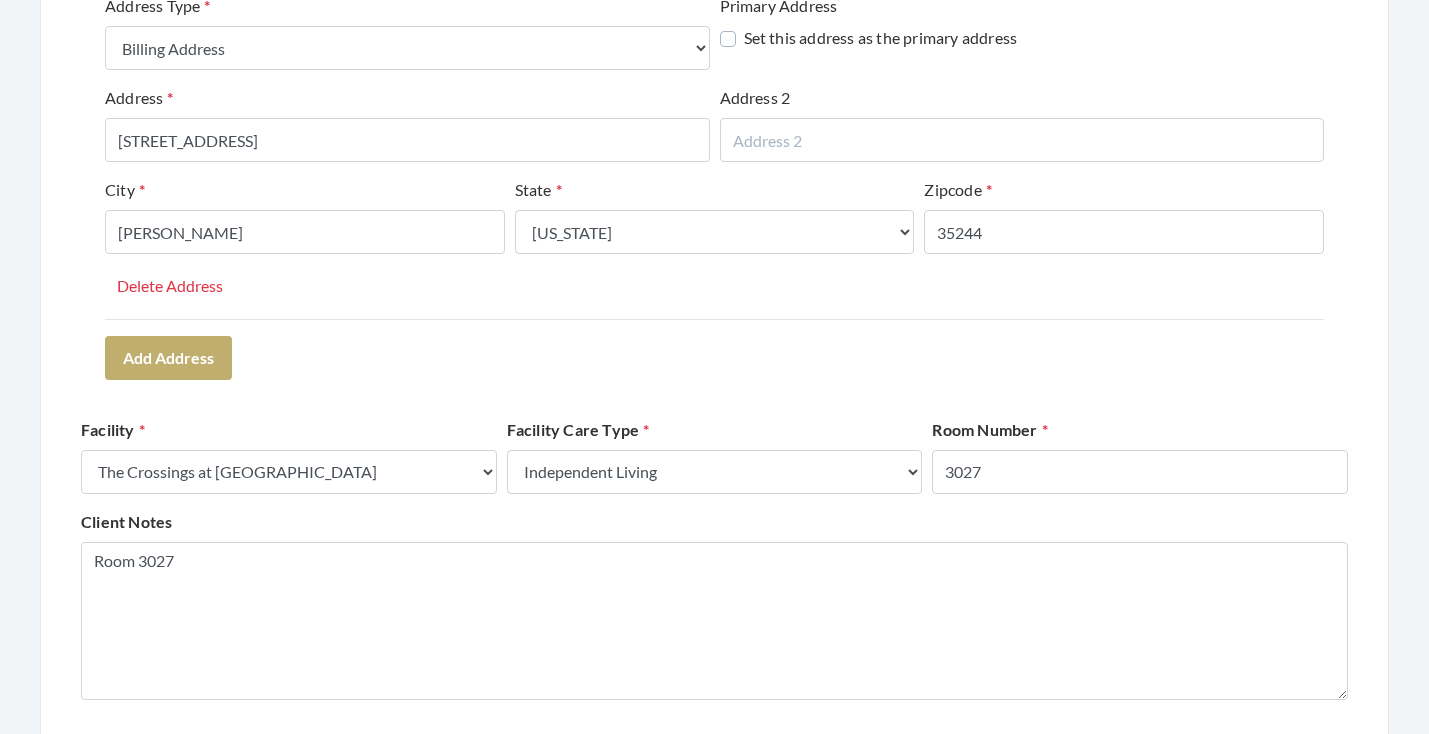 click on "Client Information     First Name   MARGARET   Last Name   TAYLOR   Email Address     Phone Number   2054015869   User Address(es)     Address Type   Select One...   Office Address   Home Address   Billing Address   Primary Address     Set this address as the primary address   Address   5675 BRAYDEN CIRCLE   Address 2     City   HOOVER   State   Select One...   Alabama   Alaska   American Samoa   Arizona   Arkansas   California   Colorado   Connecticut   Delaware   District Of Columbia   Federated States Of Micronesia   Florida   Georgia   Guam Gu   Hawaii   Idaho   Illinois   Indiana   Iowa   Kansas   Kentucky   Louisiana   Maine   Marshall Islands   Maryland   Massachusetts   Michigan   Minnesota   Mississippi   Missouri   Montana   Nebraska   Nevada   New Hampshire   New Jersey   New Mexico   New York   North Carolina   North Dakota   Northern Mariana Islands   Ohio   Oklahoma   Oregon   Palau   Pennsylvania   Puerto Rico   Rhode Island   South Carolina   South Dakota   Tennessee   Texas   Utah" at bounding box center (714, 2387) 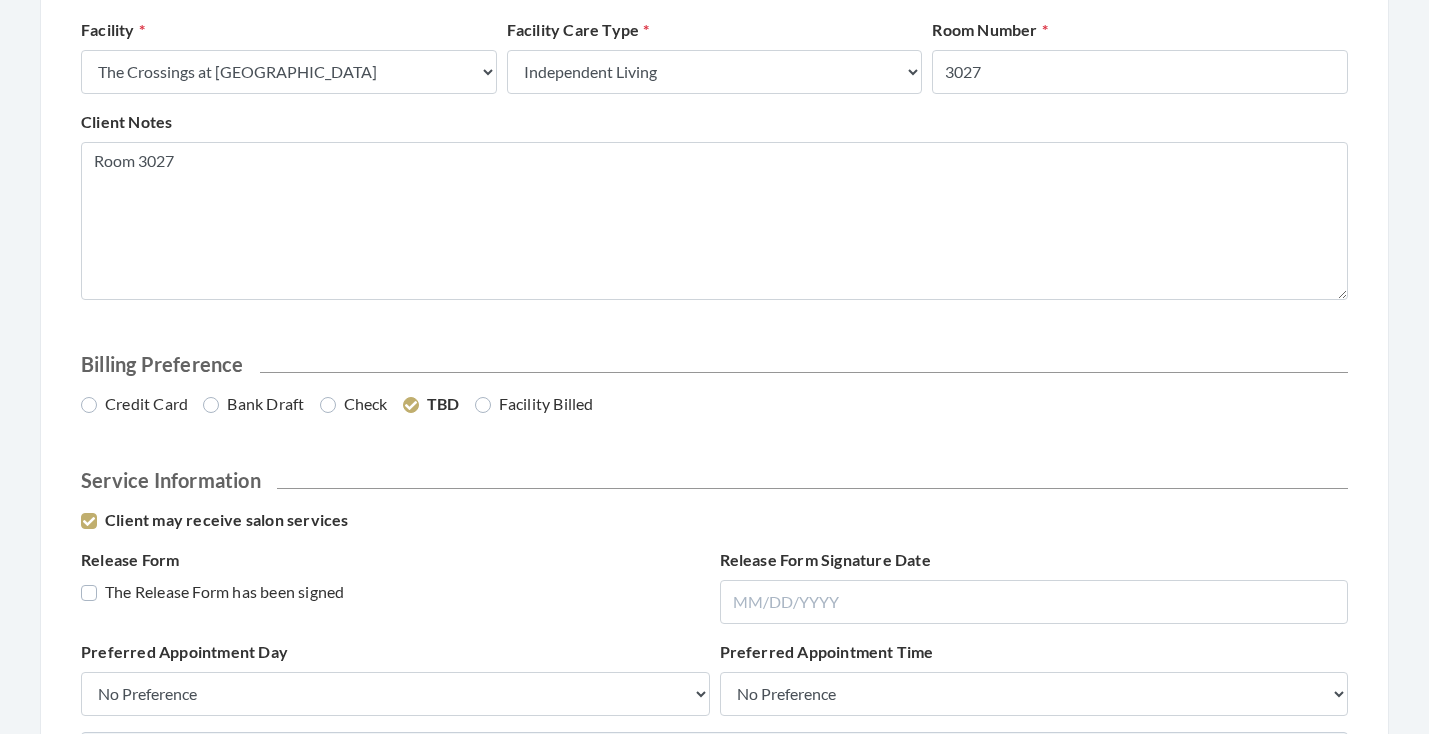 scroll, scrollTop: 937, scrollLeft: 0, axis: vertical 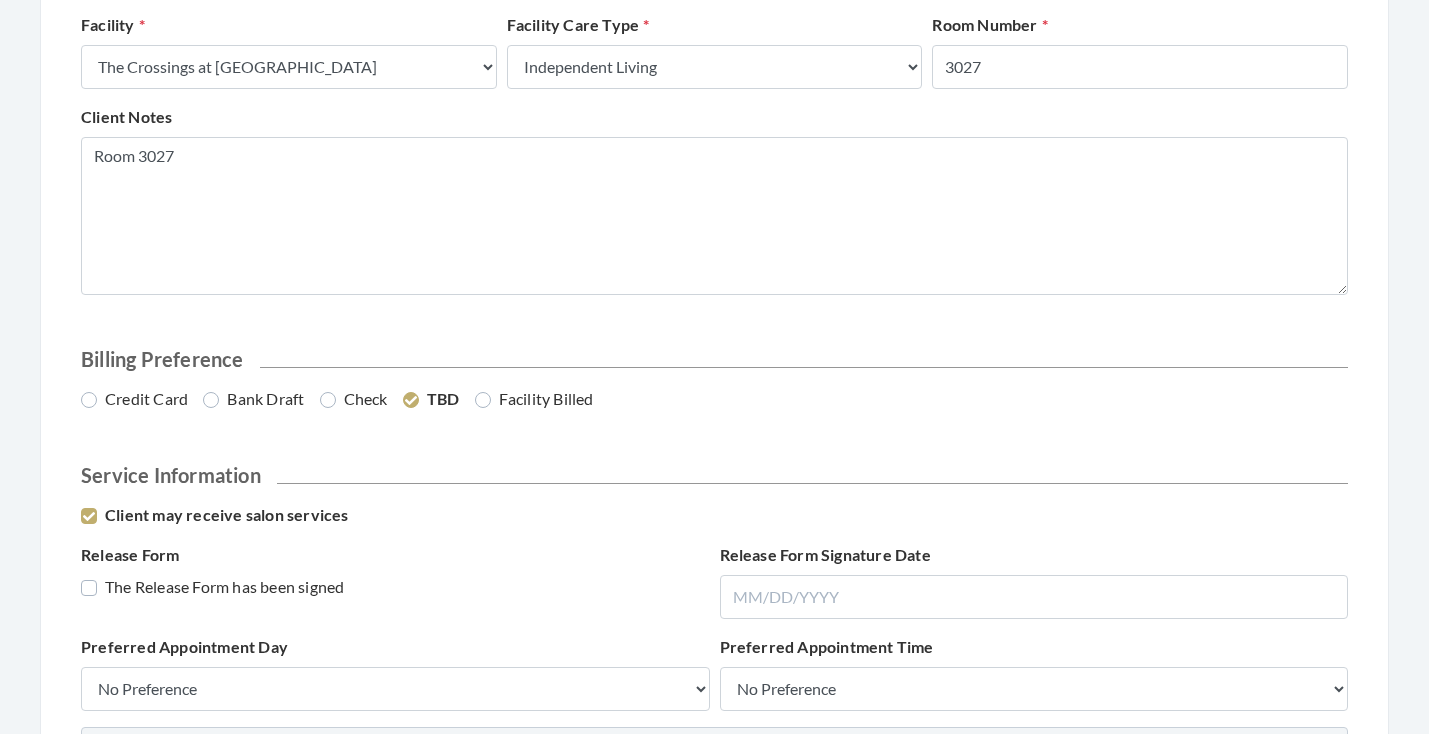click on "Credit Card" at bounding box center [134, 399] 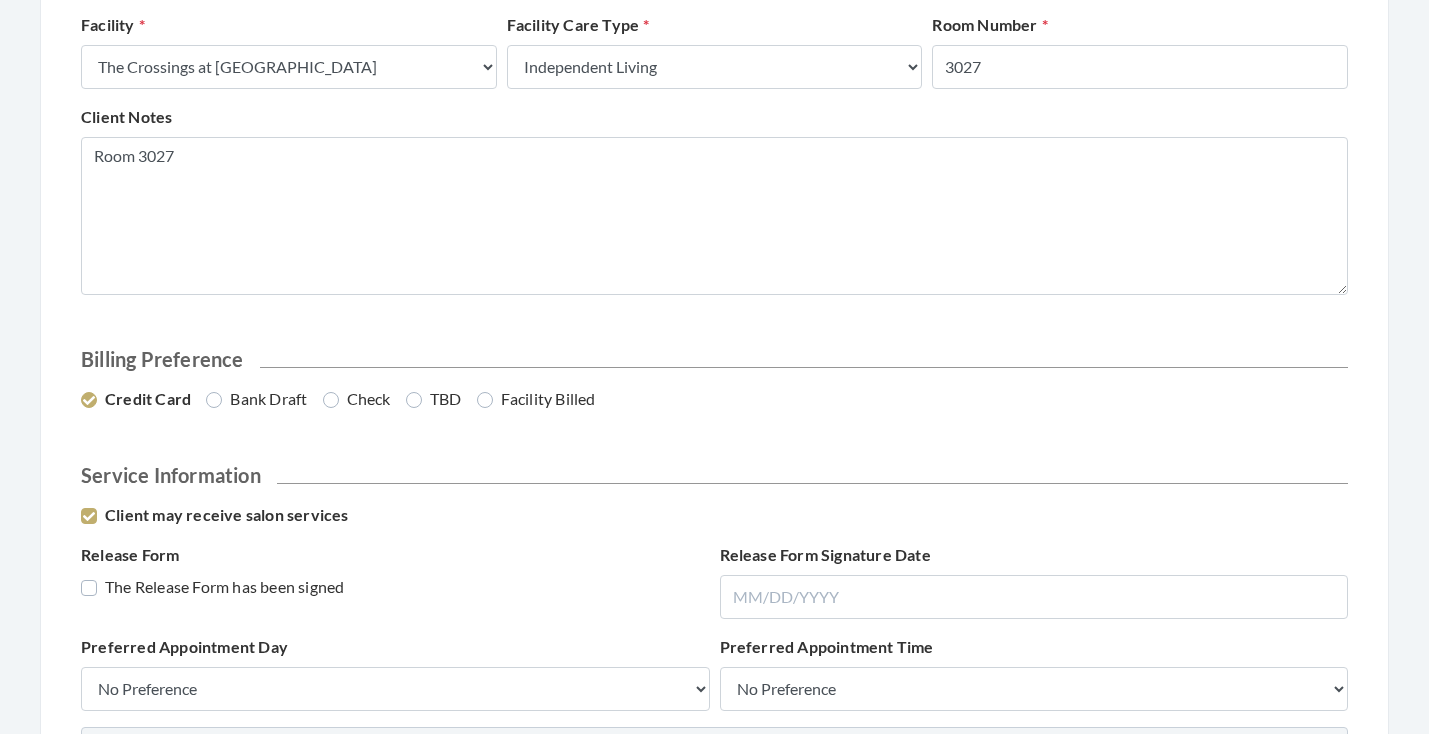 click on "The Release Form has been signed" at bounding box center (212, 587) 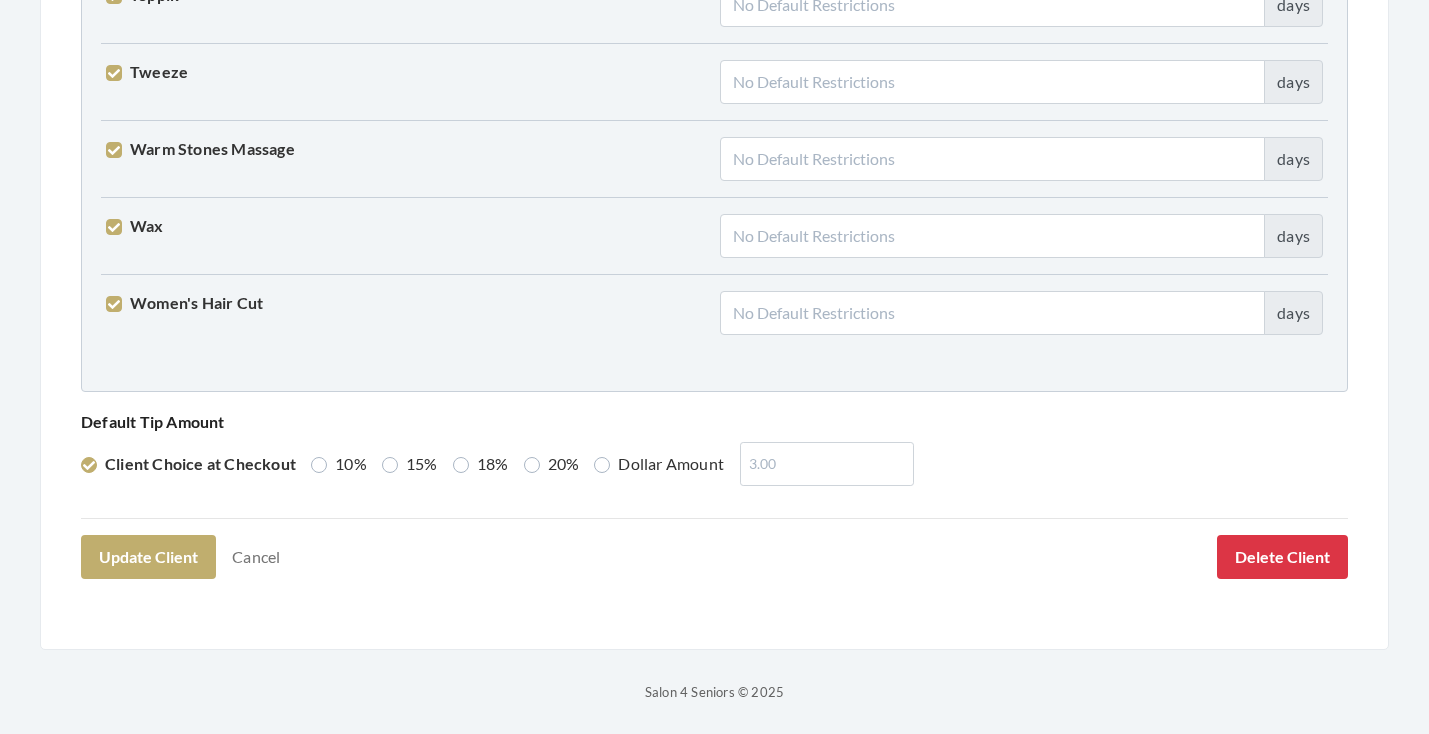 scroll, scrollTop: 5059, scrollLeft: 0, axis: vertical 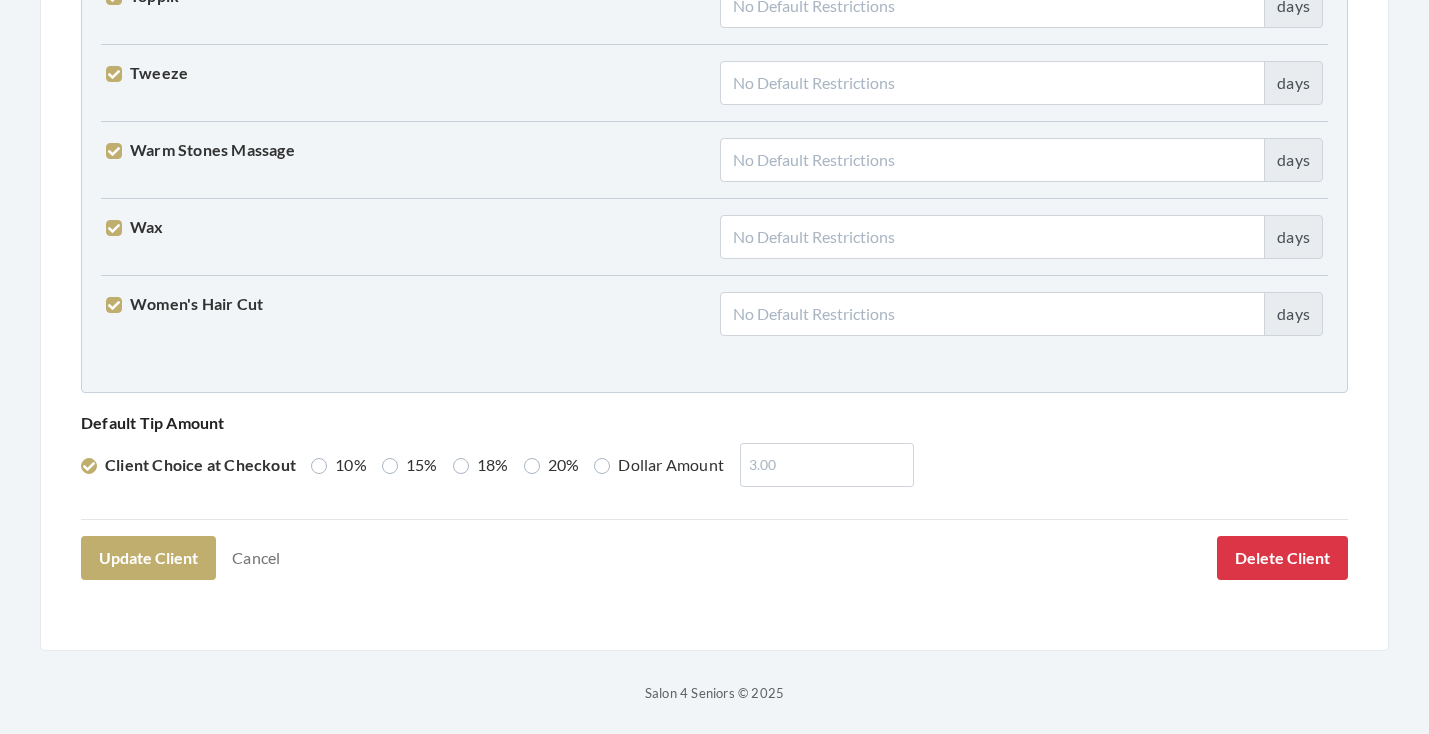 click on "15%" at bounding box center (410, 465) 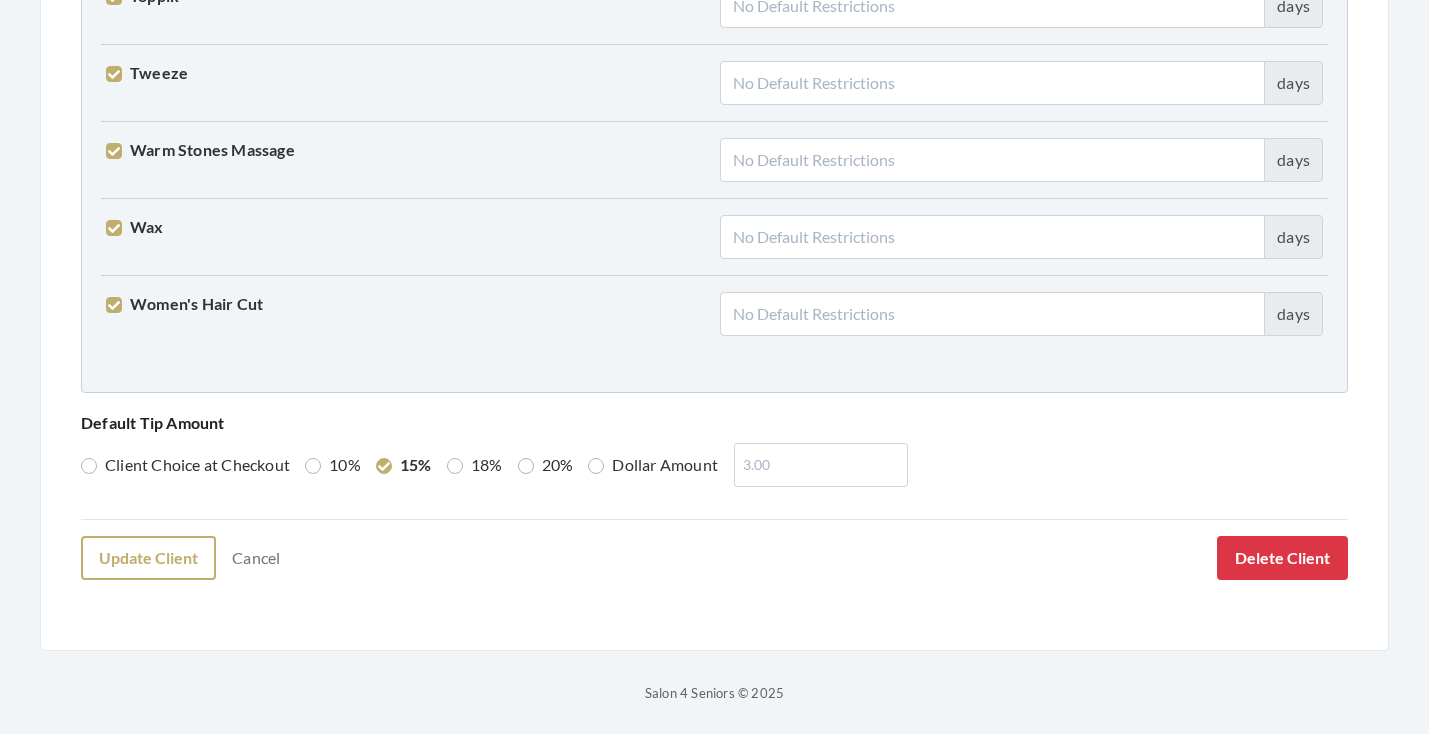 click on "Update Client" at bounding box center [148, 558] 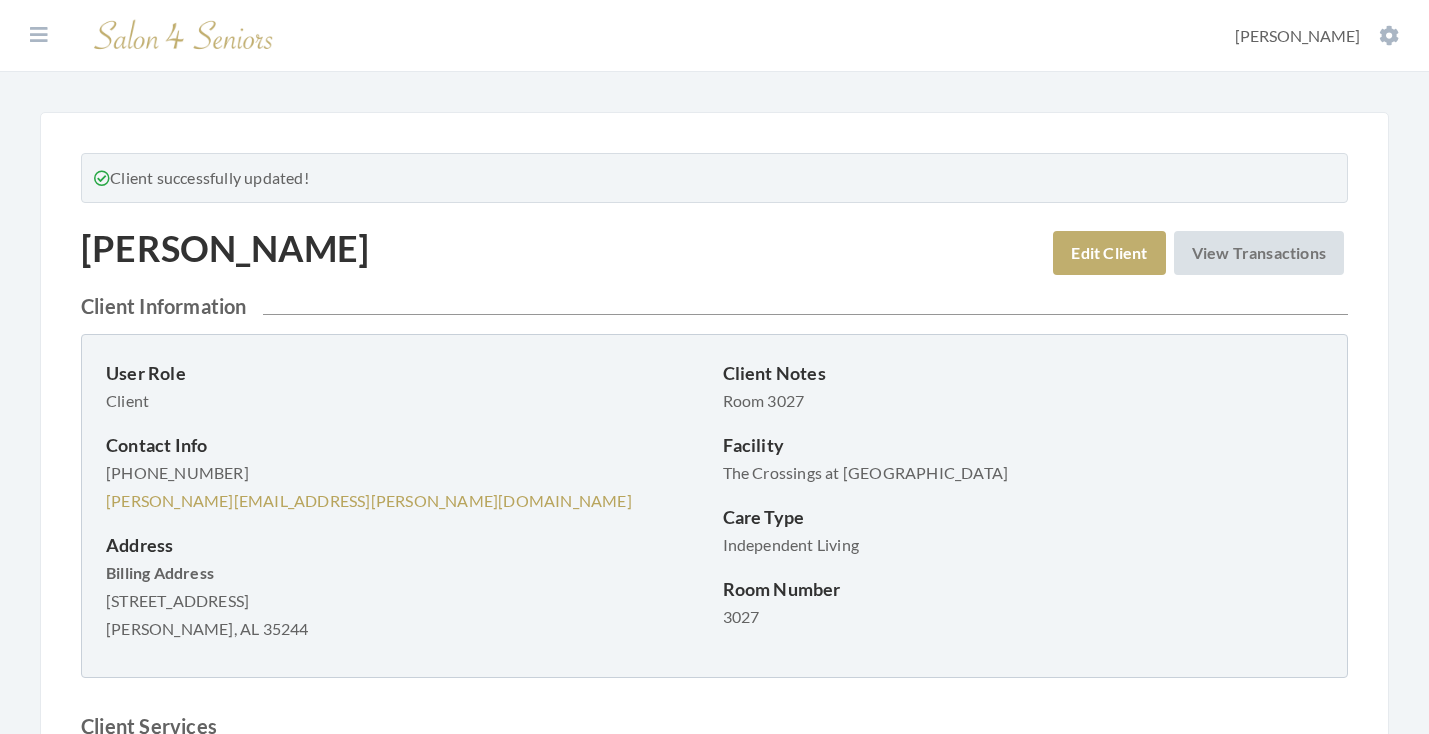 scroll, scrollTop: 145, scrollLeft: 0, axis: vertical 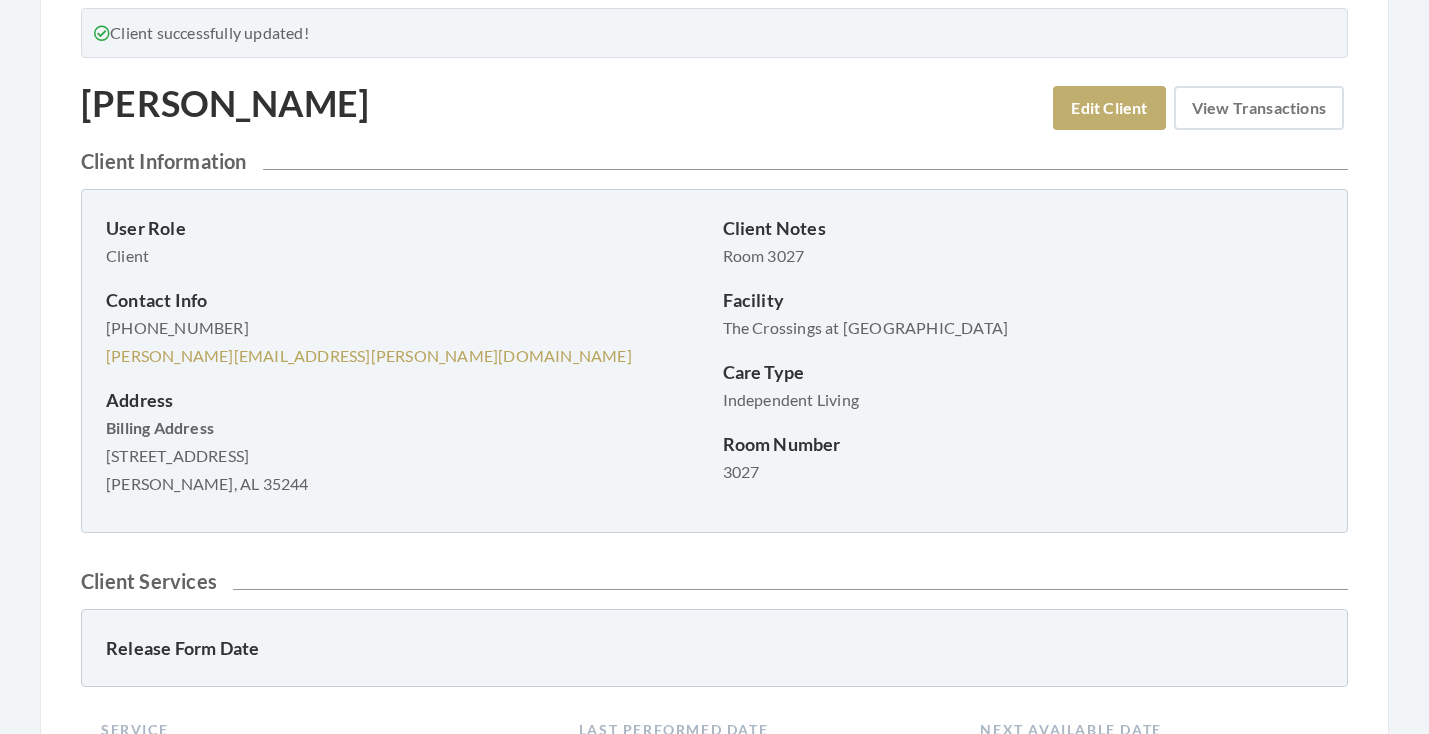 click on "View Transactions" at bounding box center [1259, 108] 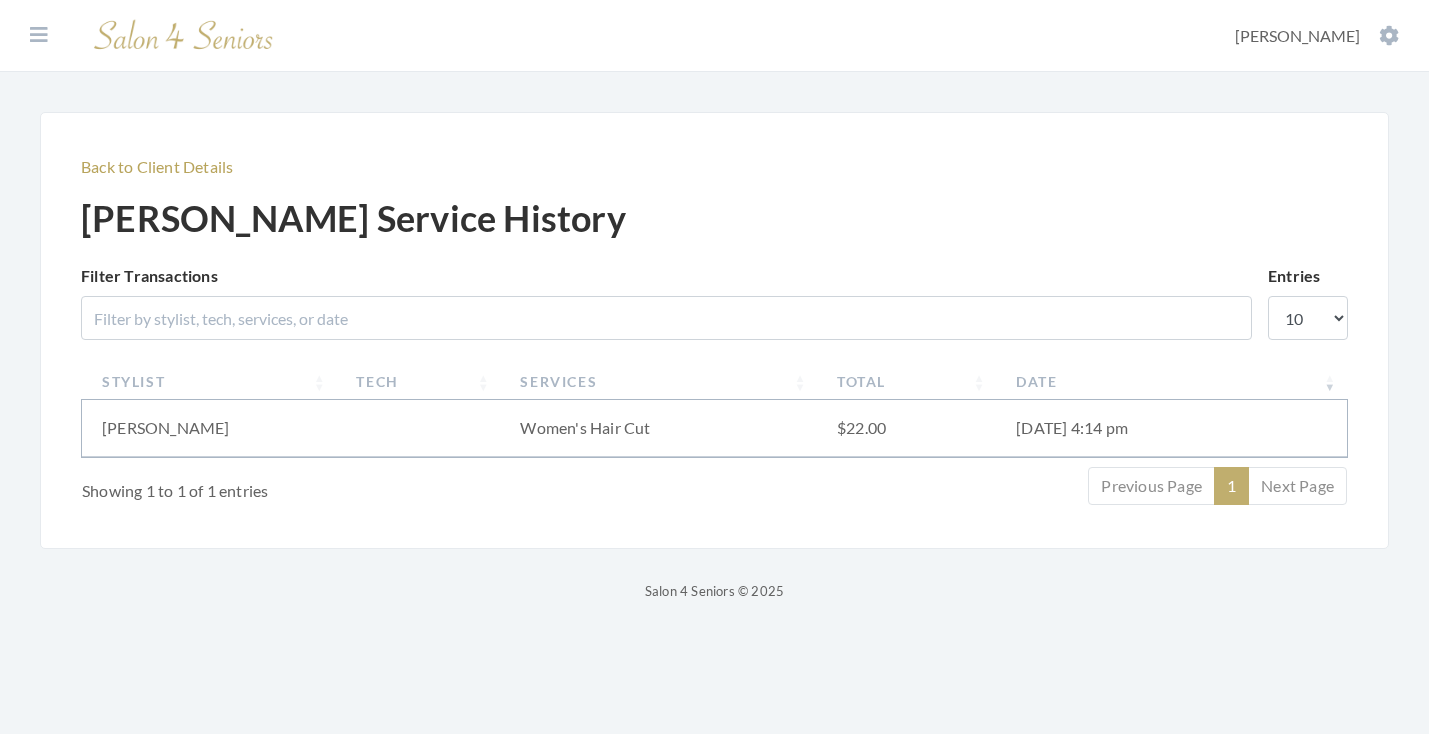 scroll, scrollTop: 0, scrollLeft: 0, axis: both 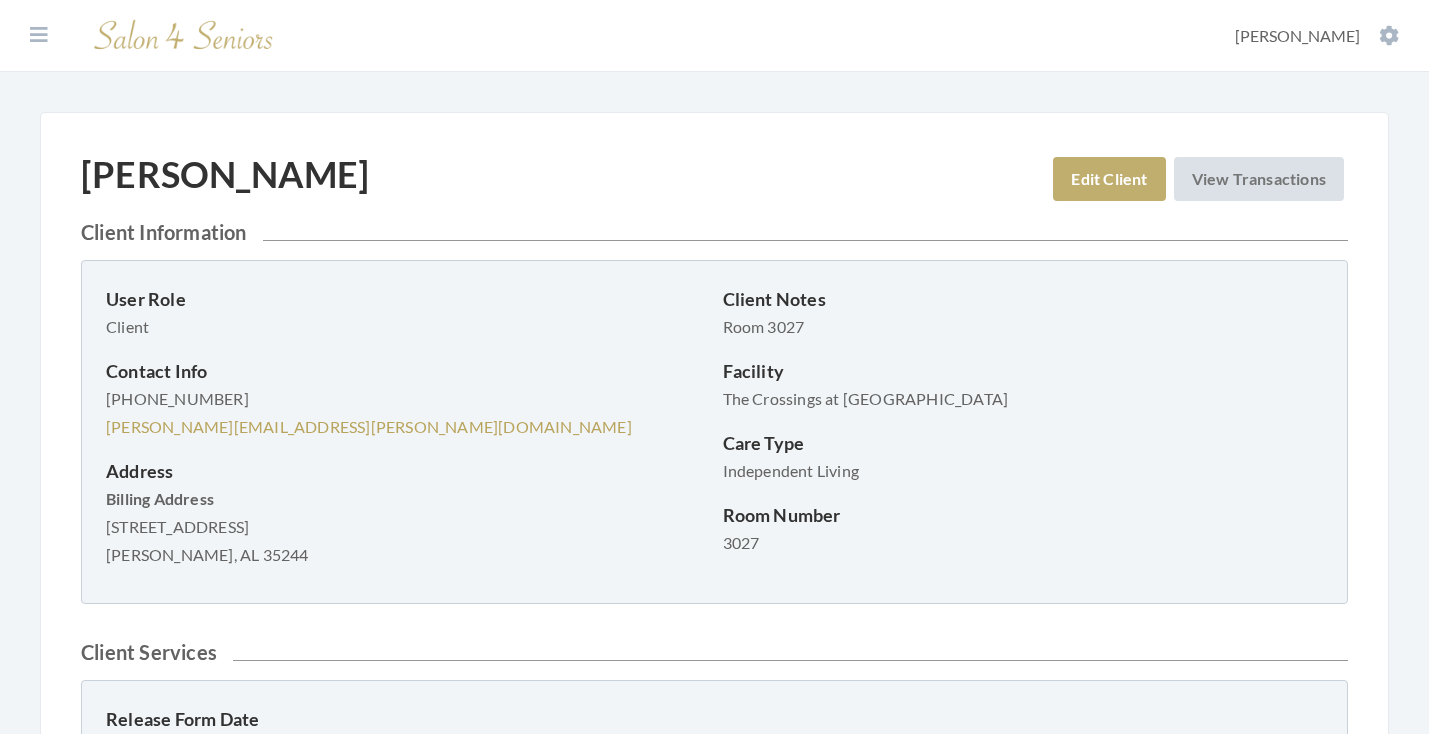 click on "Dashboard   Facilities   Services   All Clients   User Management   Stylists / Techs   Reporting Tools   All Transactions   Perform a Transaction   System Settings     Evie Binder       Account   Log Out" at bounding box center [714, 36] 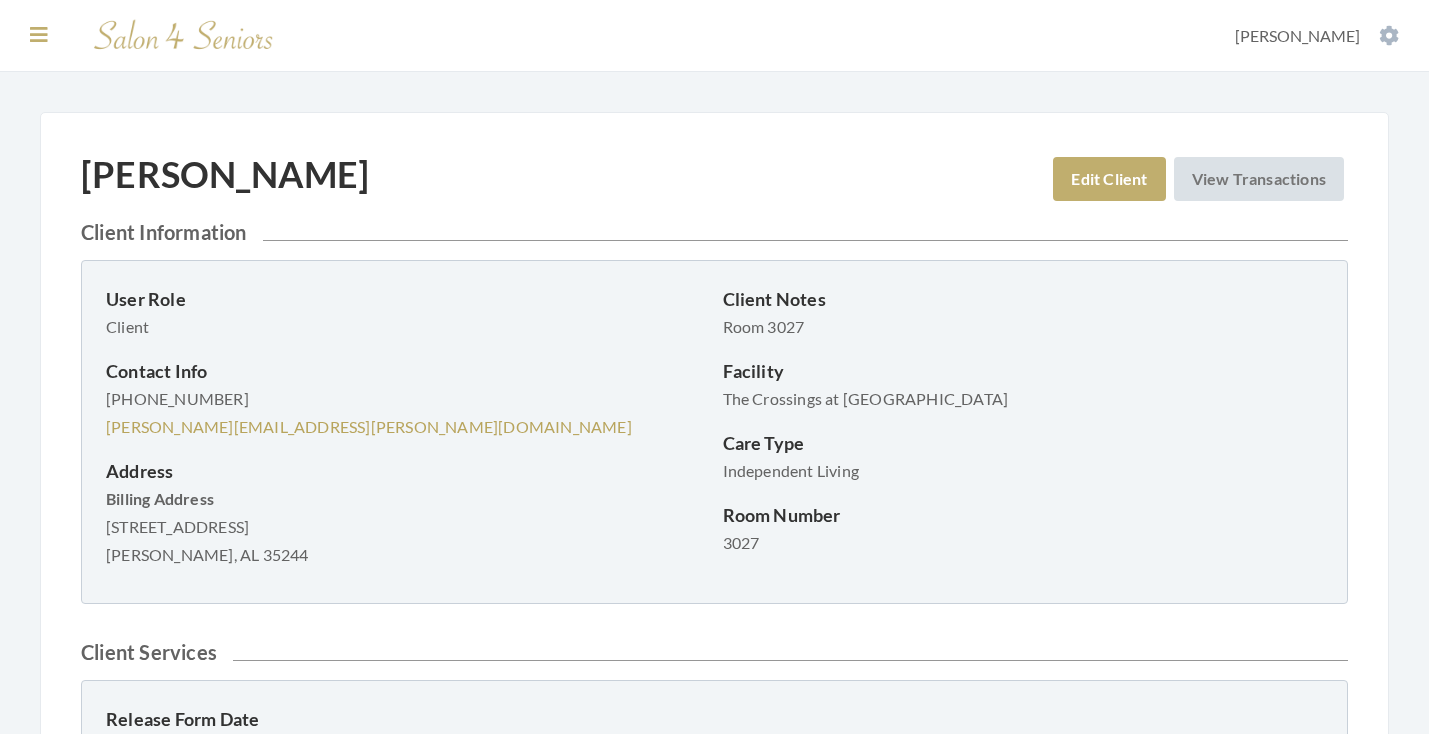 click at bounding box center (39, 35) 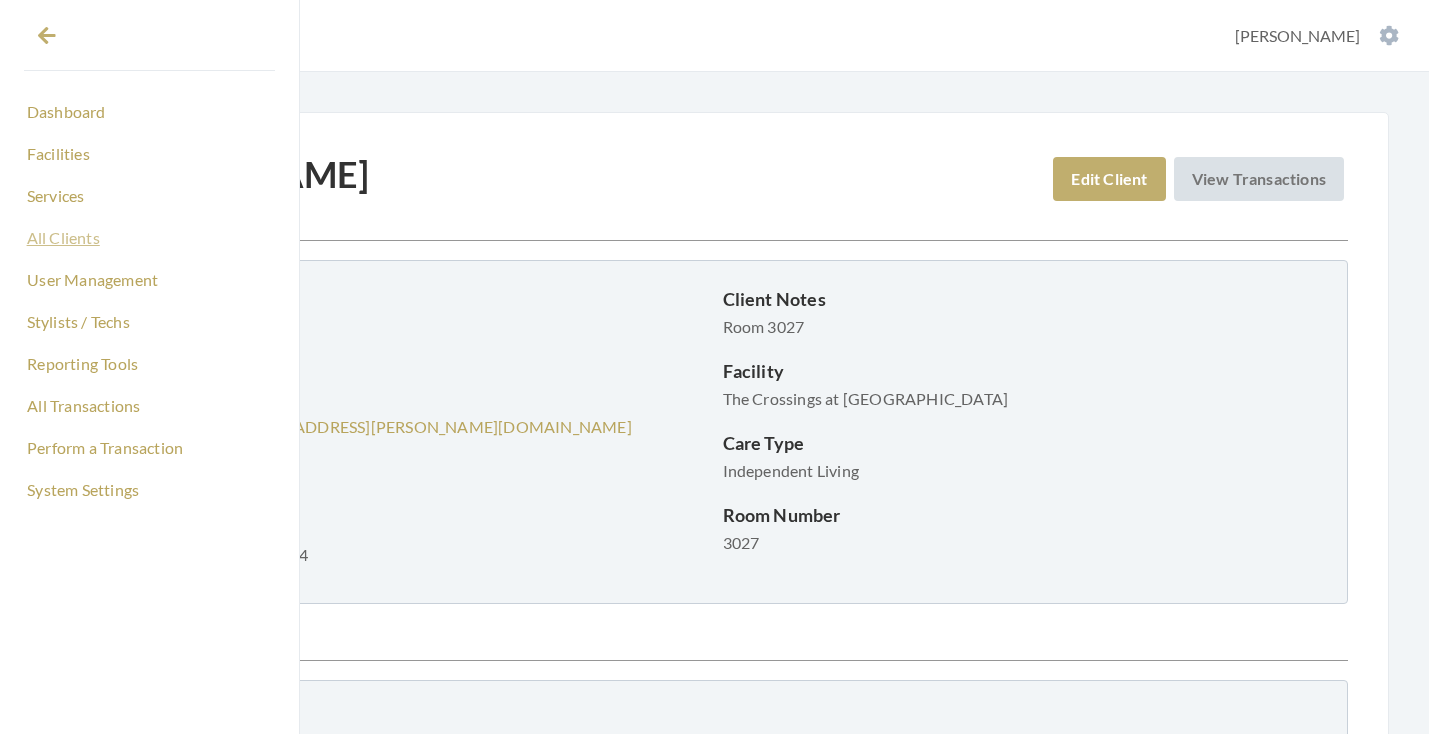 click on "All Clients" at bounding box center [149, 238] 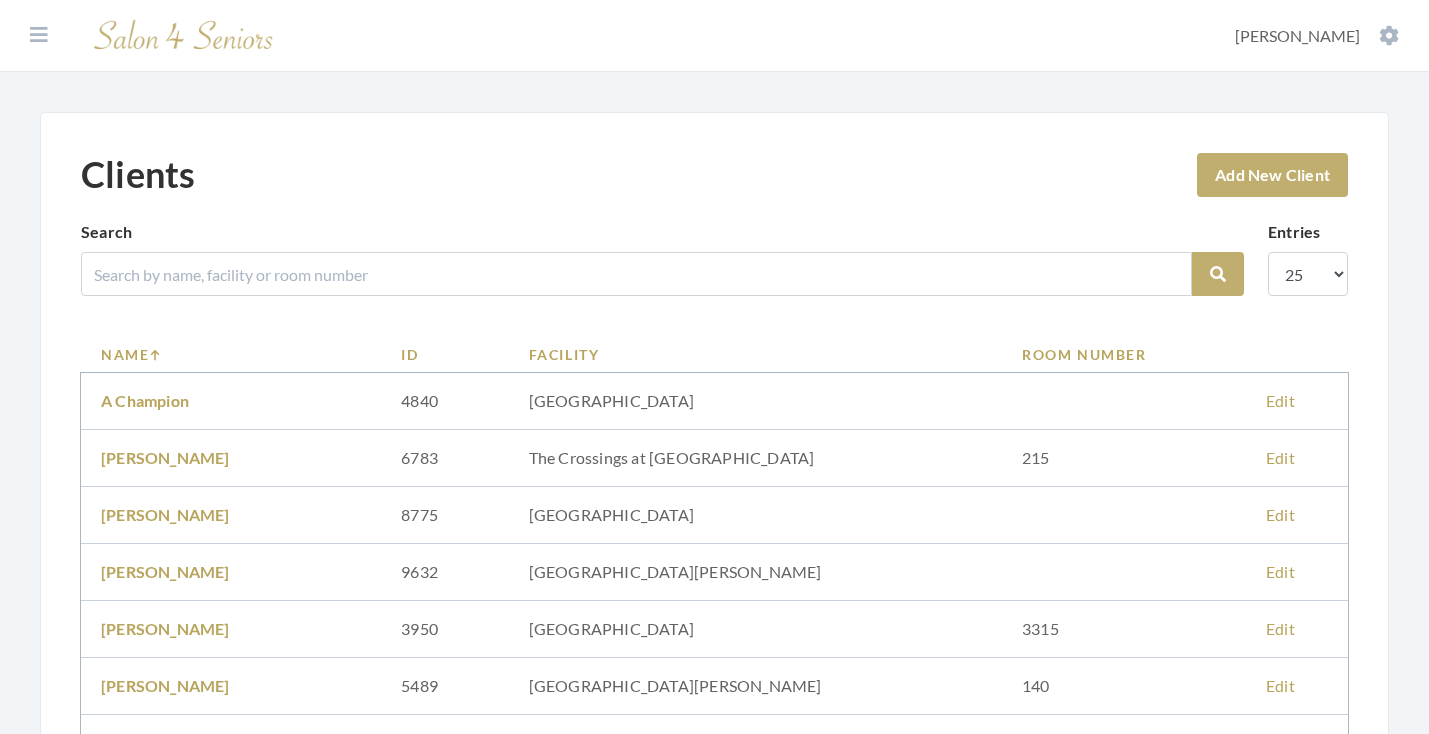 scroll, scrollTop: 0, scrollLeft: 0, axis: both 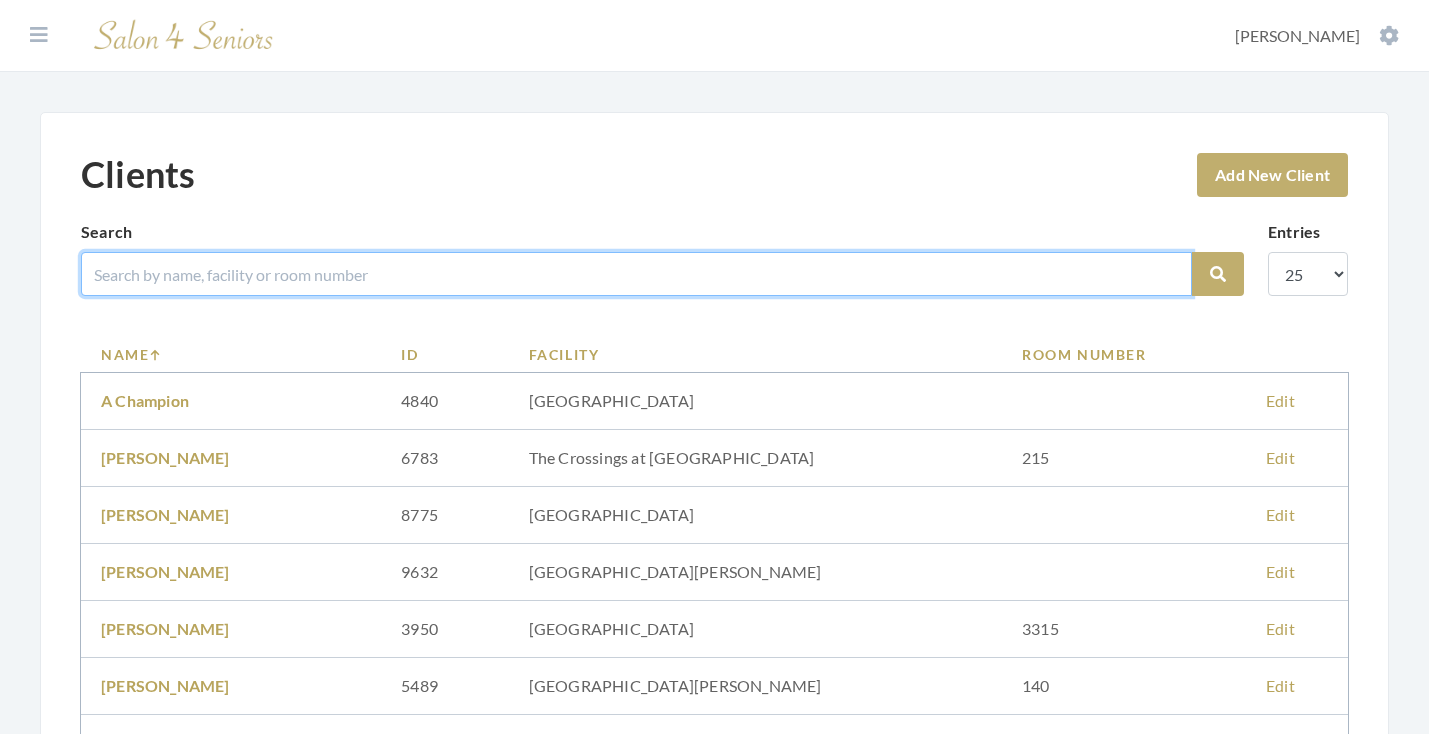 click at bounding box center (636, 274) 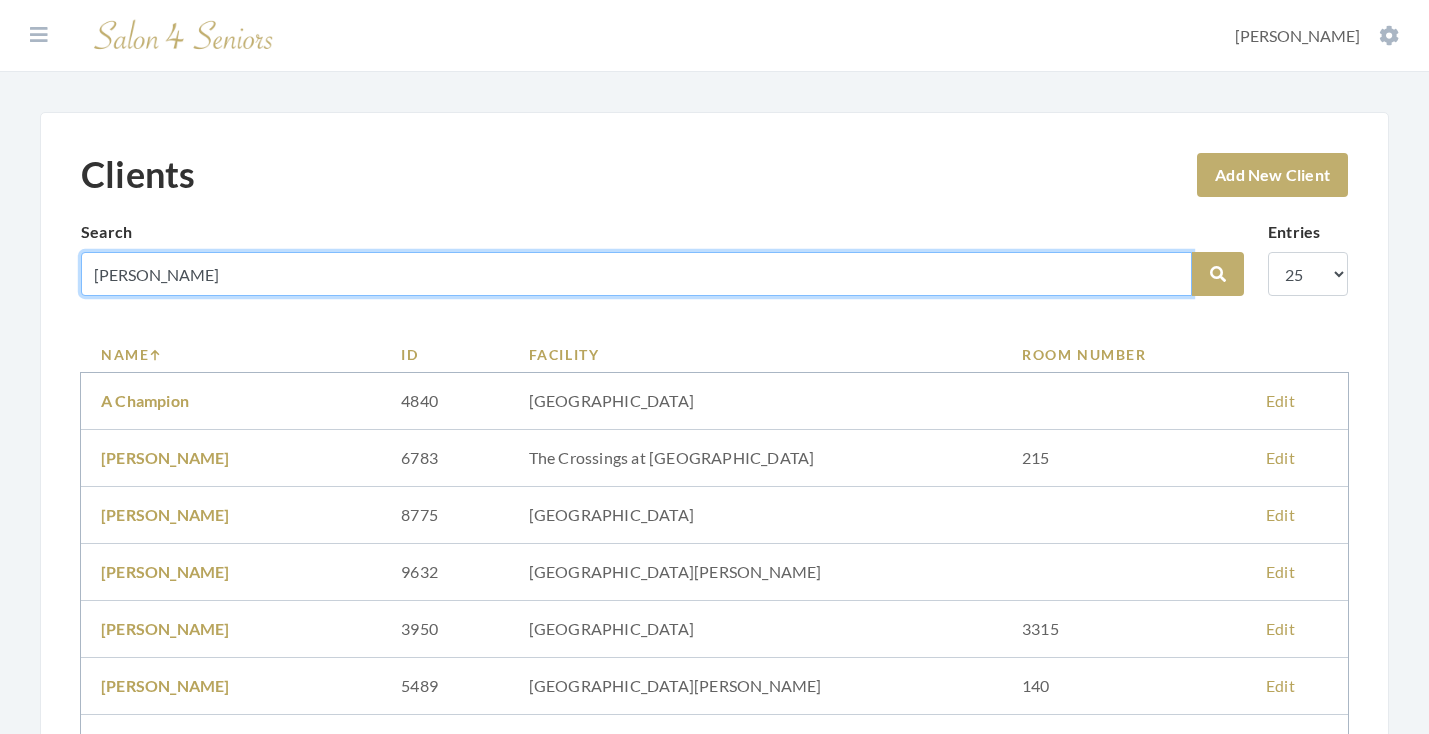 type on "[PERSON_NAME]" 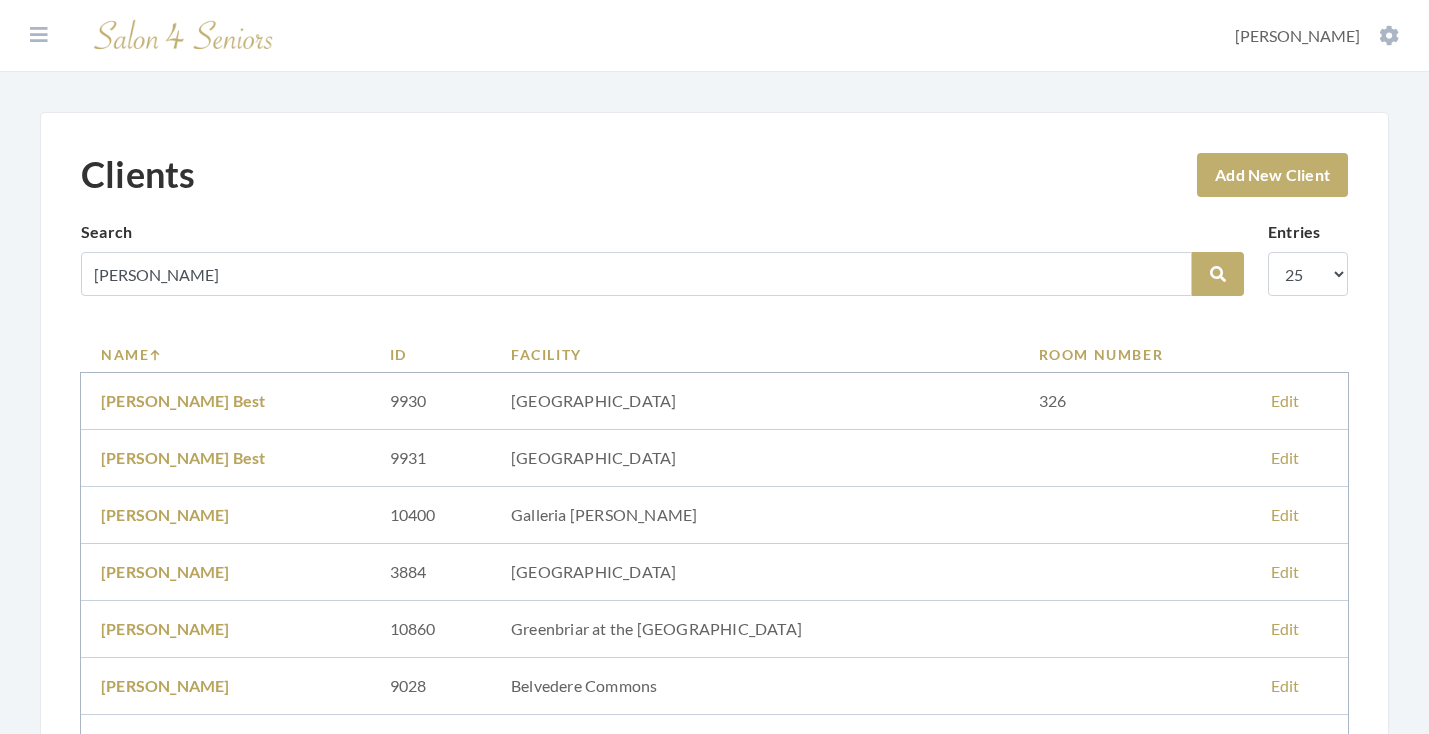 scroll, scrollTop: 0, scrollLeft: 0, axis: both 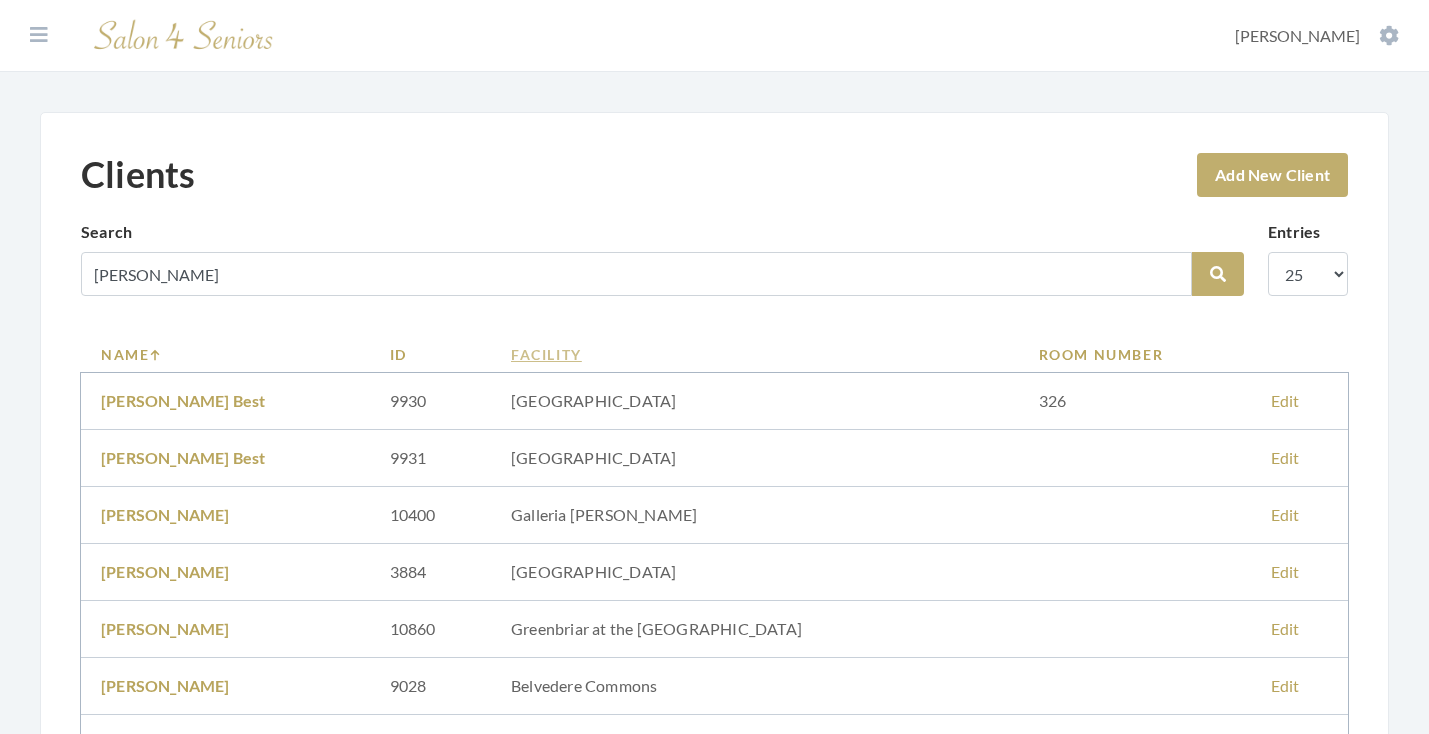 click on "Facility" at bounding box center (755, 354) 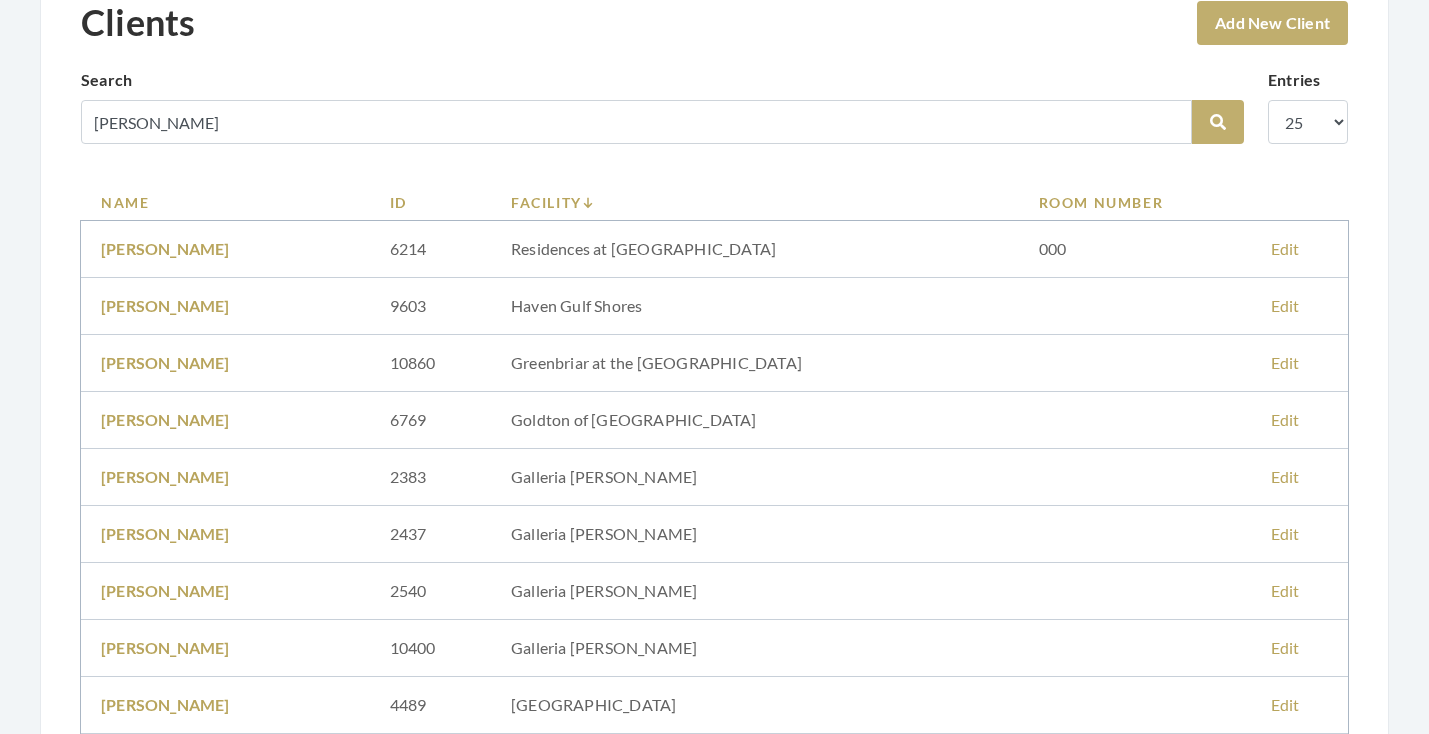 scroll, scrollTop: 146, scrollLeft: 0, axis: vertical 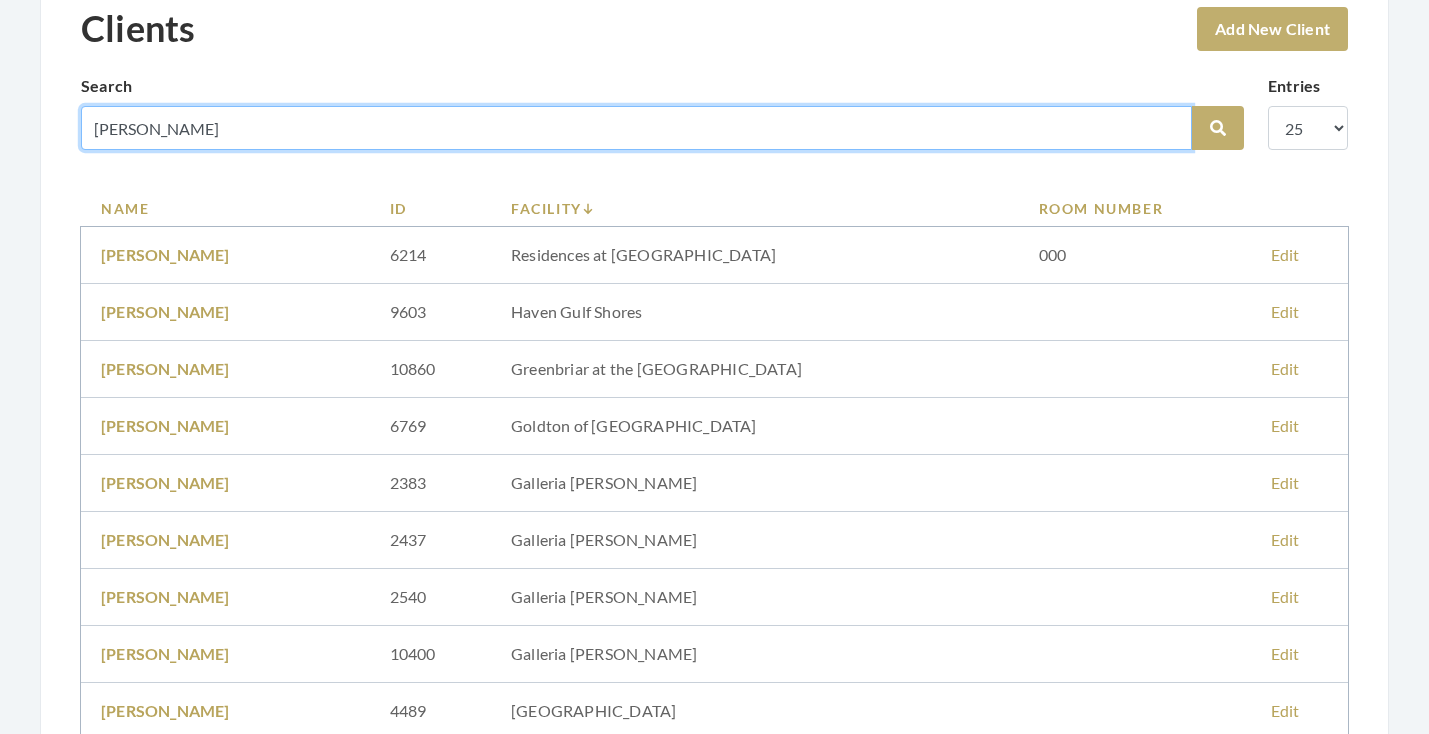 click on "[PERSON_NAME]" at bounding box center (636, 128) 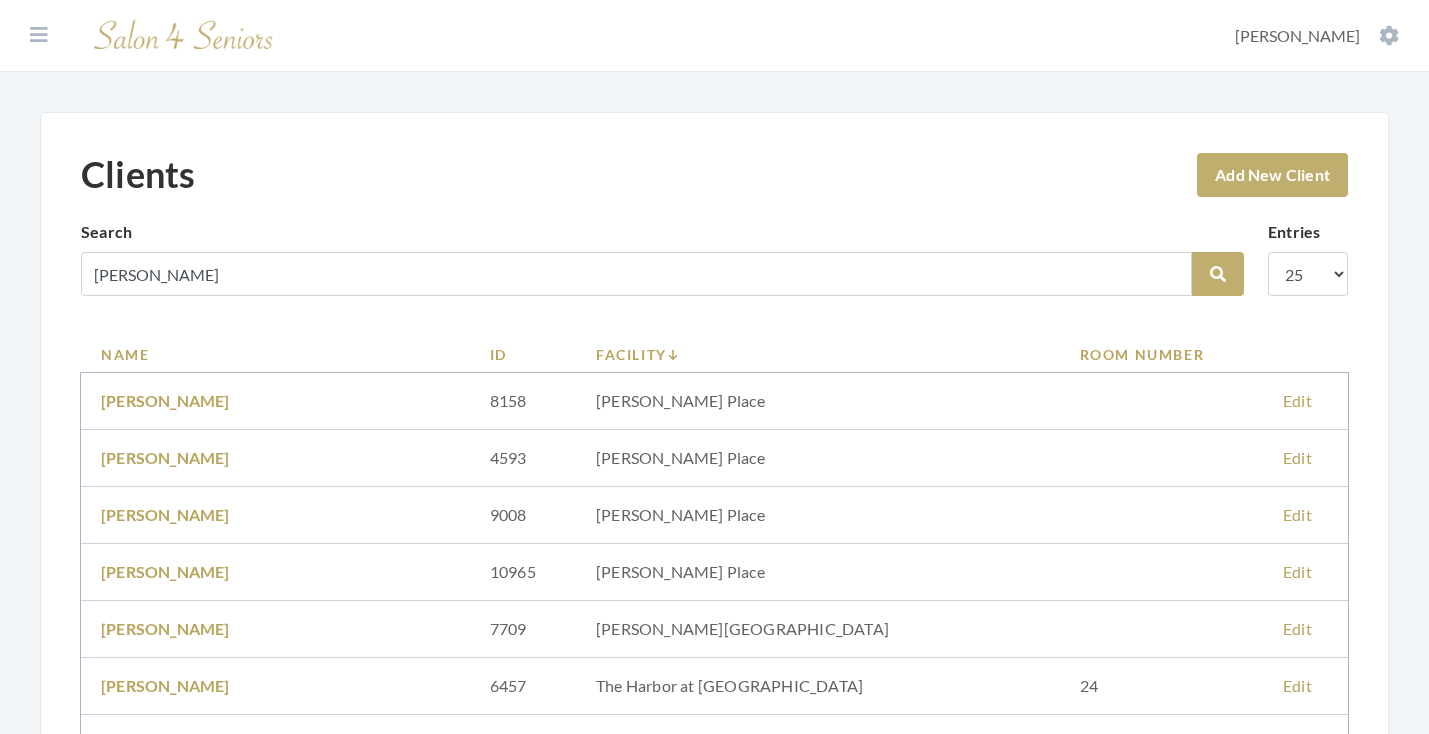 scroll, scrollTop: 0, scrollLeft: 0, axis: both 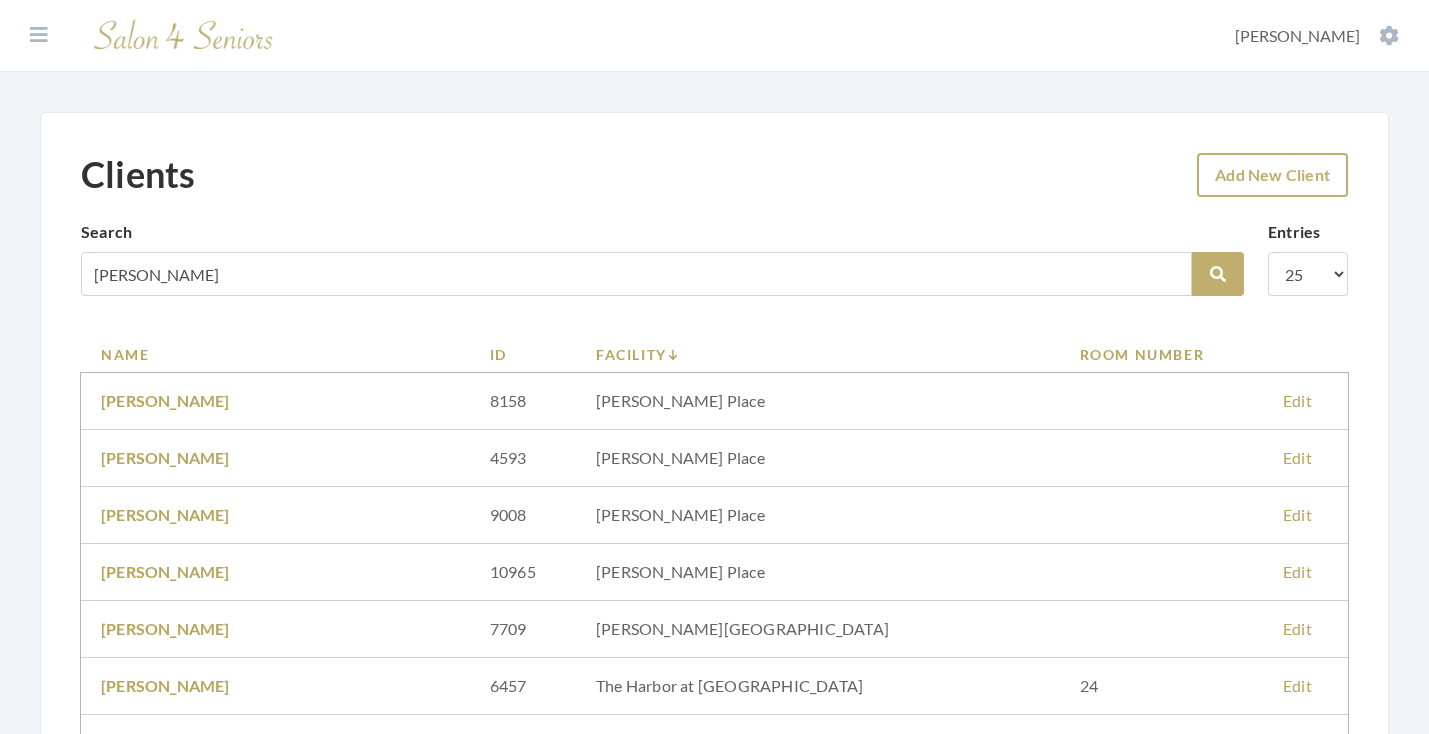 click on "Add New Client" at bounding box center (1272, 175) 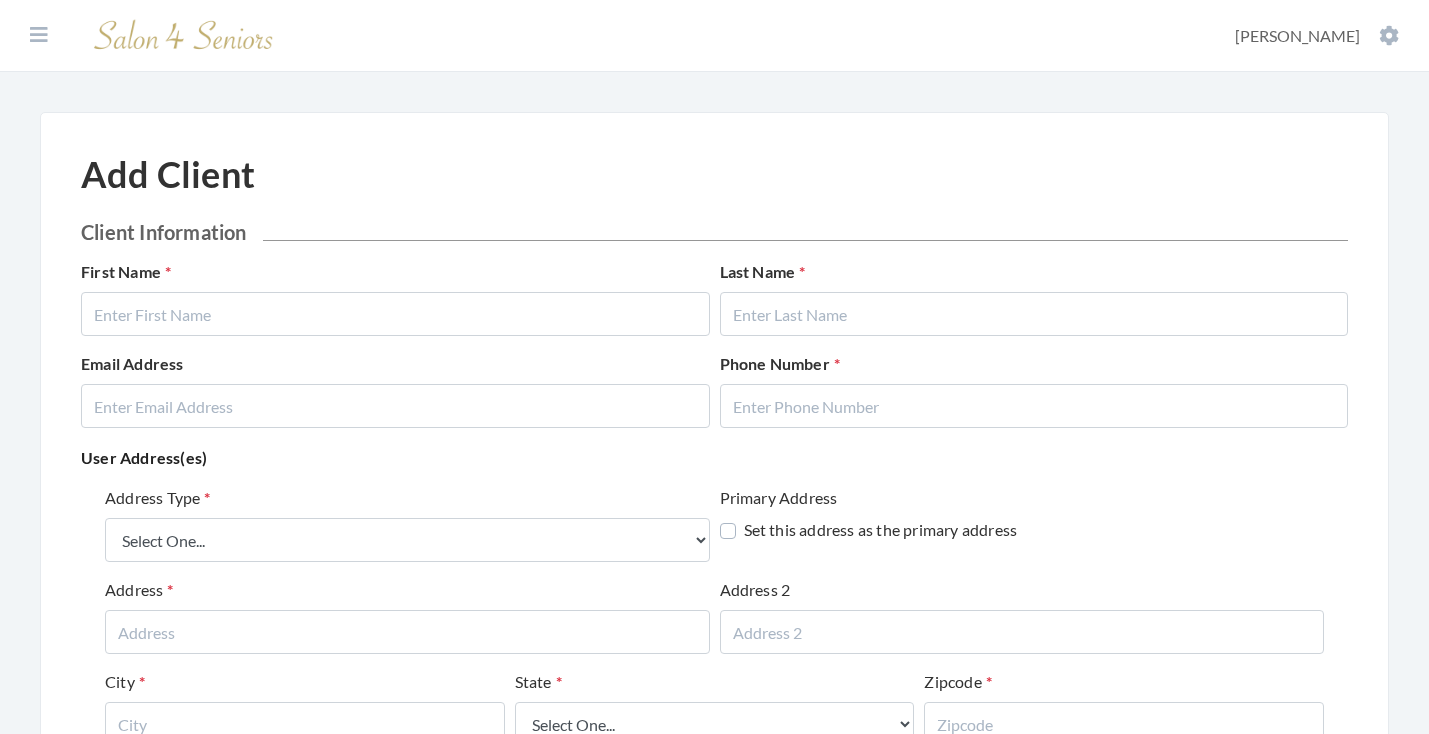 scroll, scrollTop: 0, scrollLeft: 0, axis: both 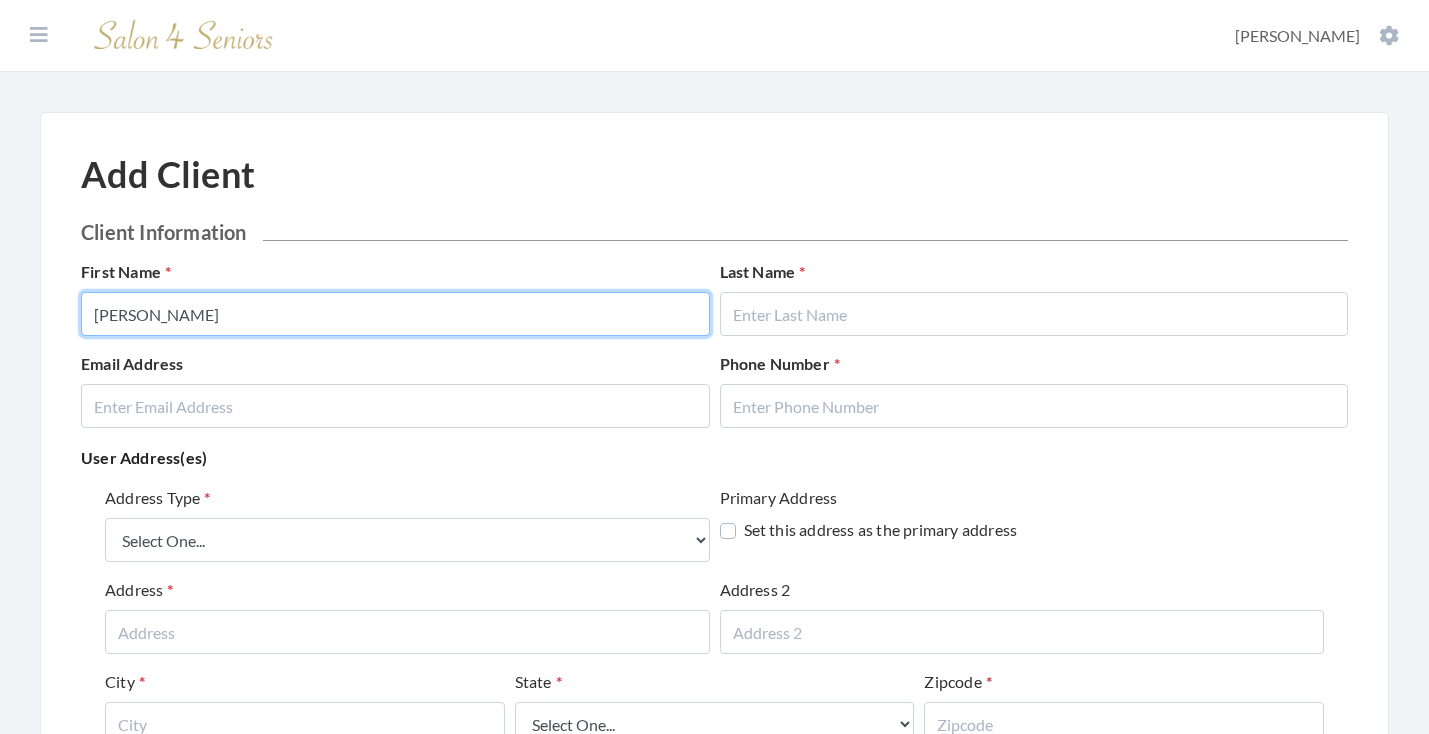 type on "JANICE" 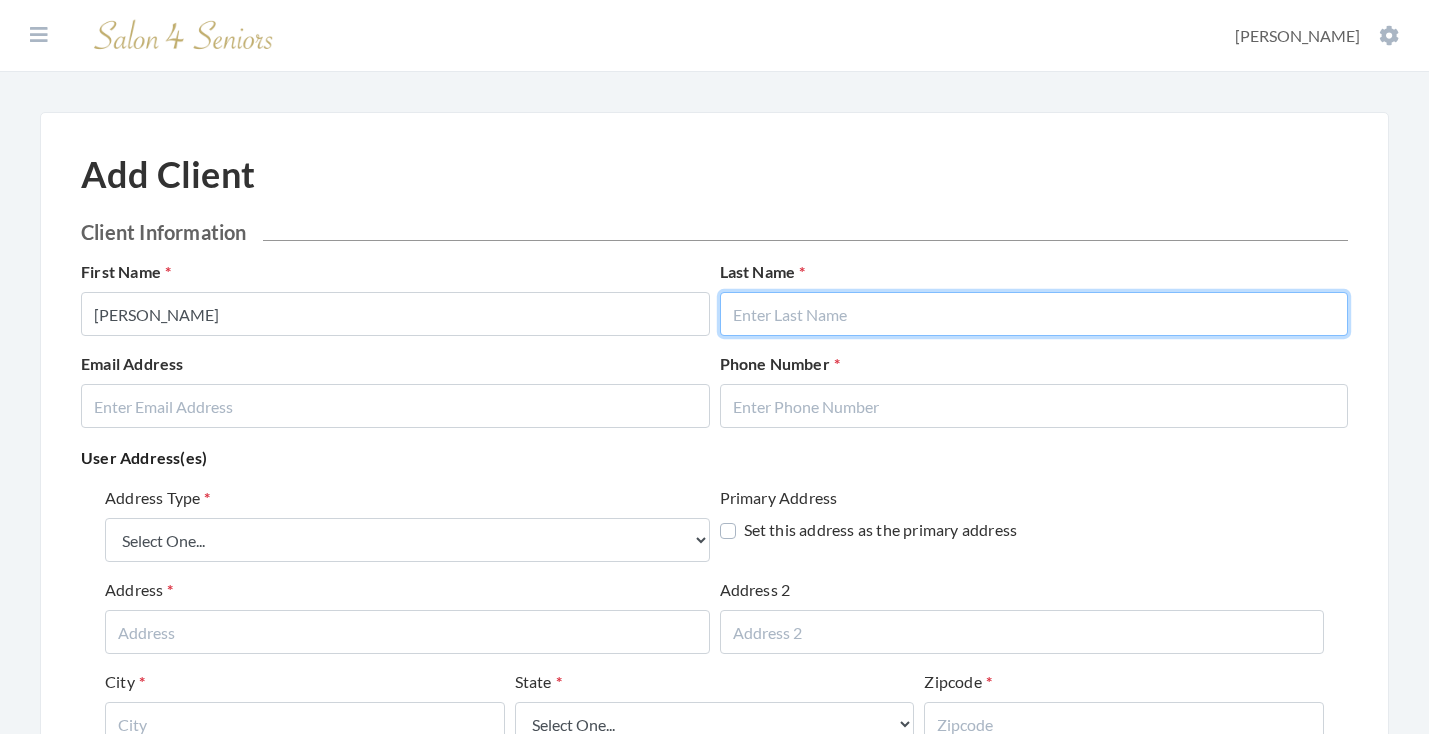 click at bounding box center (1034, 314) 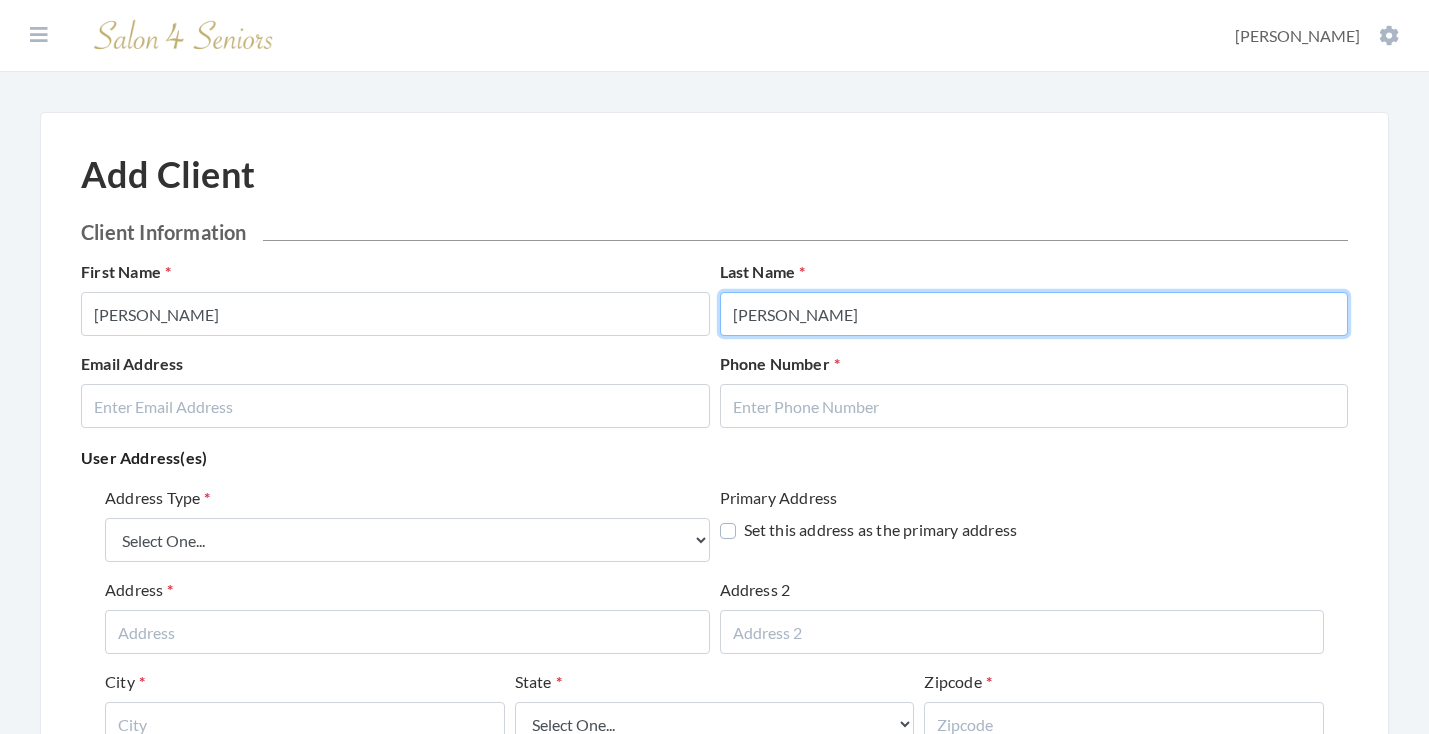 type on "BECK" 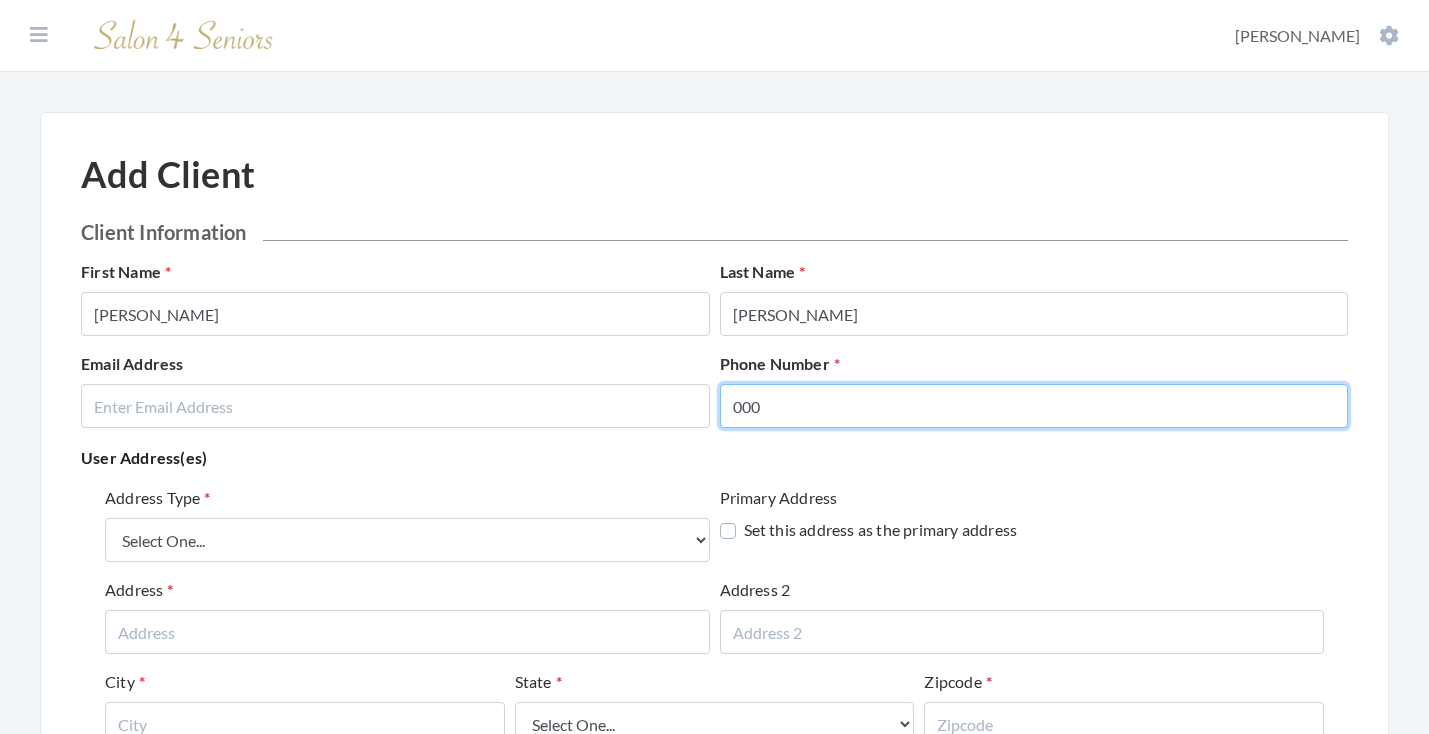 type on "000" 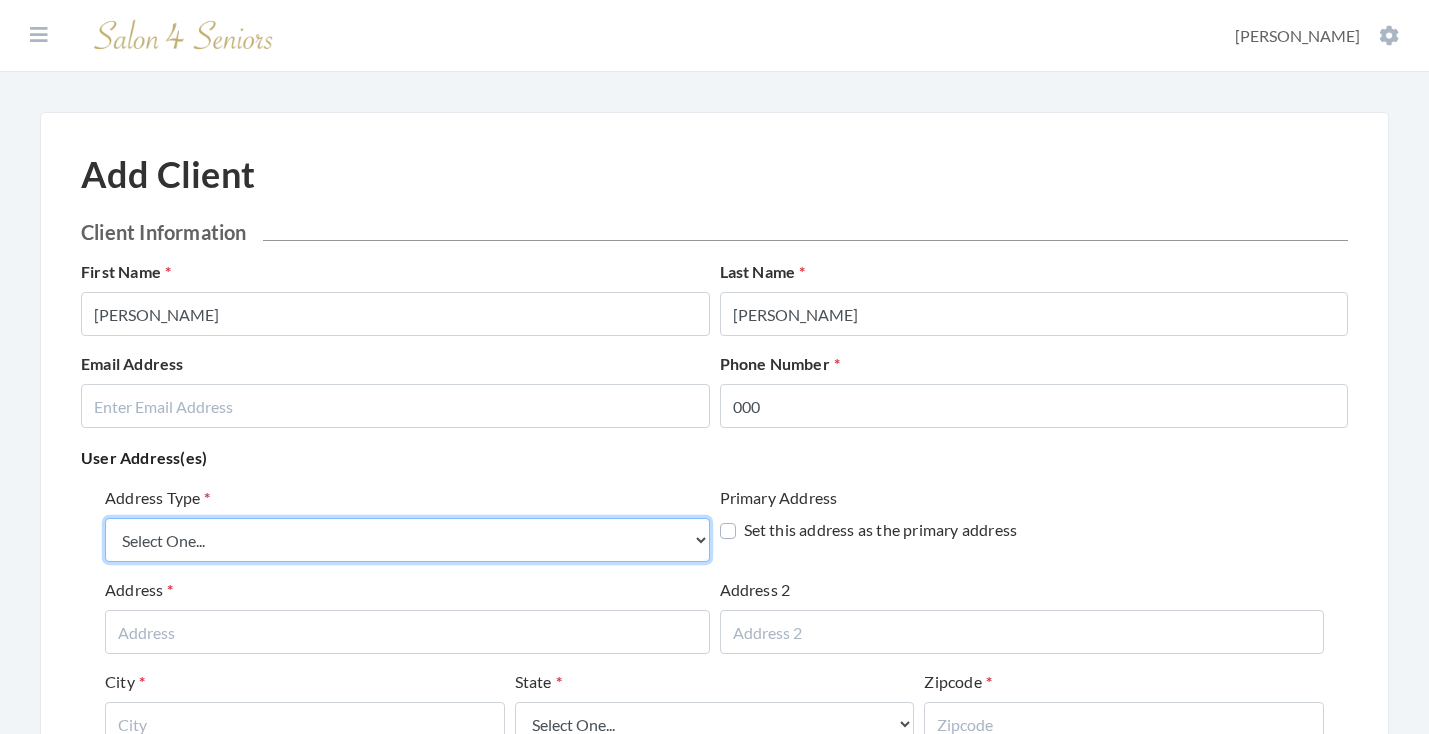 select on "billing" 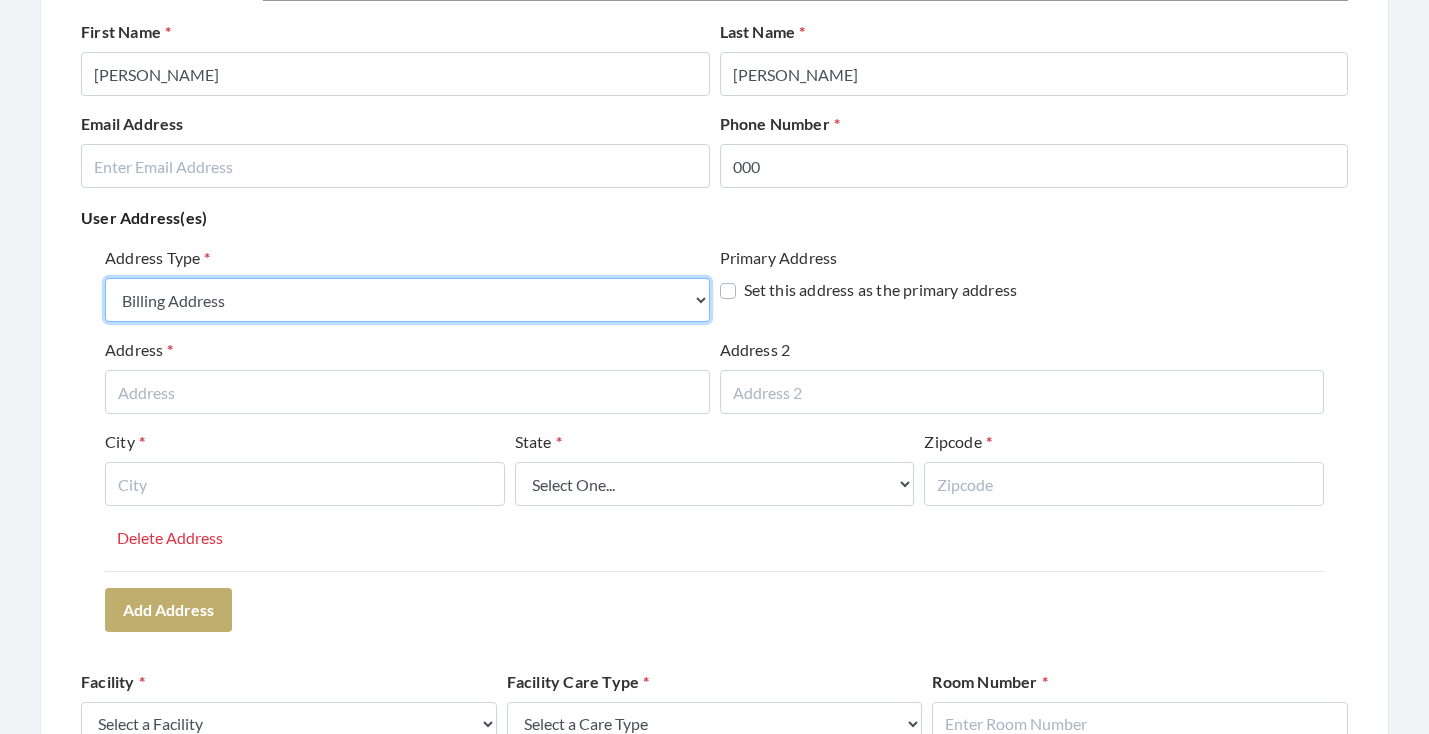 scroll, scrollTop: 251, scrollLeft: 0, axis: vertical 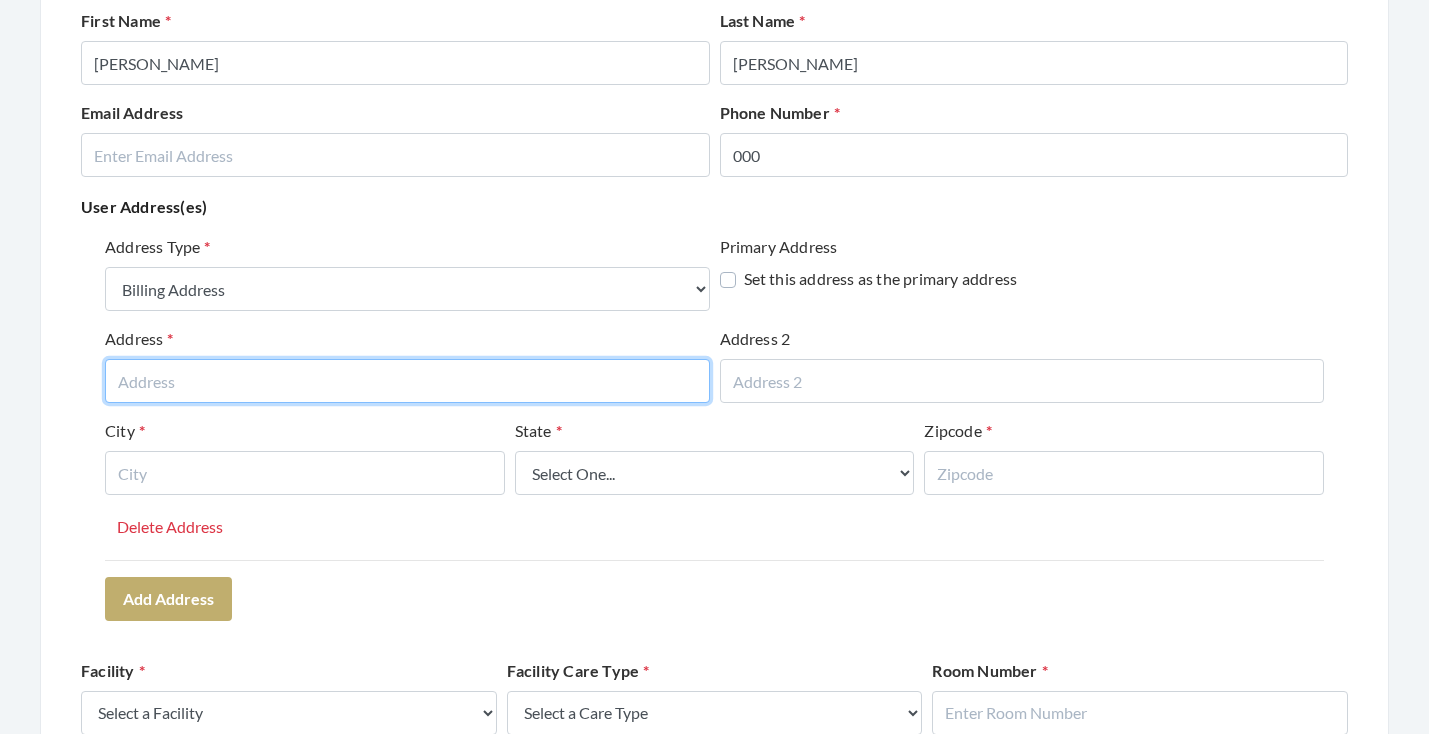 click at bounding box center [407, 381] 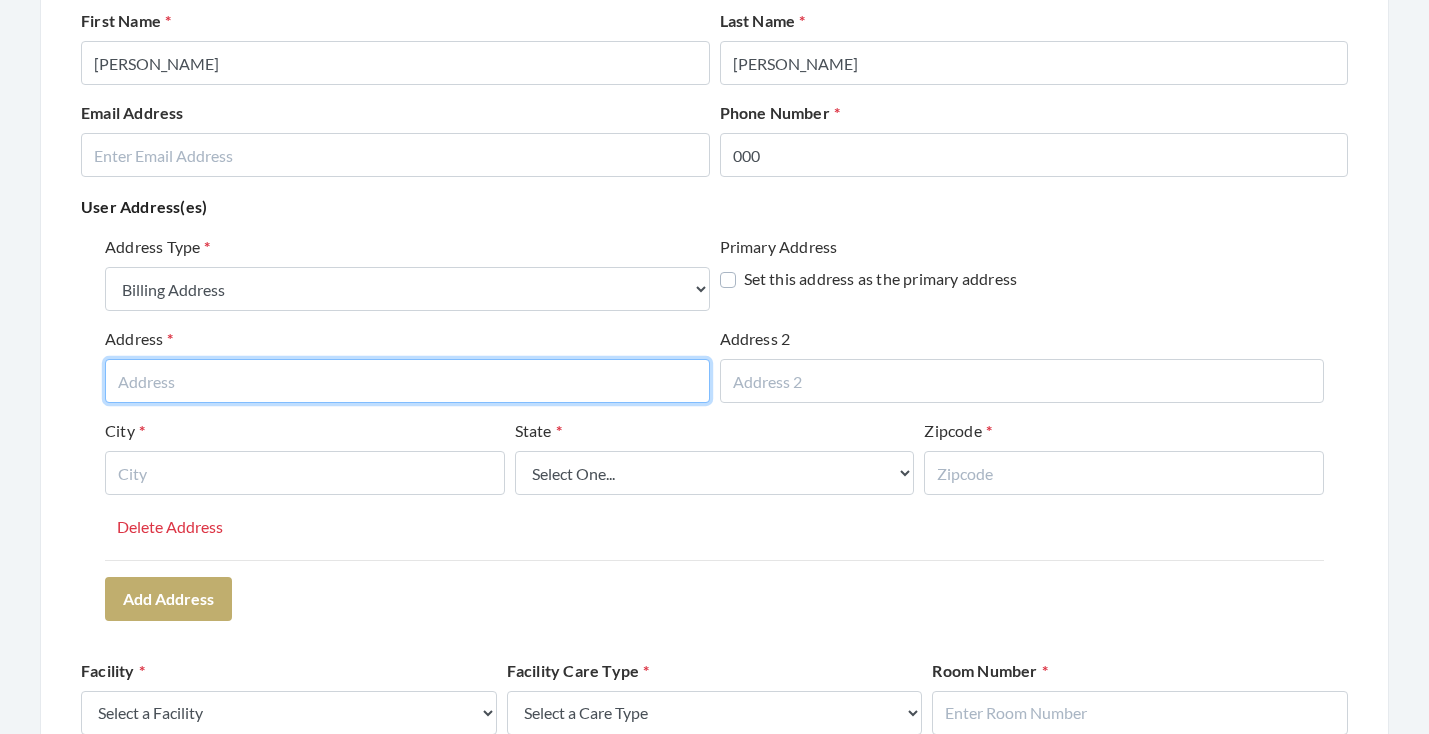 paste on "[STREET_ADDRESS]" 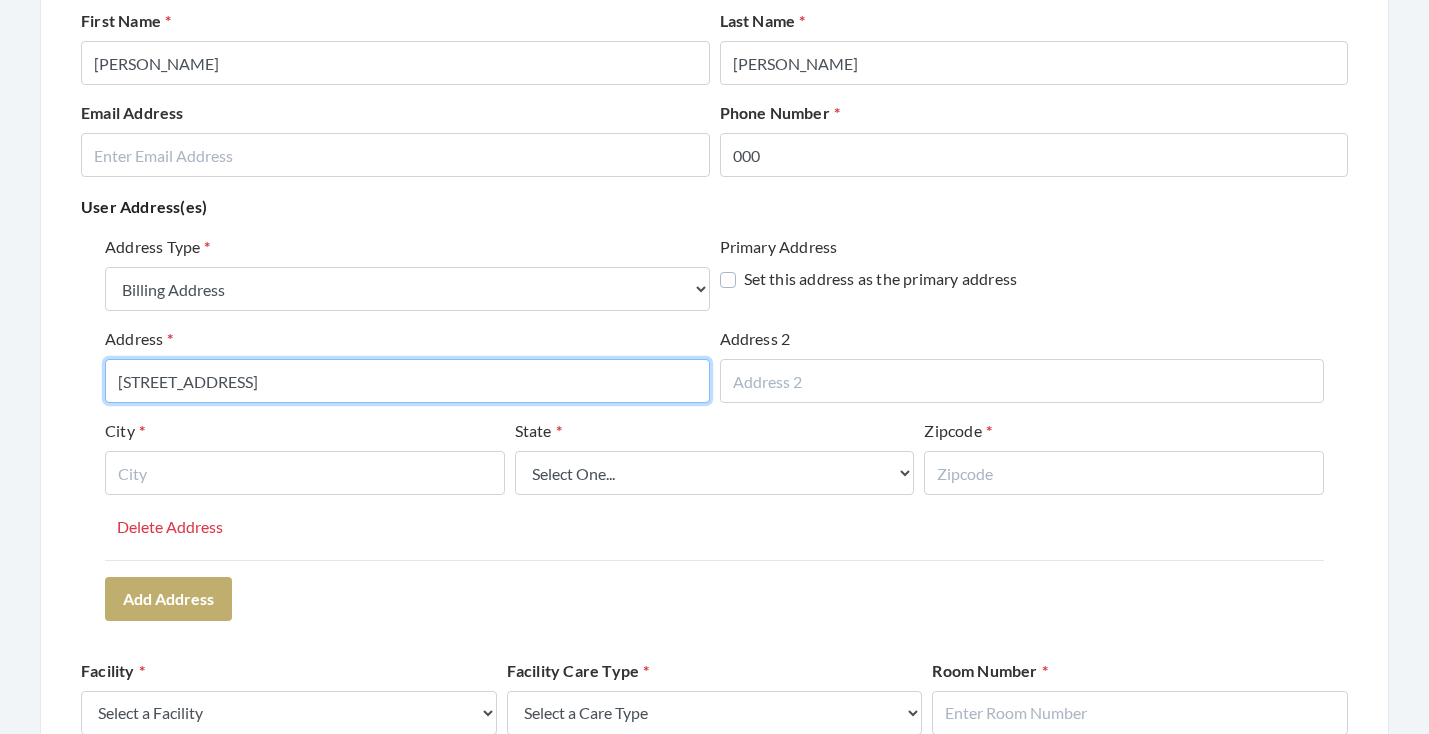 type on "2171 Parkway Lake Dr." 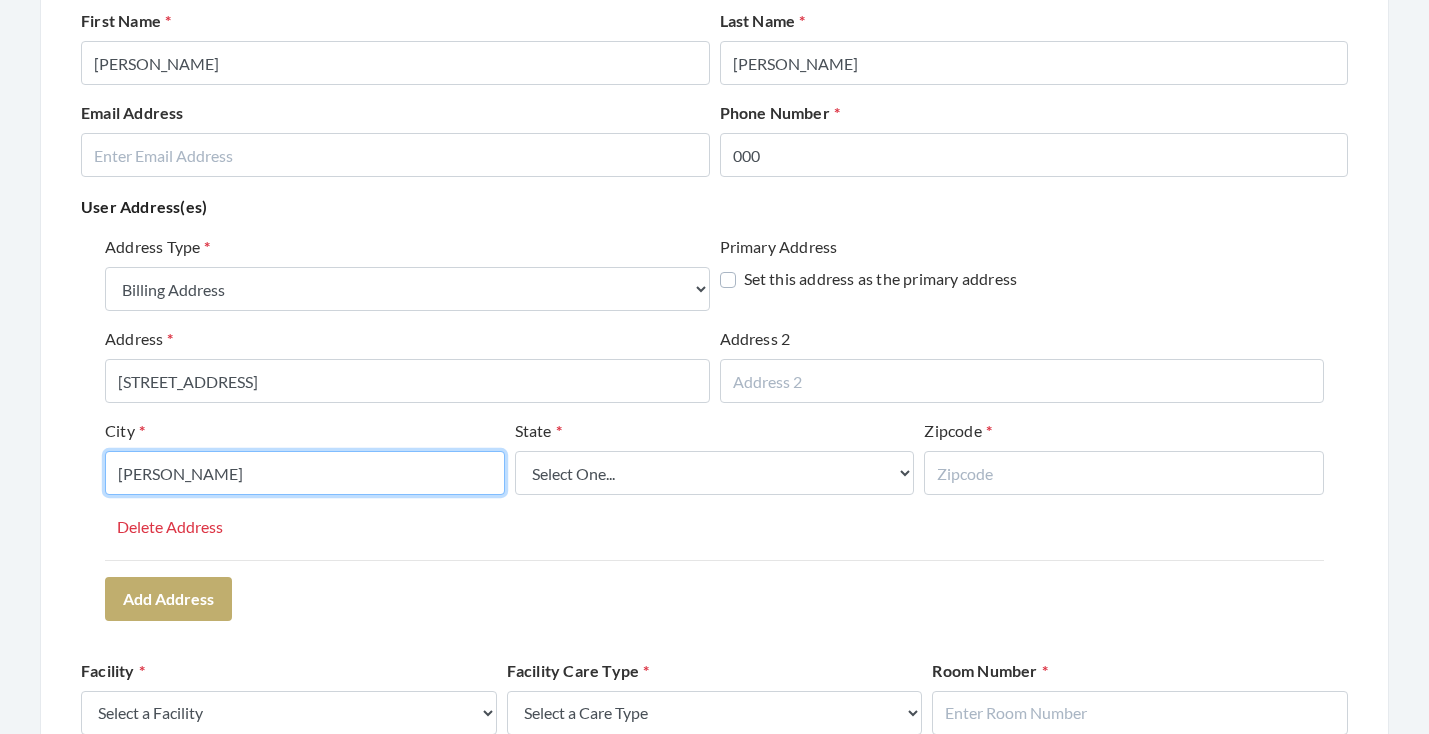 type on "HOOVER" 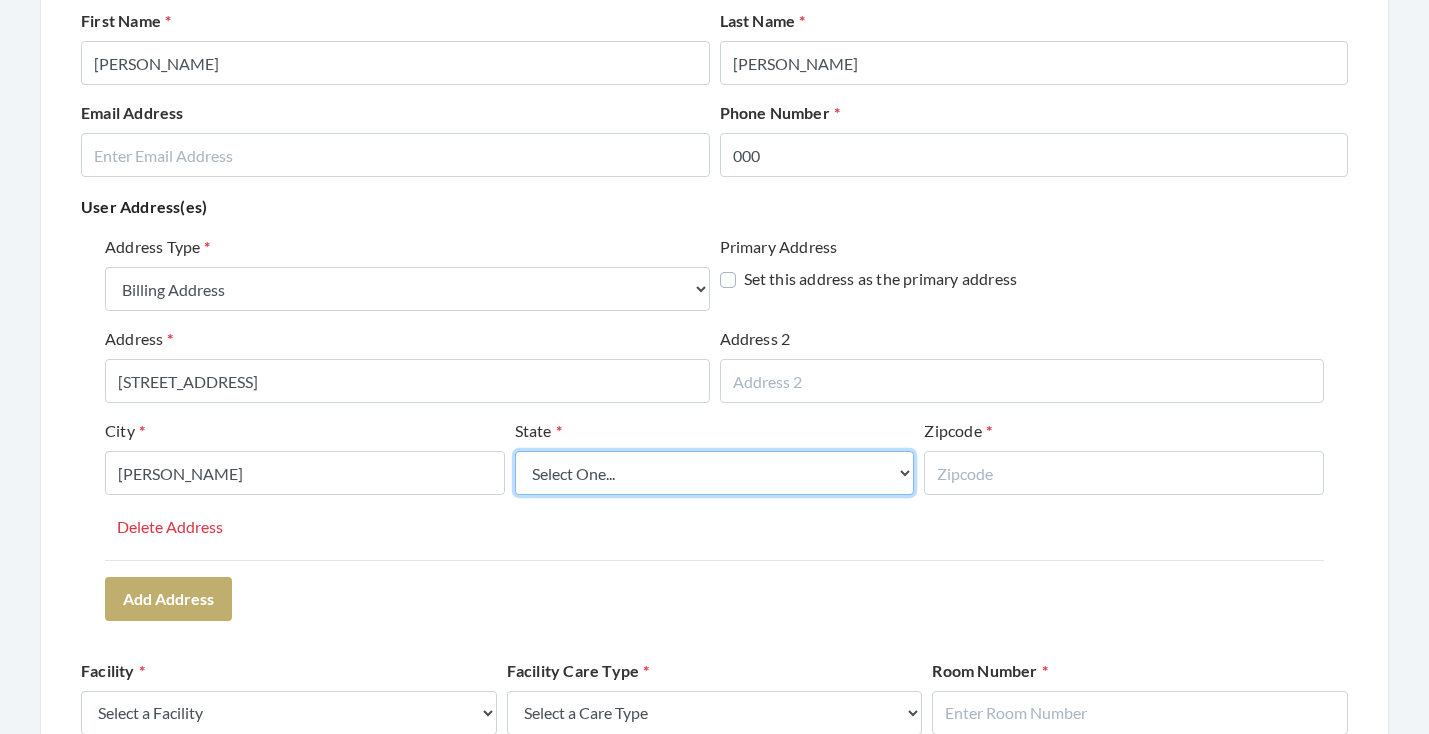 select on "al" 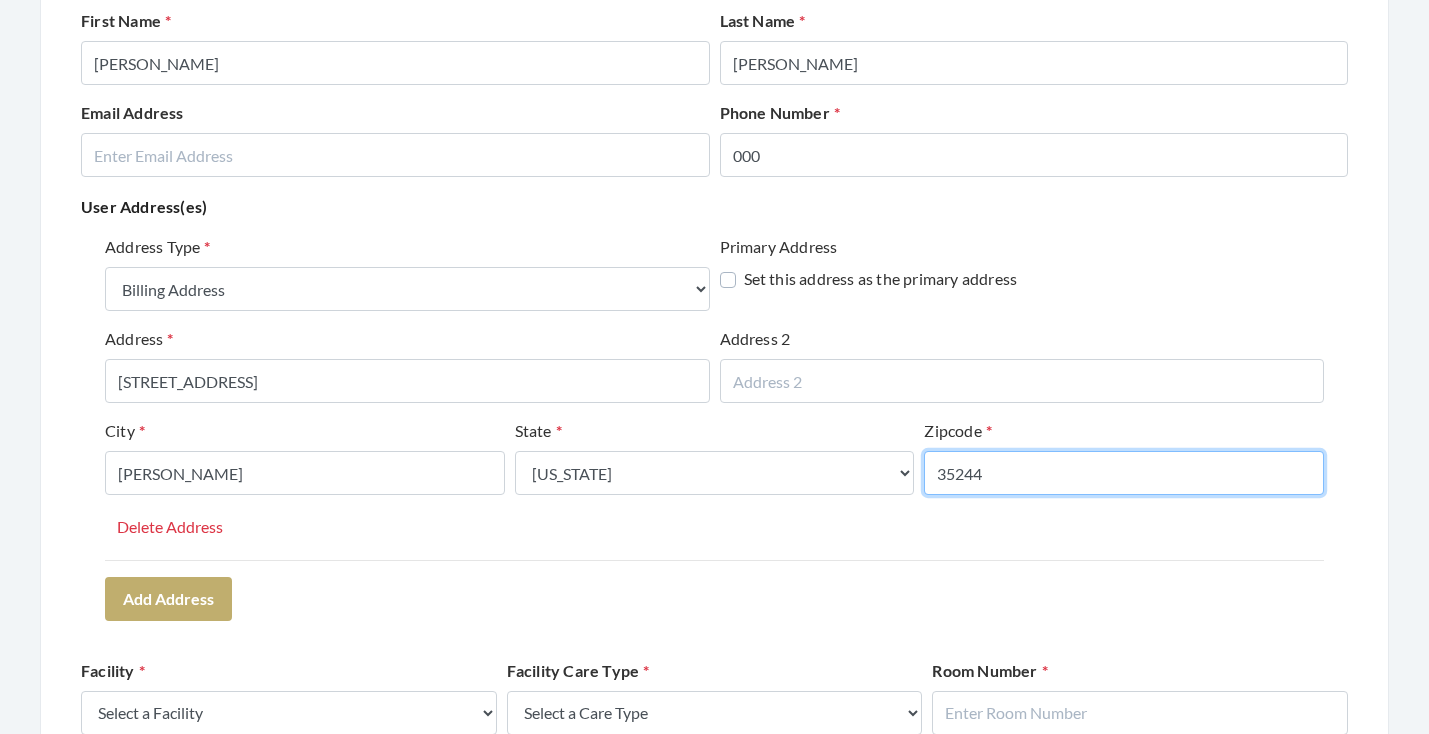 type on "35244" 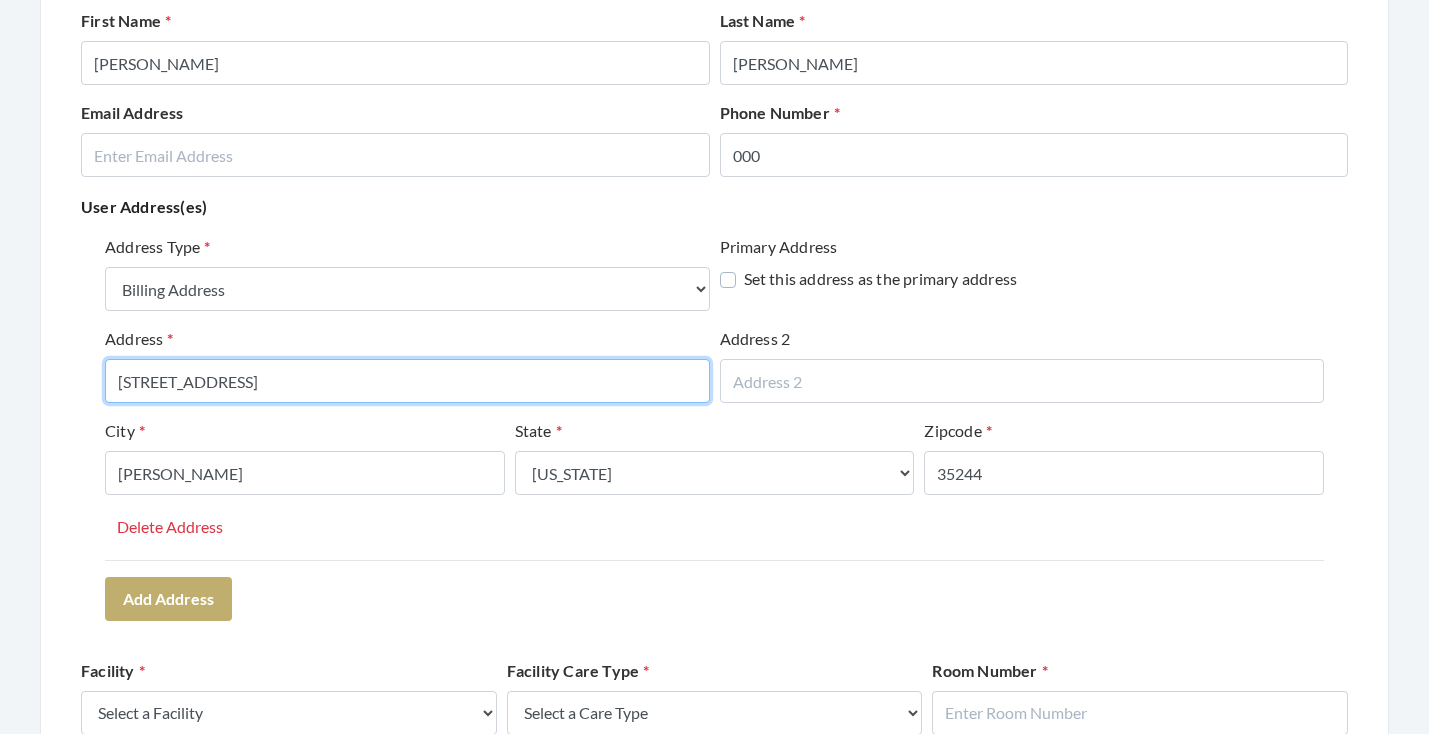 drag, startPoint x: 156, startPoint y: 380, endPoint x: 302, endPoint y: 385, distance: 146.08559 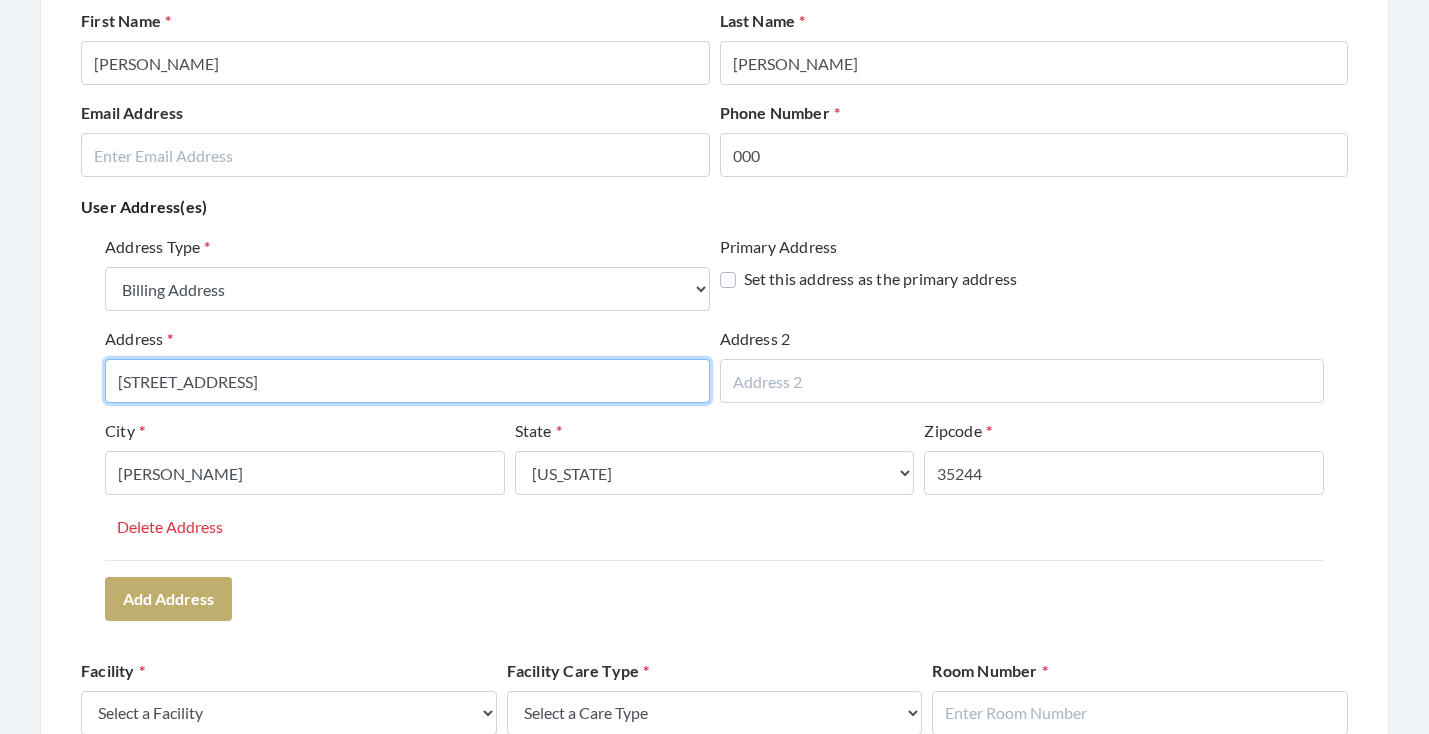 type on "[STREET_ADDRESS]" 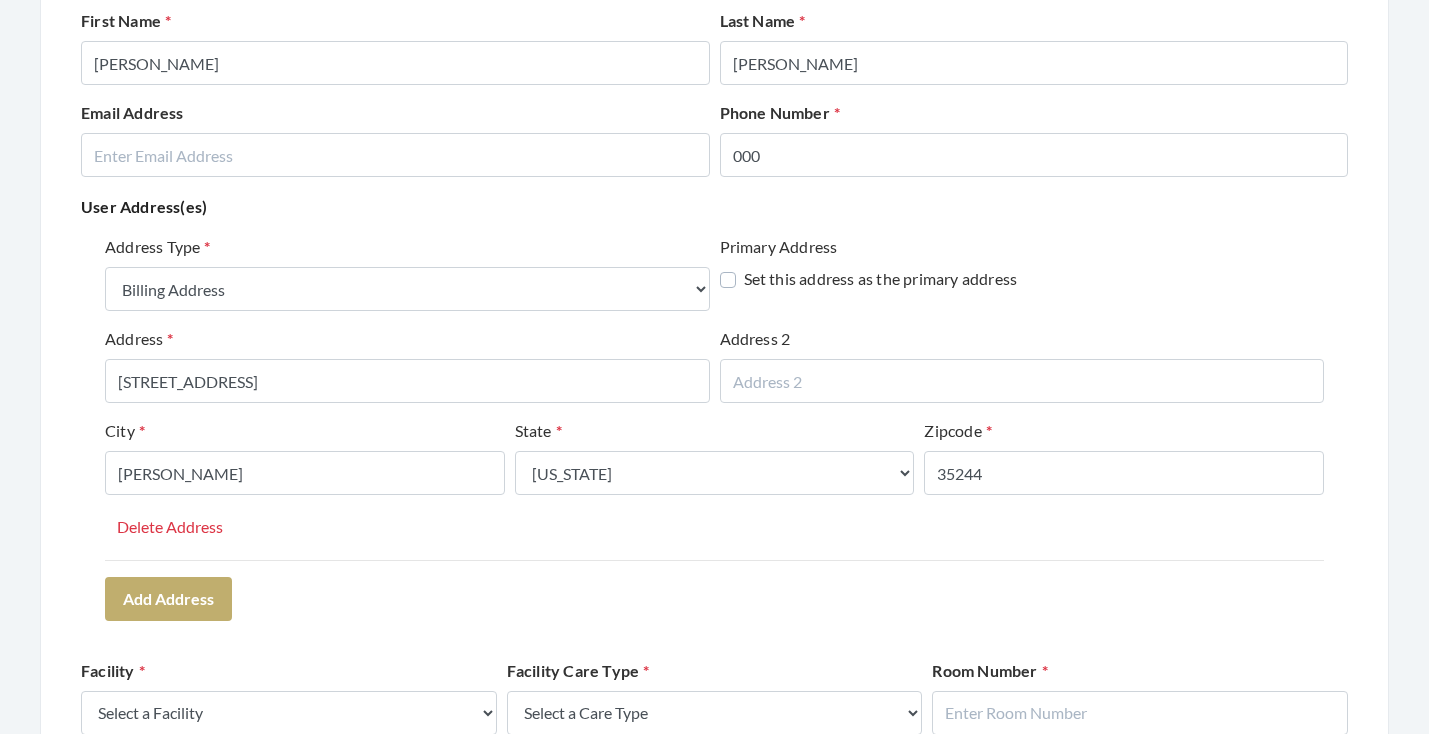 click on "Address Type   Select One...   Office Address   Home Address   Billing Address   Primary Address     Set this address as the primary address   Address   2171 PARKWAY LAKE DRIVE   Address 2     City   HOOVER   State   Select One...   Alabama   Alaska   American Samoa   Arizona   Arkansas   California   Colorado   Connecticut   Delaware   District Of Columbia   Federated States Of Micronesia   Florida   Georgia   Guam Gu   Hawaii   Idaho   Illinois   Indiana   Iowa   Kansas   Kentucky   Louisiana   Maine   Marshall Islands   Maryland   Massachusetts   Michigan   Minnesota   Mississippi   Missouri   Montana   Nebraska   Nevada   New Hampshire   New Jersey   New Mexico   New York   North Carolina   North Dakota   Northern Mariana Islands   Ohio   Oklahoma   Oregon   Palau   Pennsylvania   Puerto Rico   Rhode Island   South Carolina   South Dakota   Tennessee   Texas   Utah   Vermont   Virgin Islands   Virginia   Washington   West Virginia   Wisconsin   Wyoming   Zipcode   35244   Delete Address   Add Address" at bounding box center [714, 427] 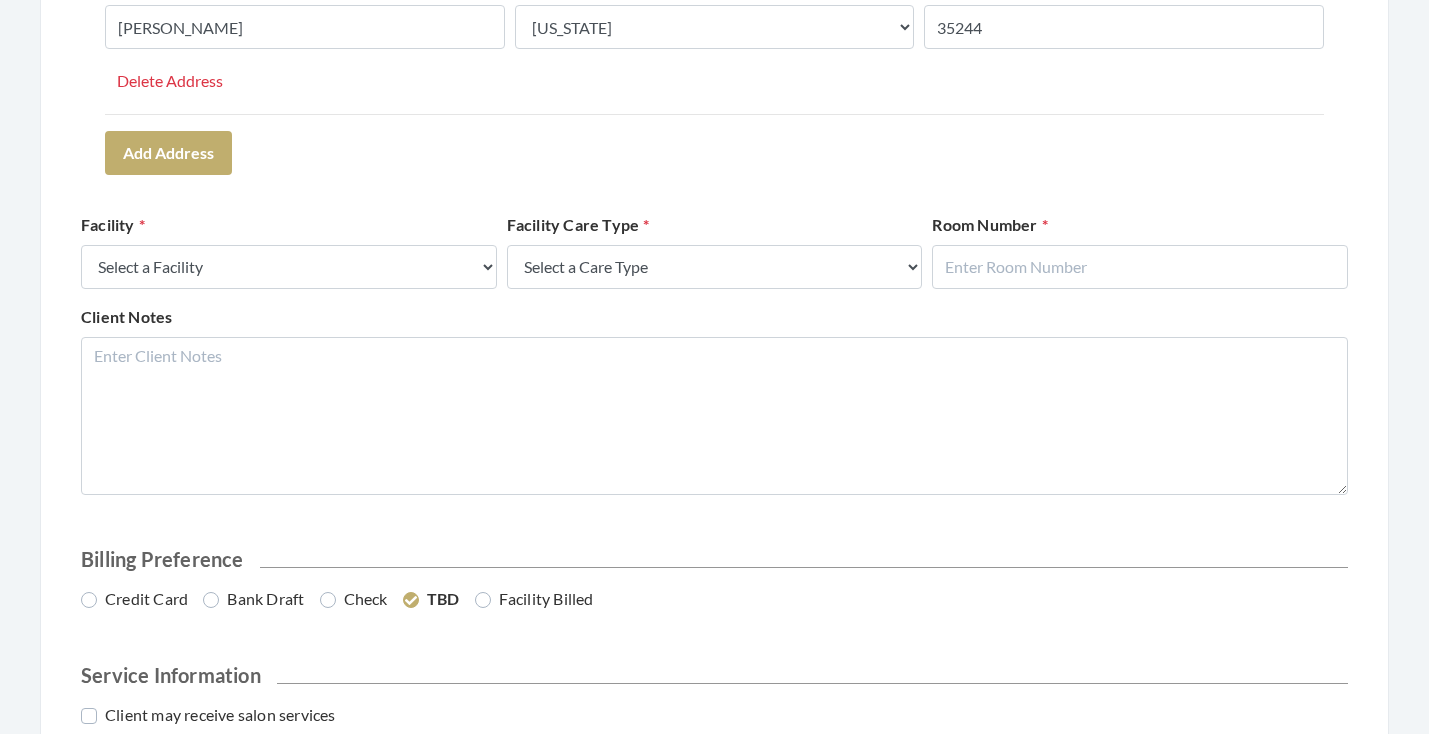 scroll, scrollTop: 711, scrollLeft: 0, axis: vertical 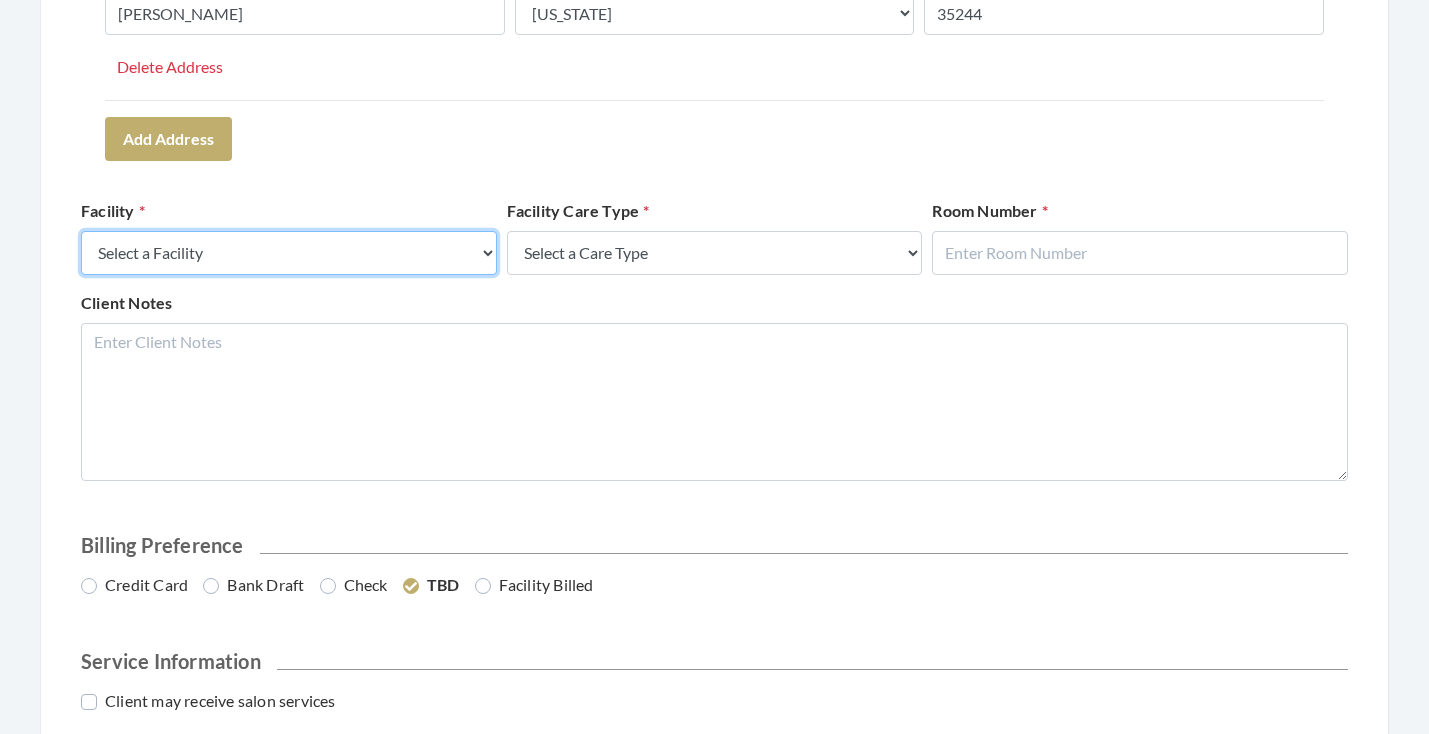 select on "41" 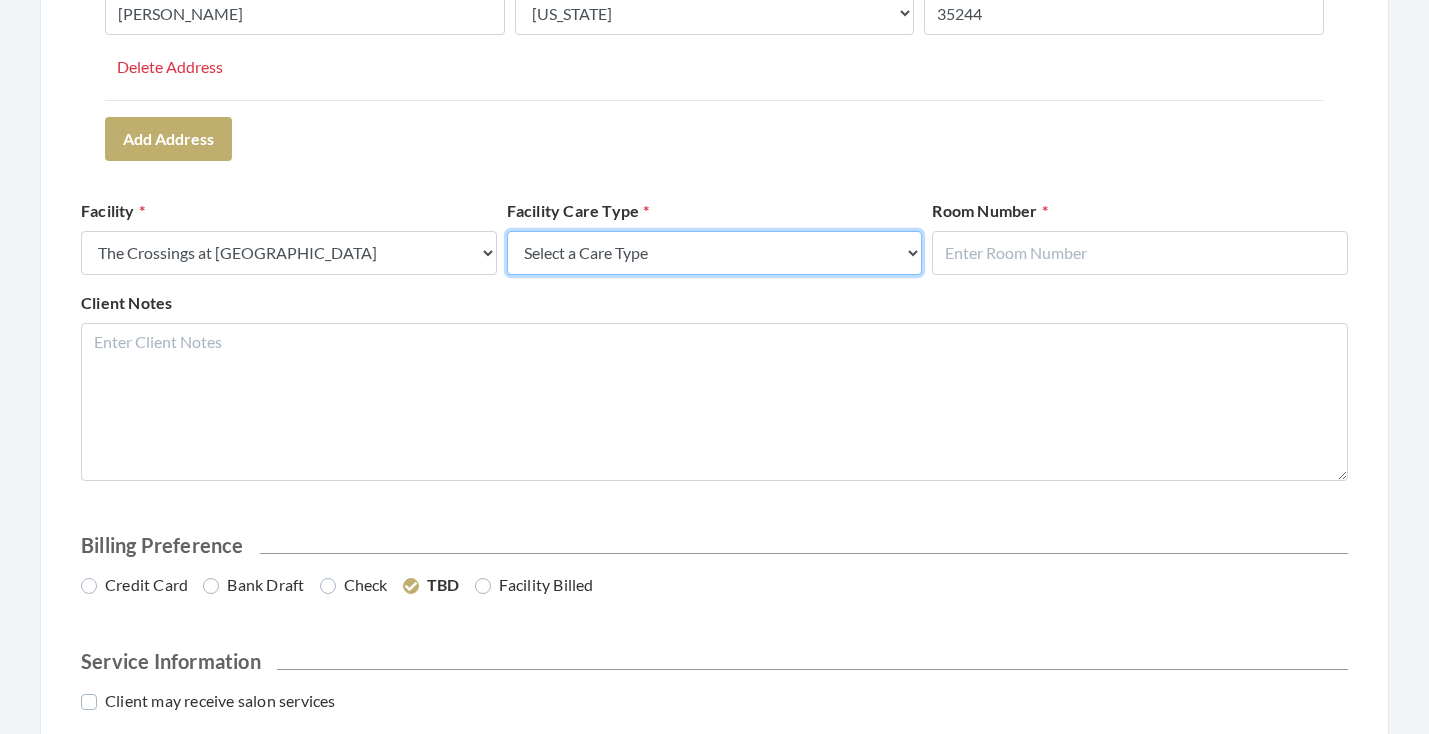 select on "4" 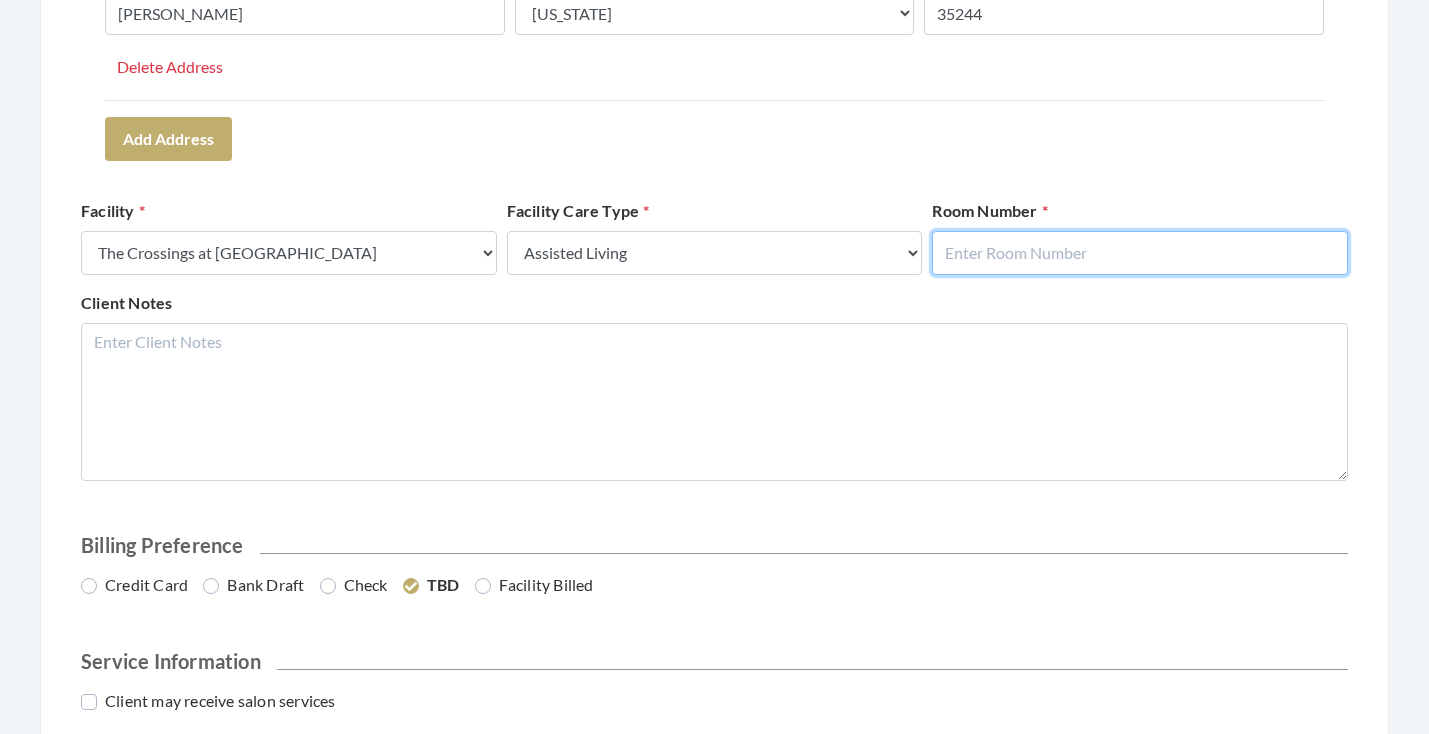 click at bounding box center (1140, 253) 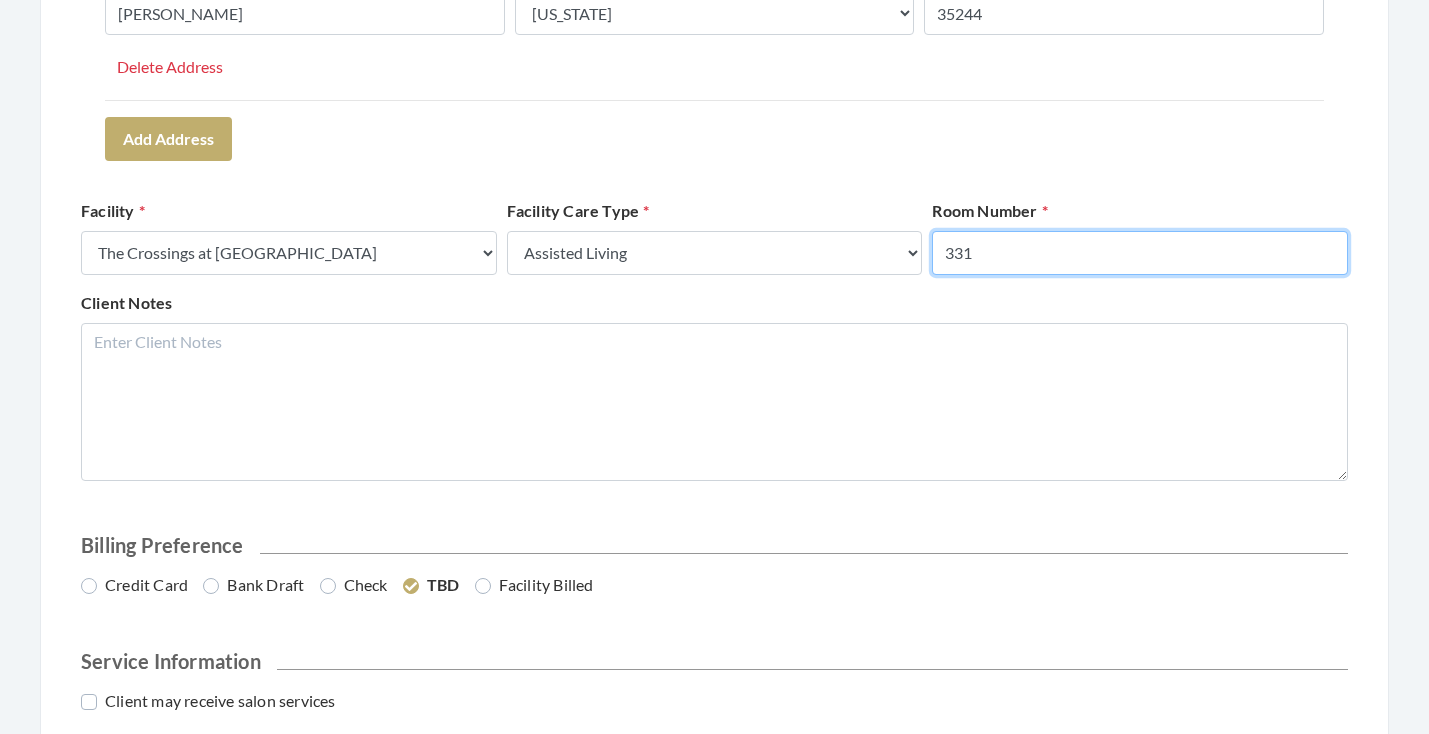 type on "331" 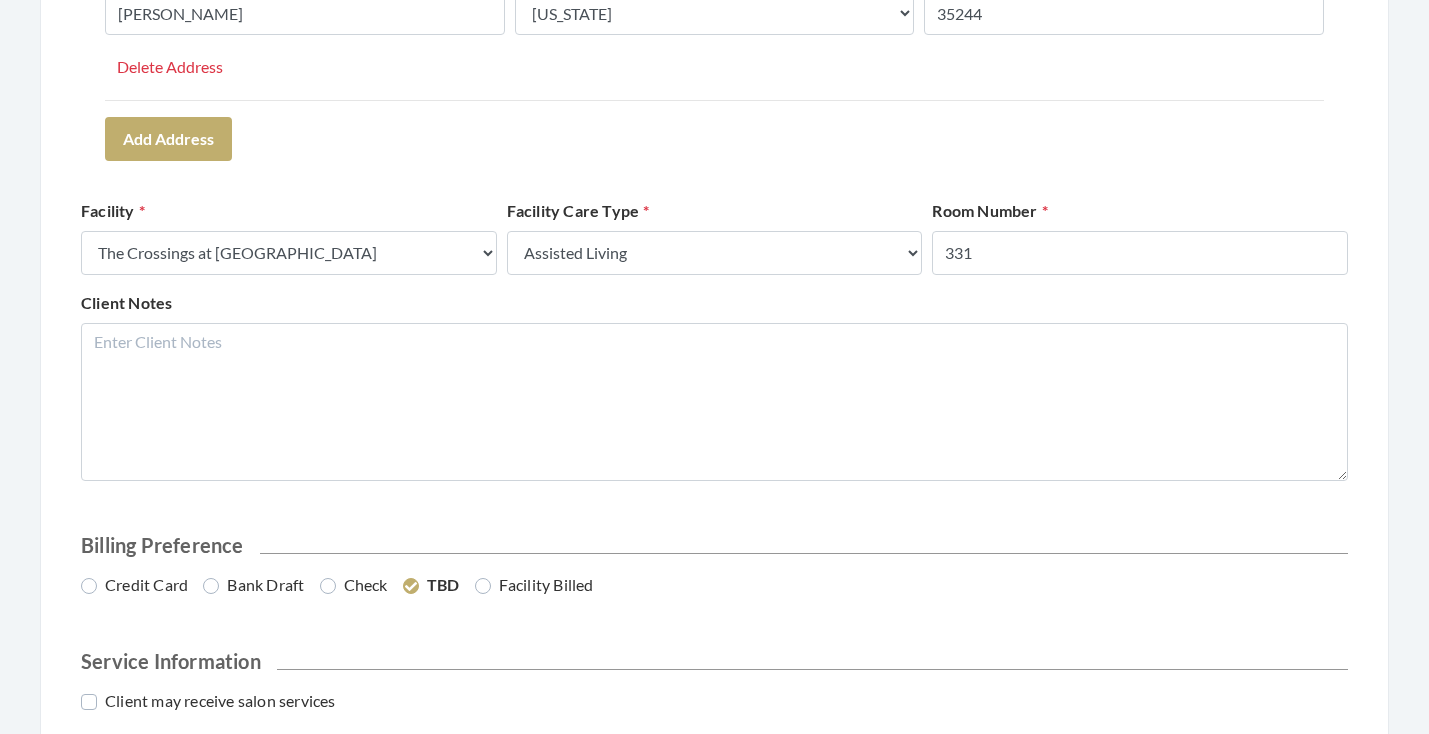 click on "Client Information     First Name   JANICE   Last Name   BECK   Email Address     Phone Number   000   User Address(es)     Address Type   Select One...   Office Address   Home Address   Billing Address   Primary Address     Set this address as the primary address   Address   2171 PARKWAY LAKE DRIVE   Address 2     City   HOOVER   State   Select One...   Alabama   Alaska   American Samoa   Arizona   Arkansas   California   Colorado   Connecticut   Delaware   District Of Columbia   Federated States Of Micronesia   Florida   Georgia   Guam Gu   Hawaii   Idaho   Illinois   Indiana   Iowa   Kansas   Kentucky   Louisiana   Maine   Marshall Islands   Maryland   Massachusetts   Michigan   Minnesota   Mississippi   Missouri   Montana   Nebraska   Nevada   New Hampshire   New Jersey   New Mexico   New York   North Carolina   North Dakota   Northern Mariana Islands   Ohio   Oklahoma   Oregon   Palau   Pennsylvania   Puerto Rico   Rhode Island   South Carolina   South Dakota   Tennessee   Texas   Utah   Vermont" at bounding box center (714, 157) 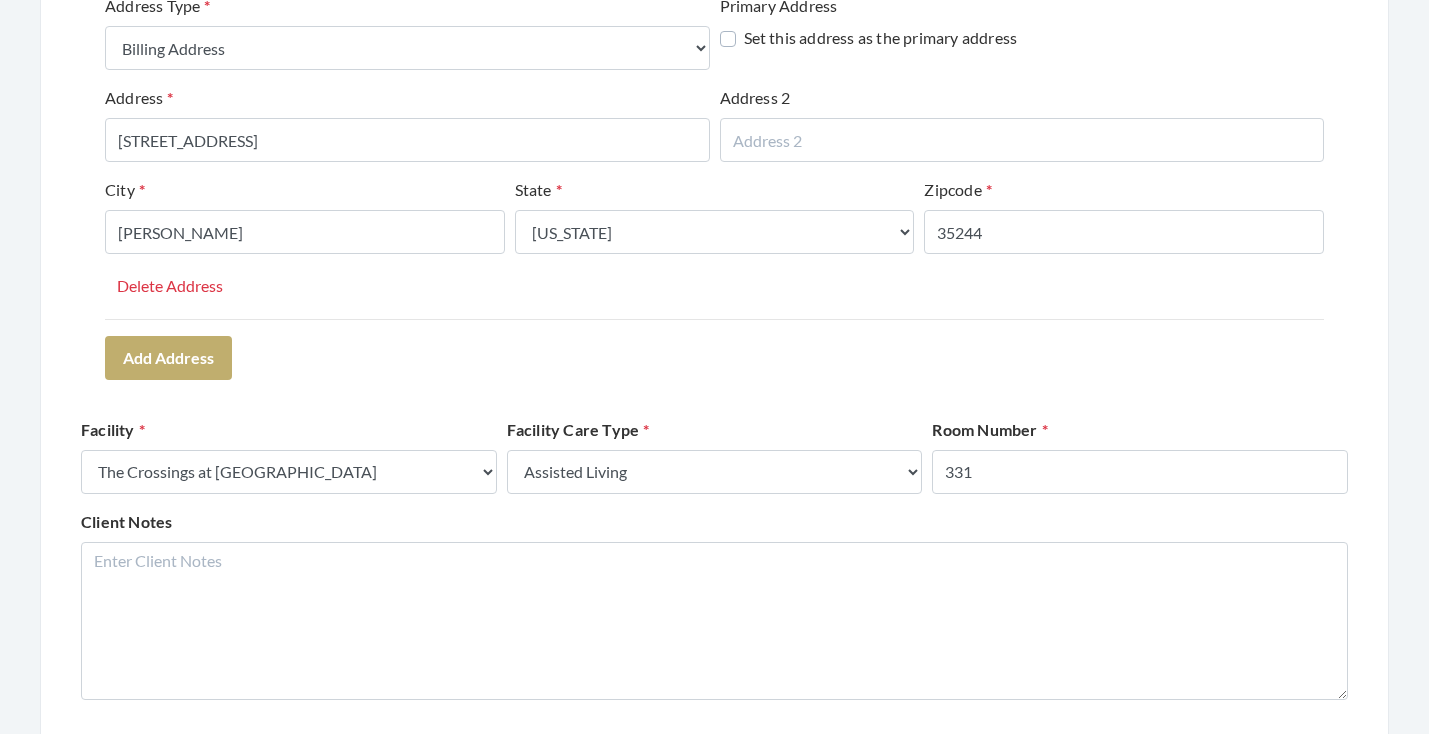 scroll, scrollTop: 470, scrollLeft: 0, axis: vertical 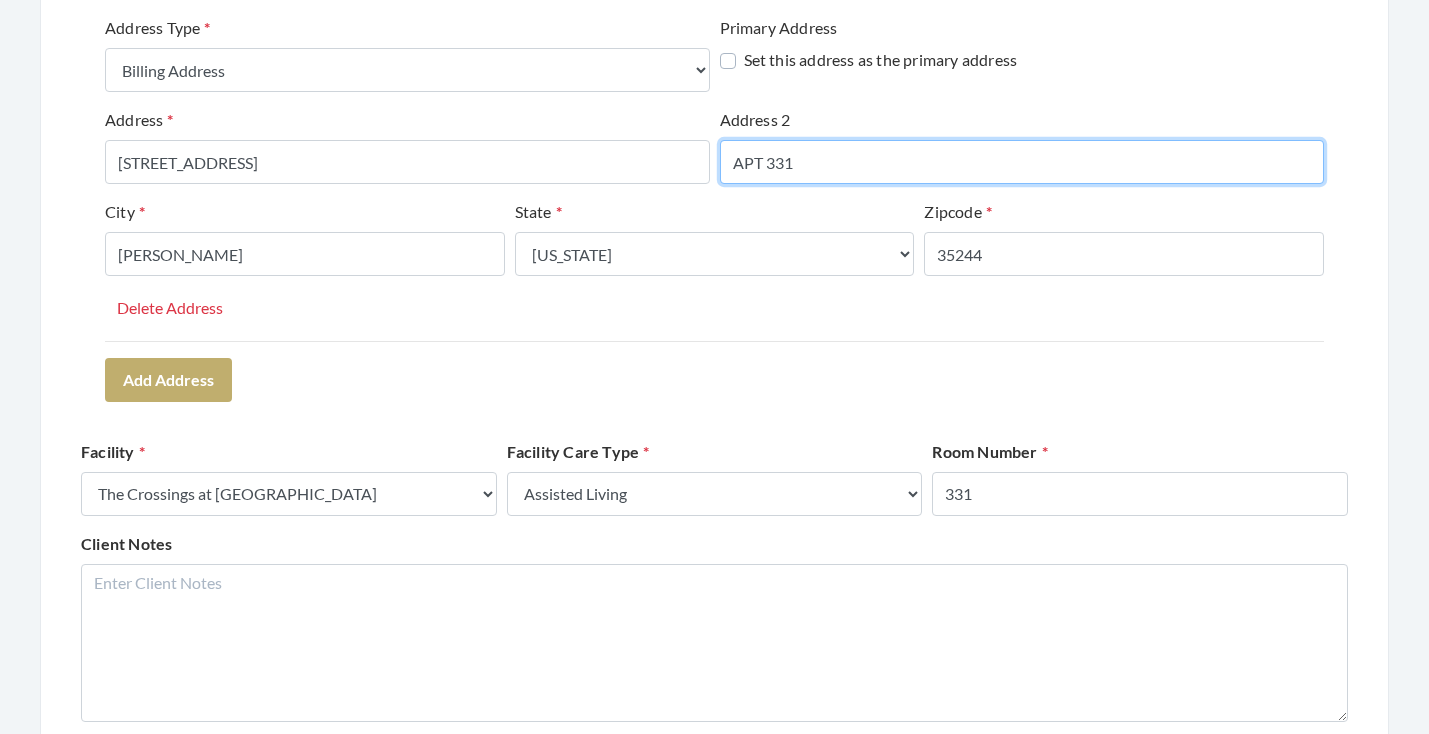 type on "APT 331" 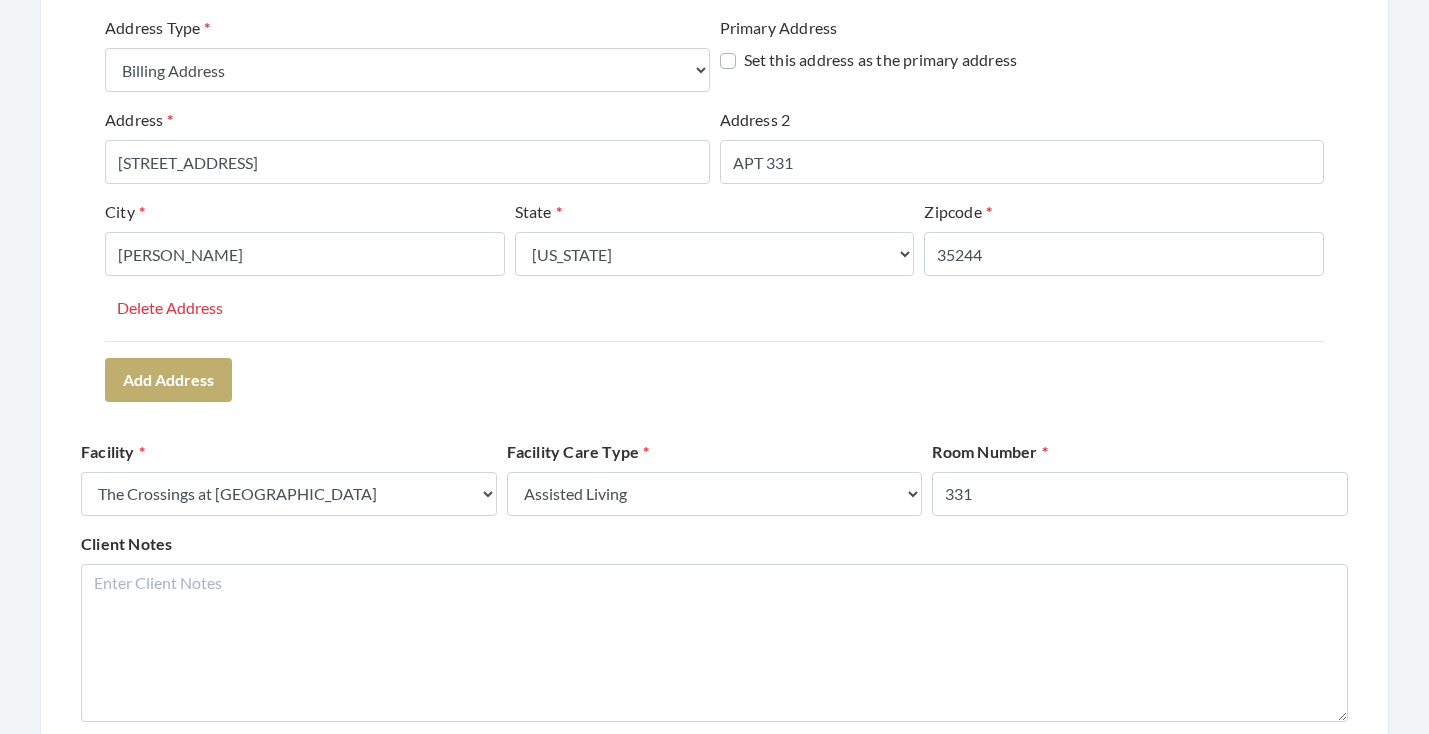 click on "Address Type   Select One...   Office Address   Home Address   Billing Address   Primary Address     Set this address as the primary address   Address   2171 PARKWAY LAKE DRIVE   Address 2   APT 331   City   HOOVER   State   Select One...   Alabama   Alaska   American Samoa   Arizona   Arkansas   California   Colorado   Connecticut   Delaware   District Of Columbia   Federated States Of Micronesia   Florida   Georgia   Guam Gu   Hawaii   Idaho   Illinois   Indiana   Iowa   Kansas   Kentucky   Louisiana   Maine   Marshall Islands   Maryland   Massachusetts   Michigan   Minnesota   Mississippi   Missouri   Montana   Nebraska   Nevada   New Hampshire   New Jersey   New Mexico   New York   North Carolina   North Dakota   Northern Mariana Islands   Ohio   Oklahoma   Oregon   Palau   Pennsylvania   Puerto Rico   Rhode Island   South Carolina   South Dakota   Tennessee   Texas   Utah   Vermont   Virgin Islands   Virginia   Washington   West Virginia   Wisconsin   Wyoming   Zipcode   35244   Delete Address" at bounding box center (714, 208) 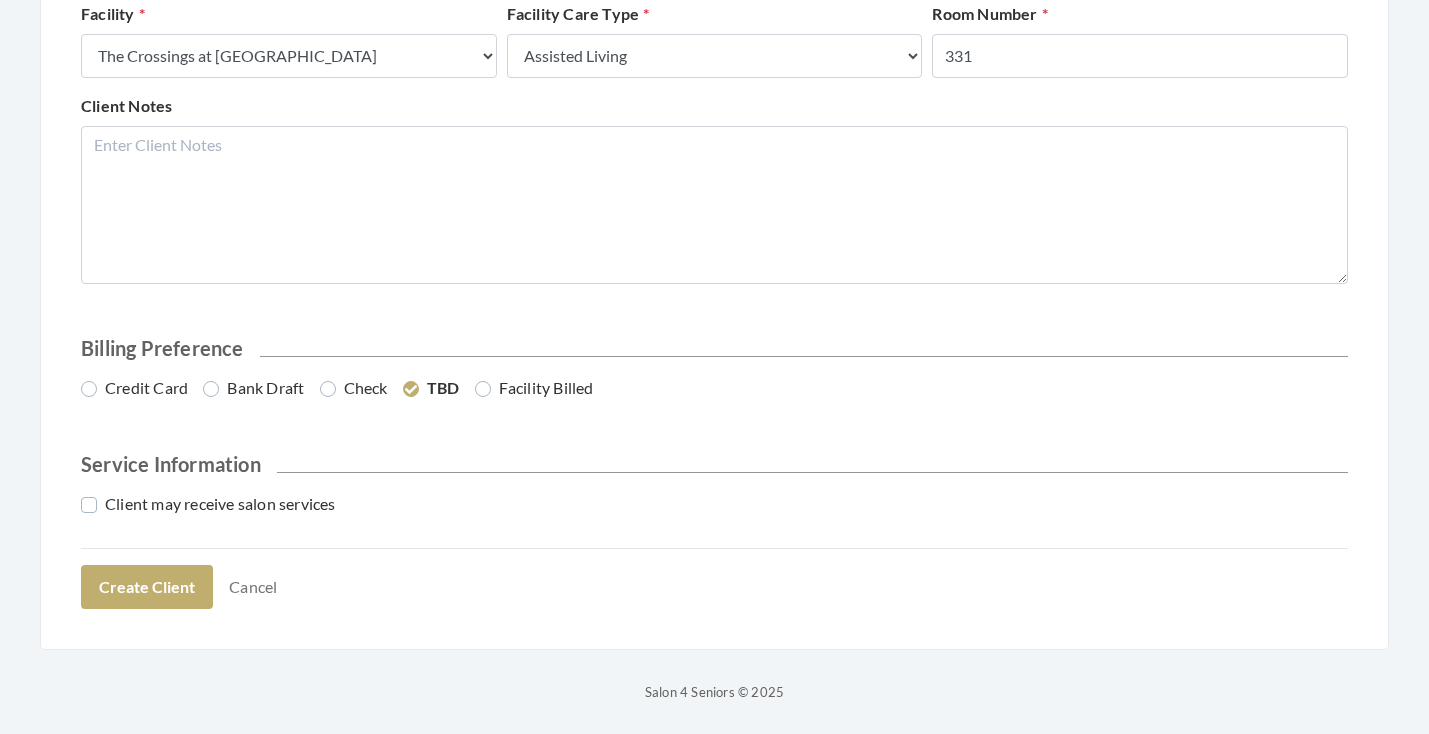 scroll, scrollTop: 907, scrollLeft: 0, axis: vertical 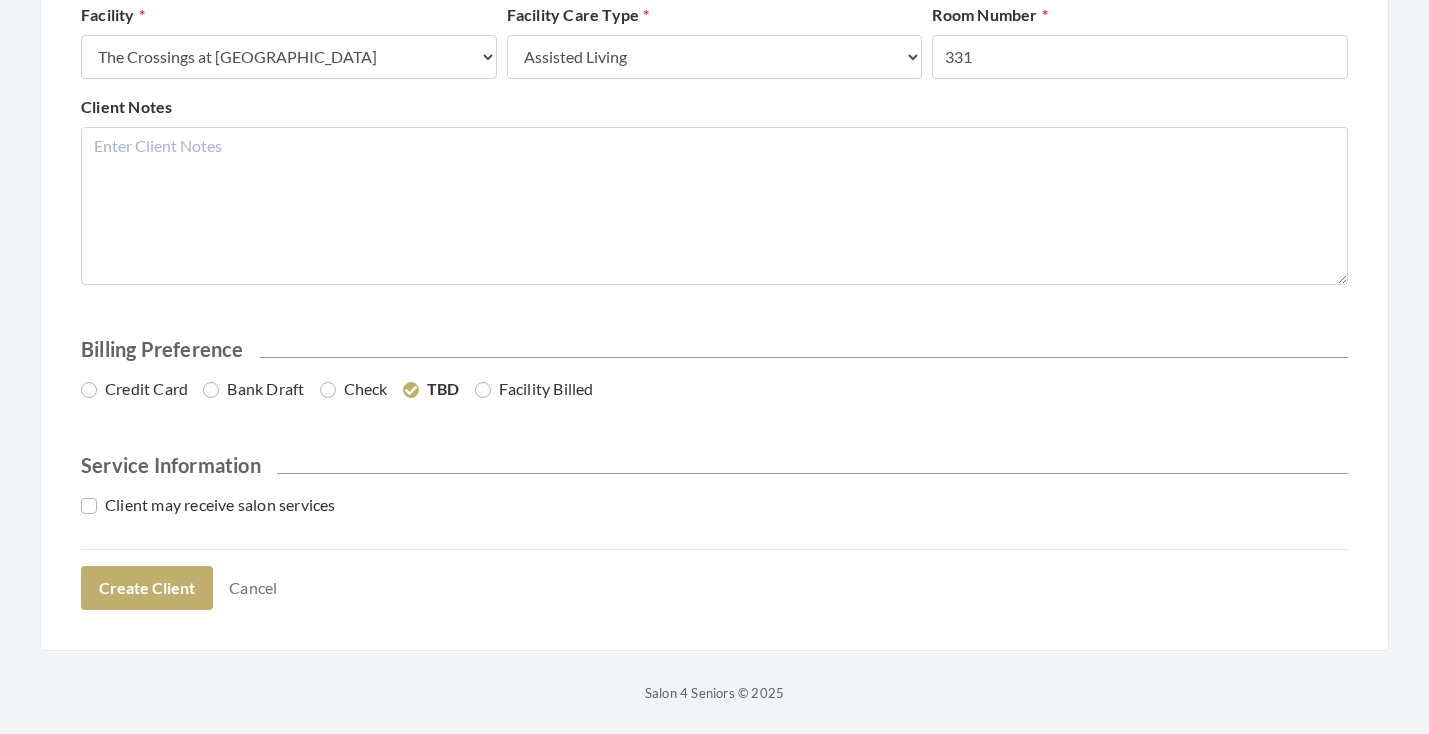 click on "Credit Card" at bounding box center [134, 389] 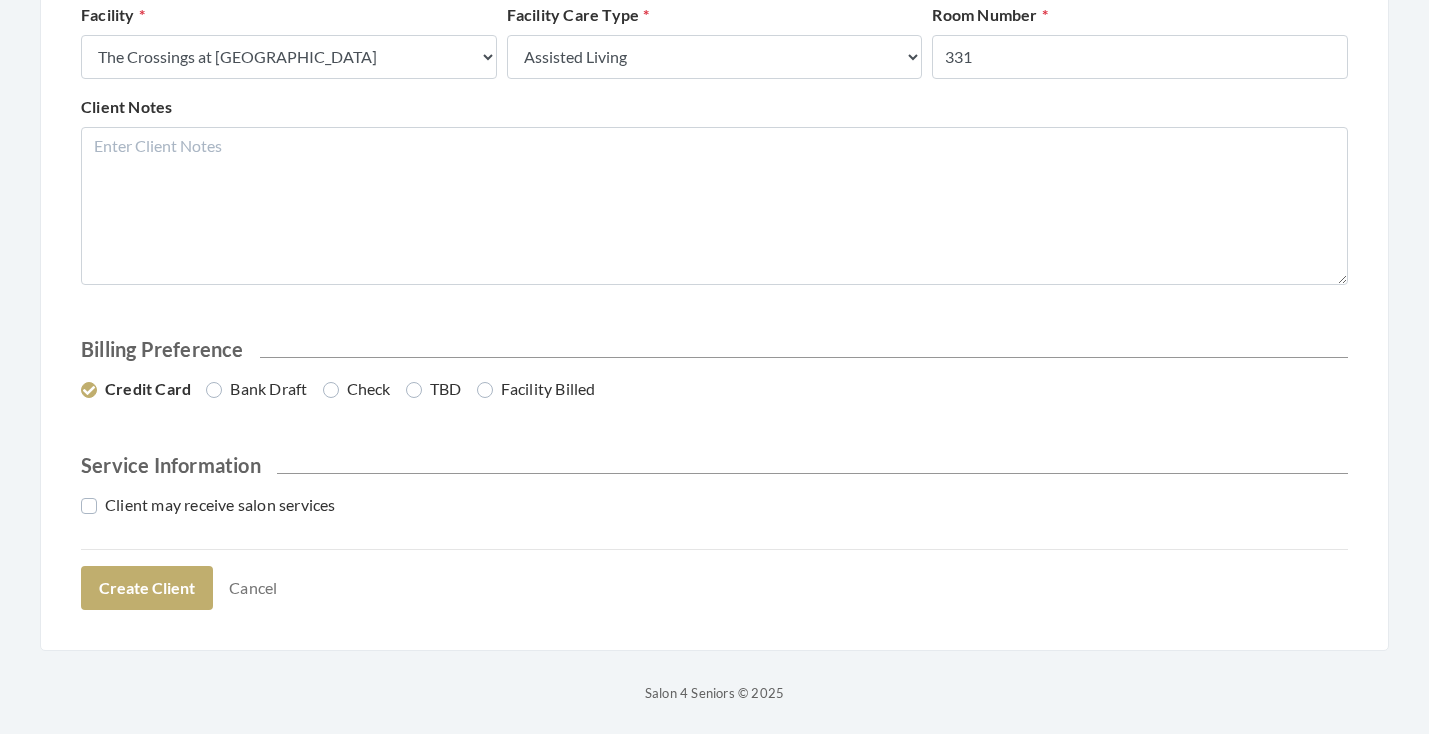 click on "Client may receive salon services" at bounding box center (208, 505) 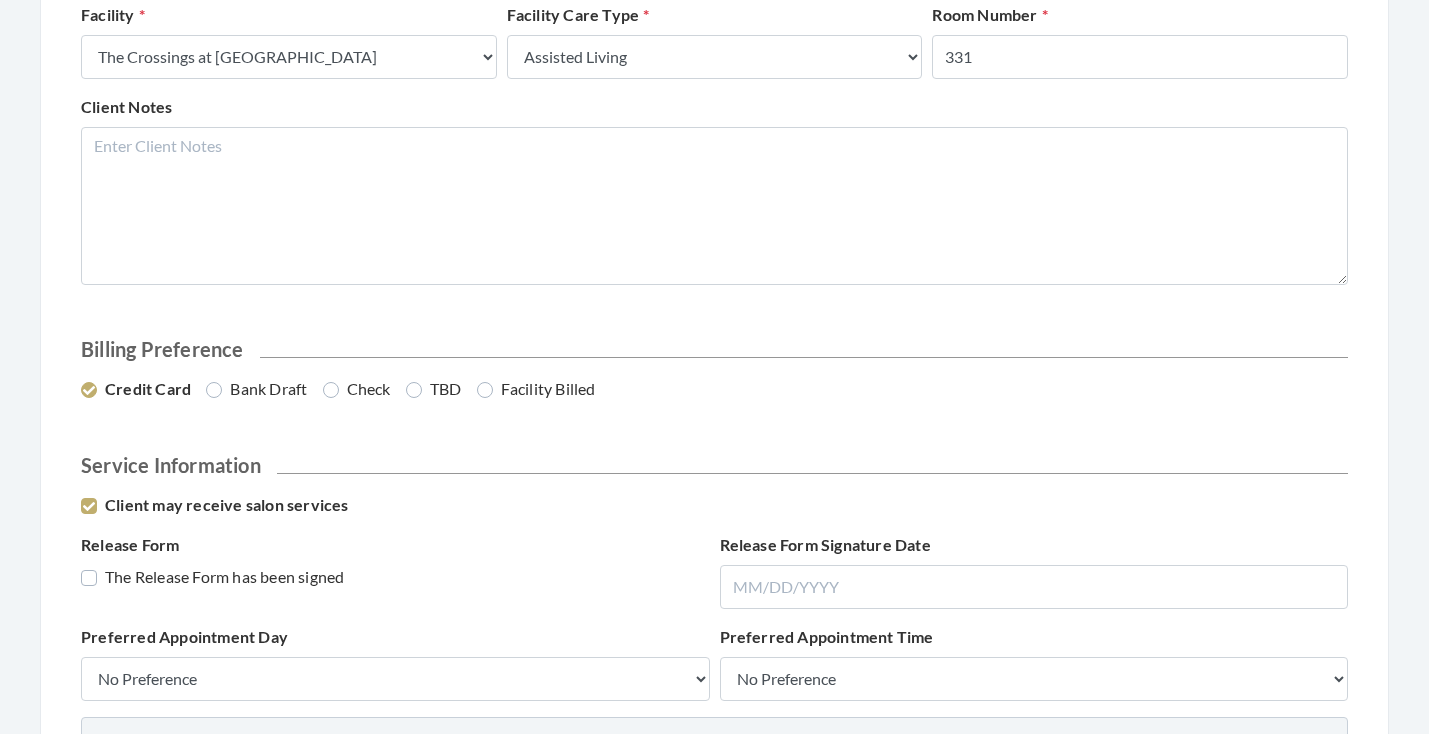 click on "The Release Form has been signed" at bounding box center (212, 577) 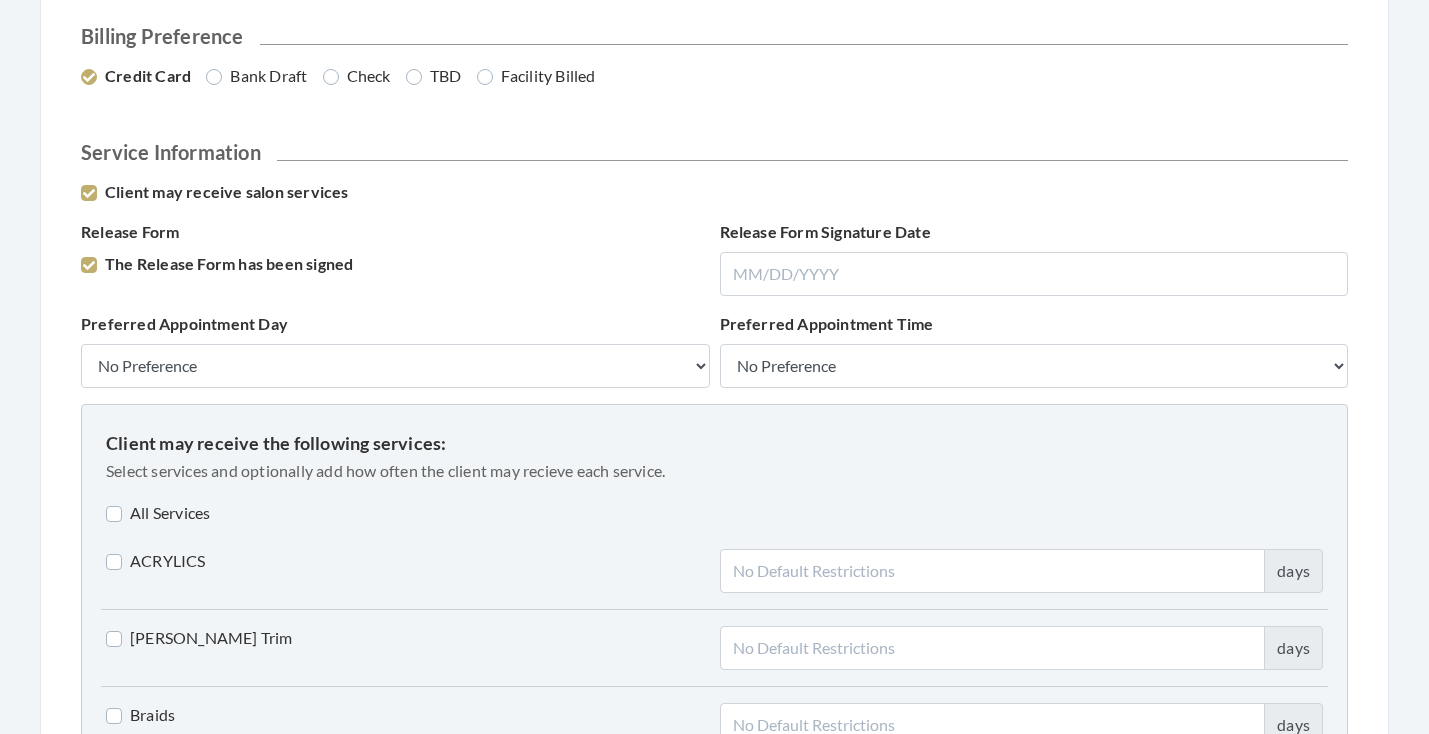 scroll, scrollTop: 1228, scrollLeft: 0, axis: vertical 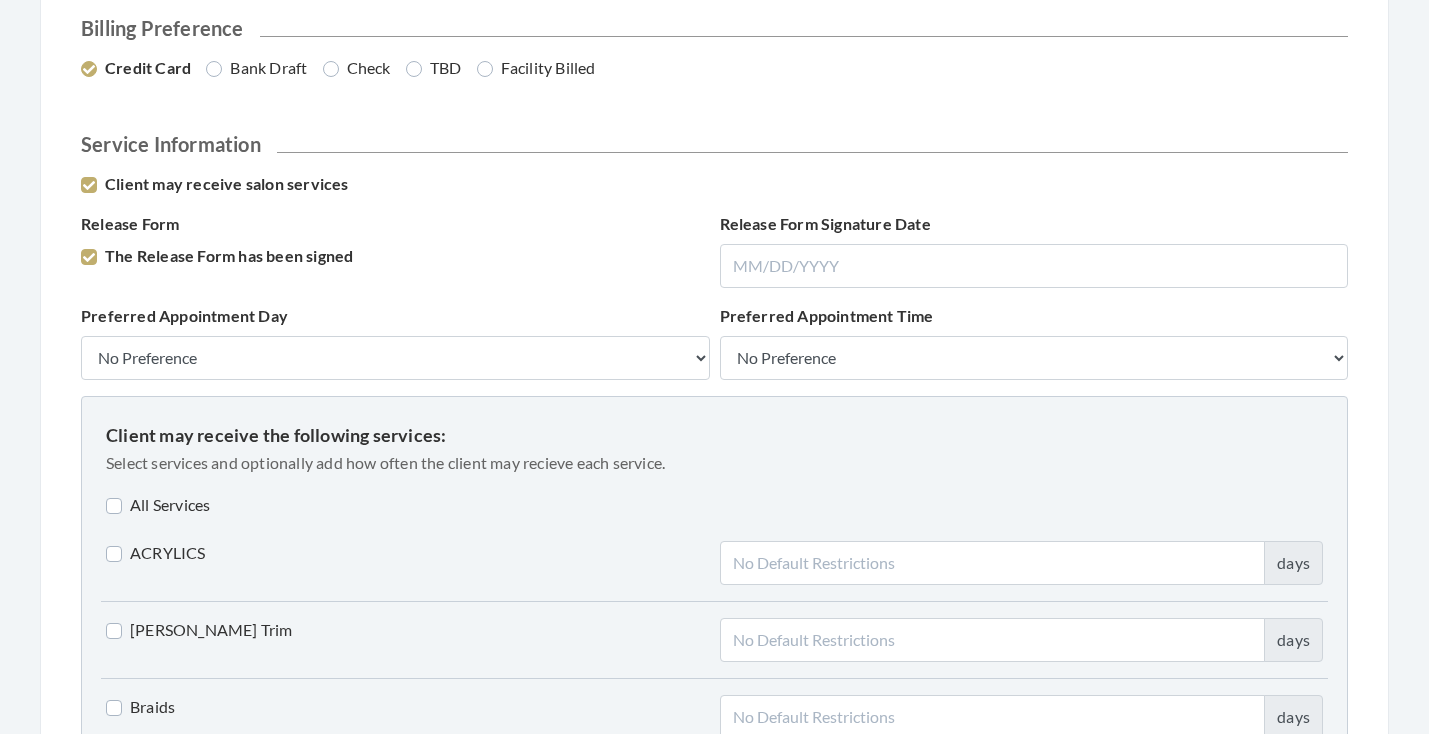 click on "All Services" at bounding box center [158, 505] 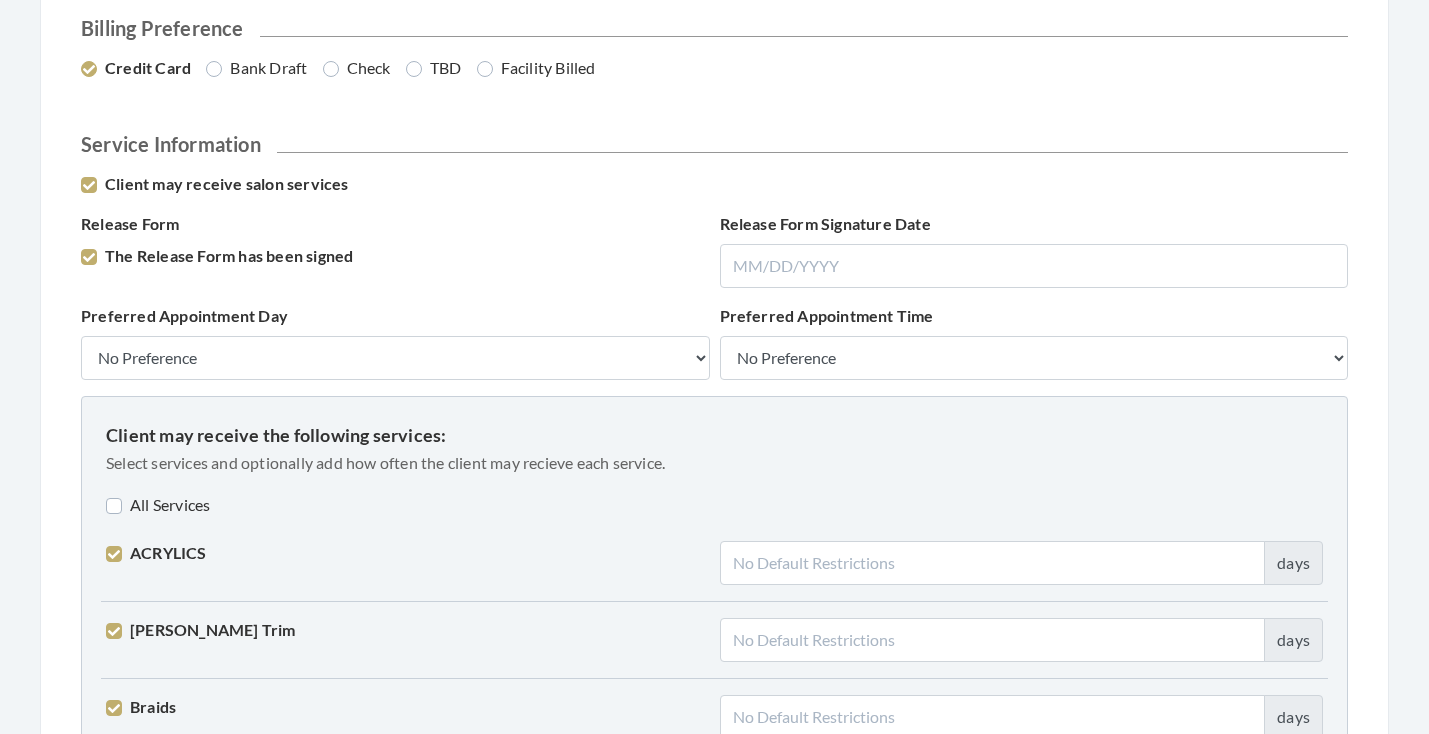 checkbox on "true" 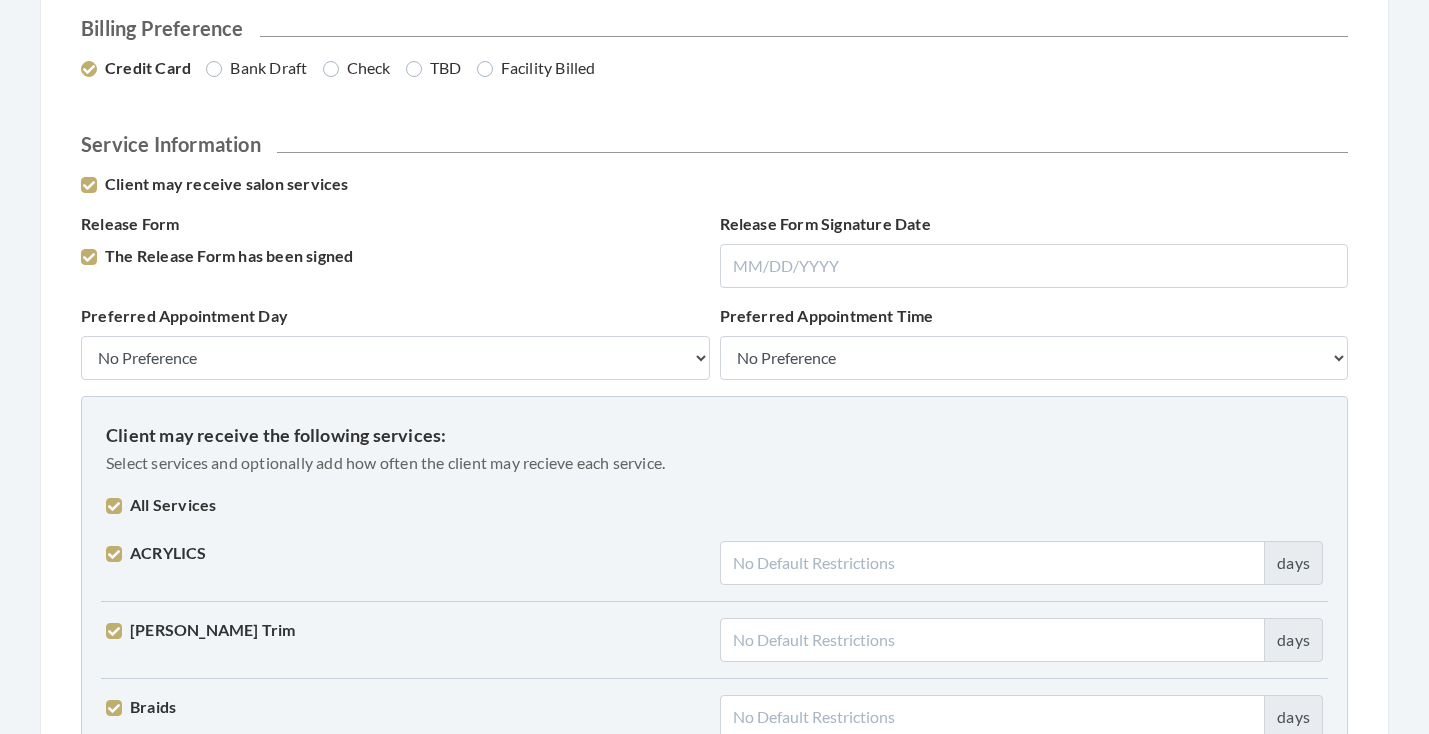 checkbox on "true" 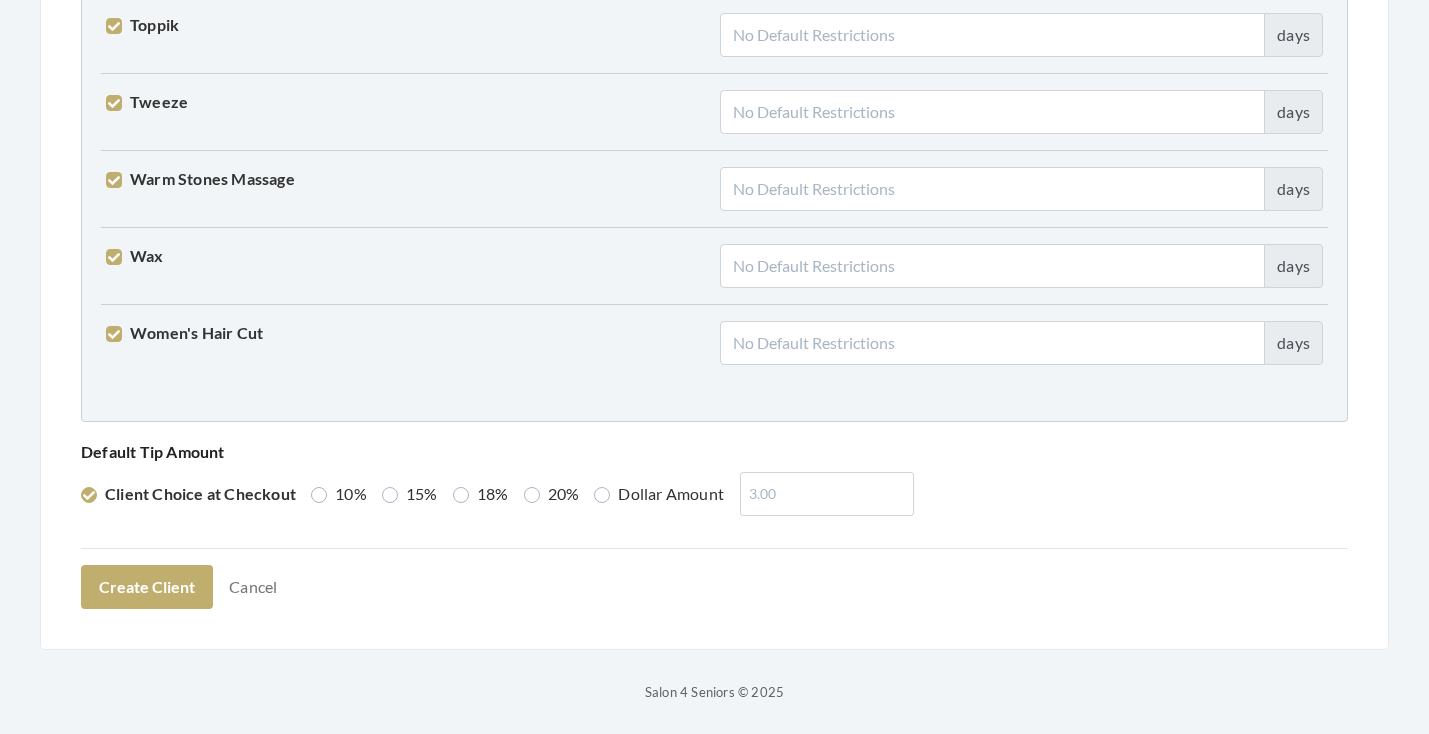 scroll, scrollTop: 4989, scrollLeft: 0, axis: vertical 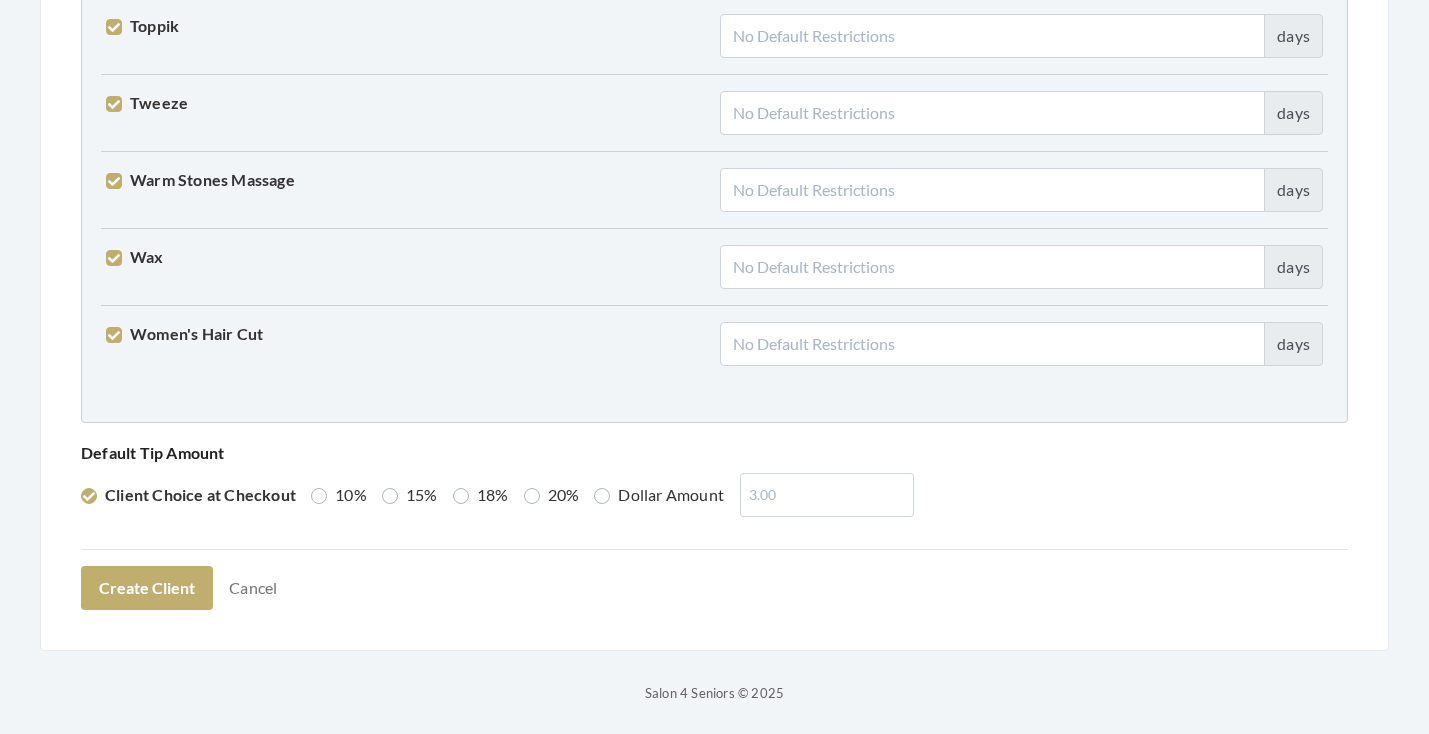 click on "20%" at bounding box center [552, 495] 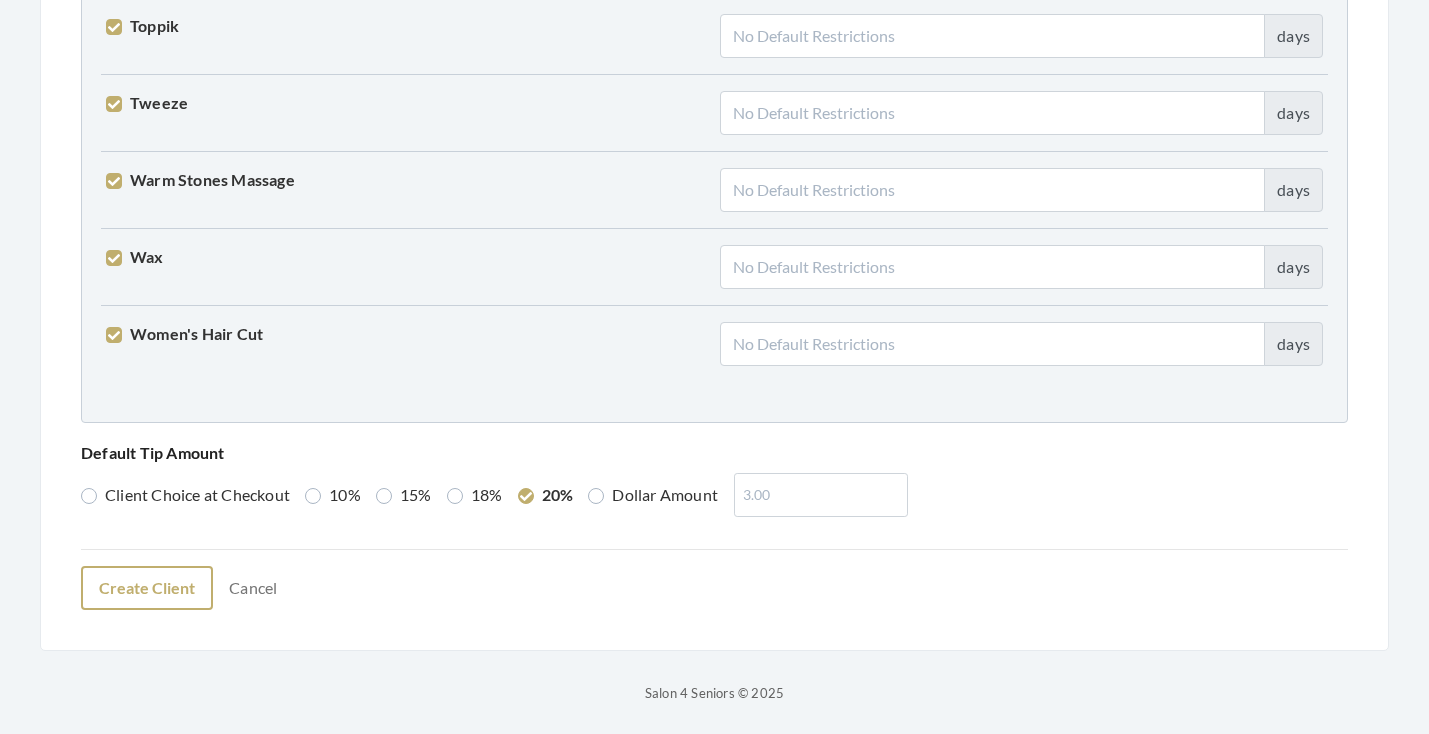 click on "Create Client" at bounding box center [147, 588] 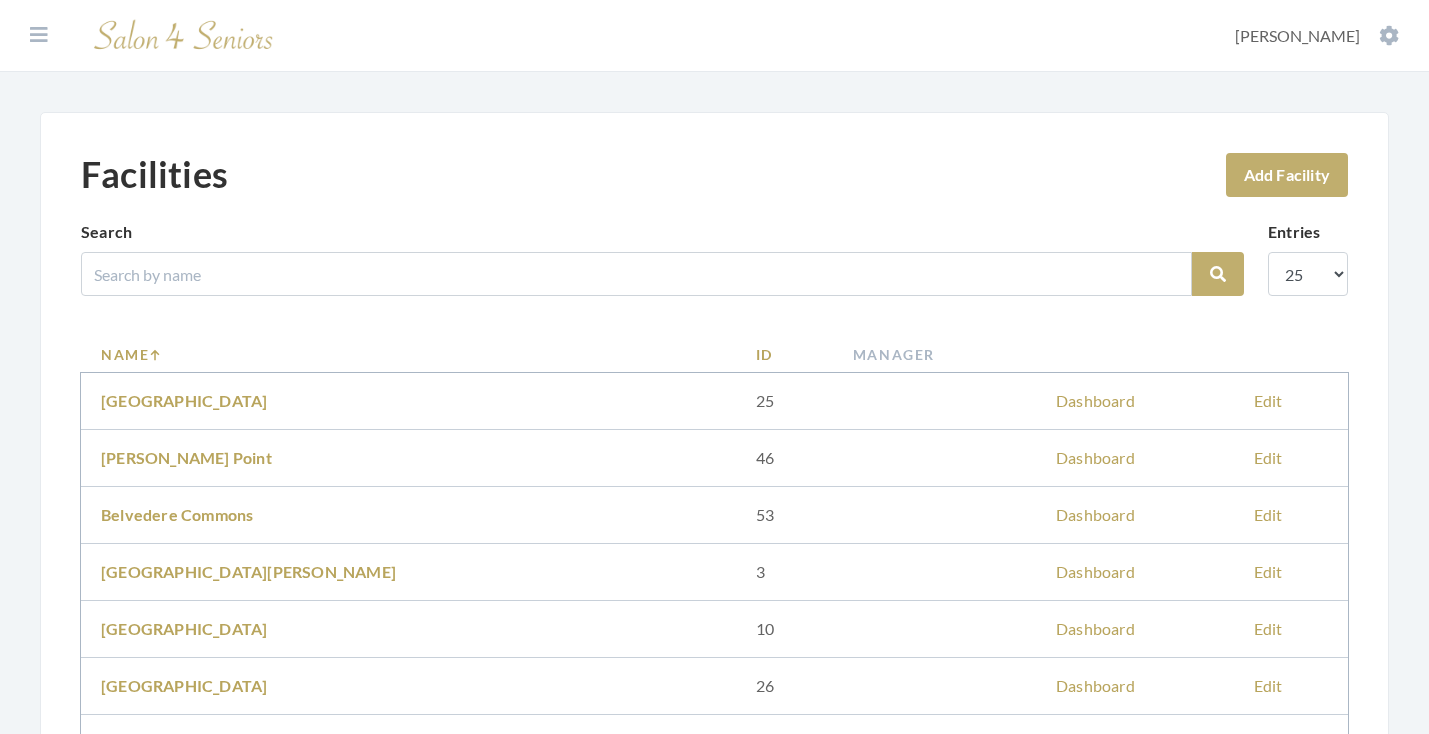 scroll, scrollTop: 0, scrollLeft: 0, axis: both 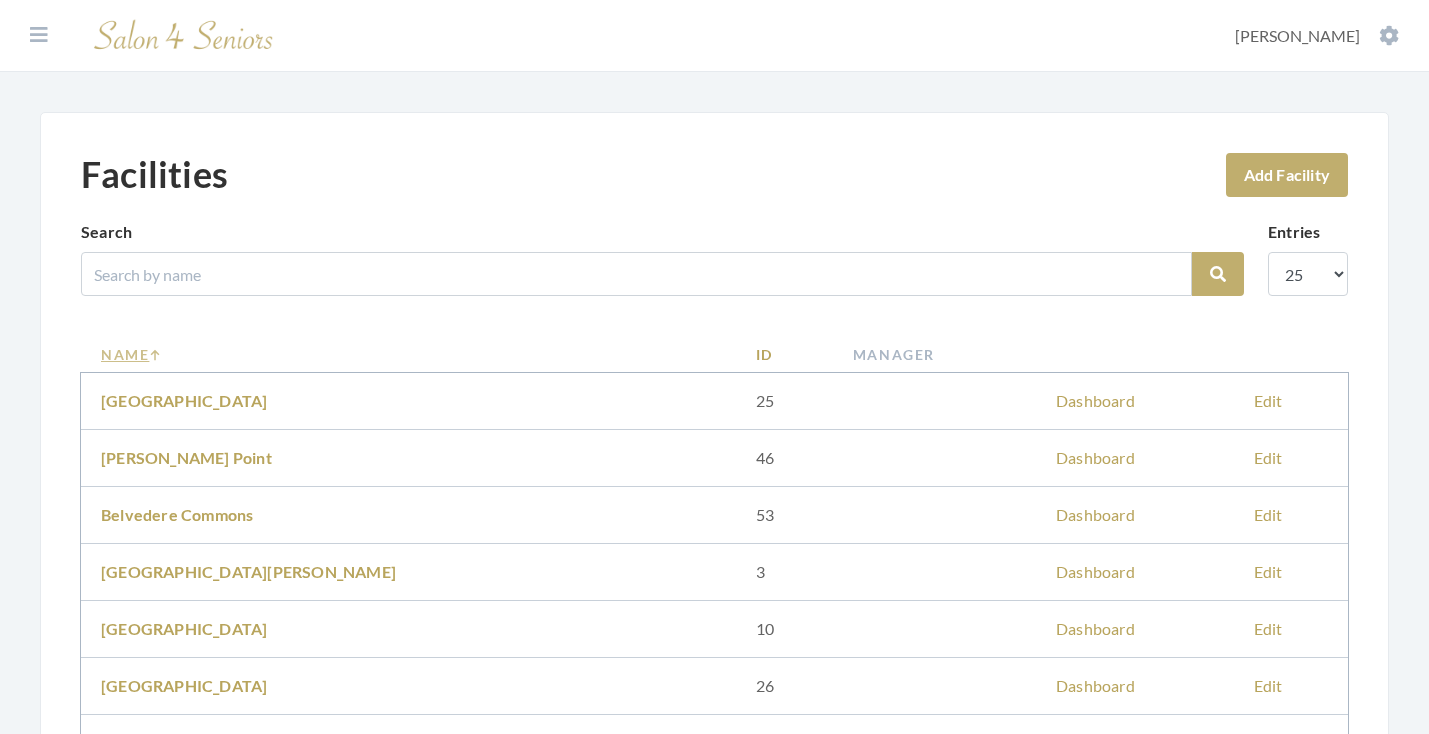 click on "Name" at bounding box center [408, 354] 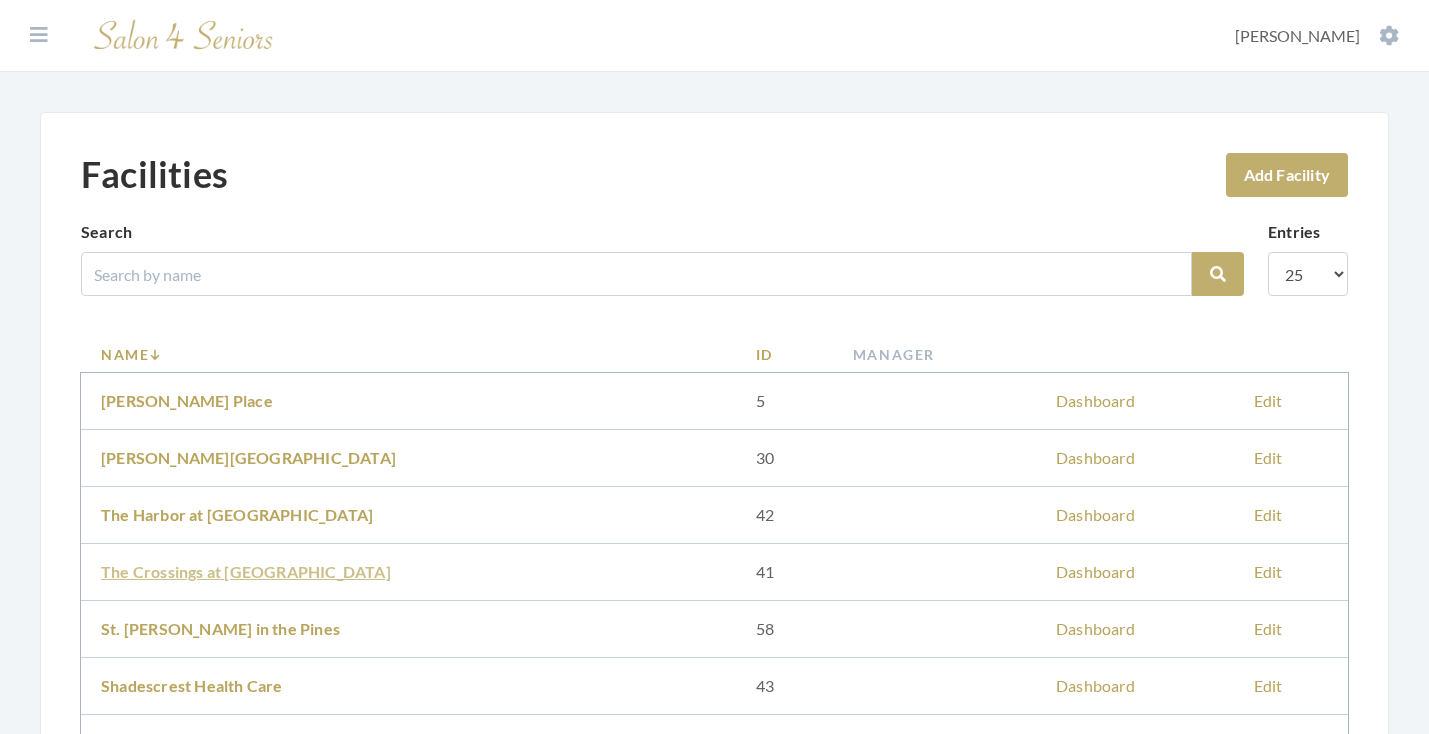 scroll, scrollTop: 160, scrollLeft: 0, axis: vertical 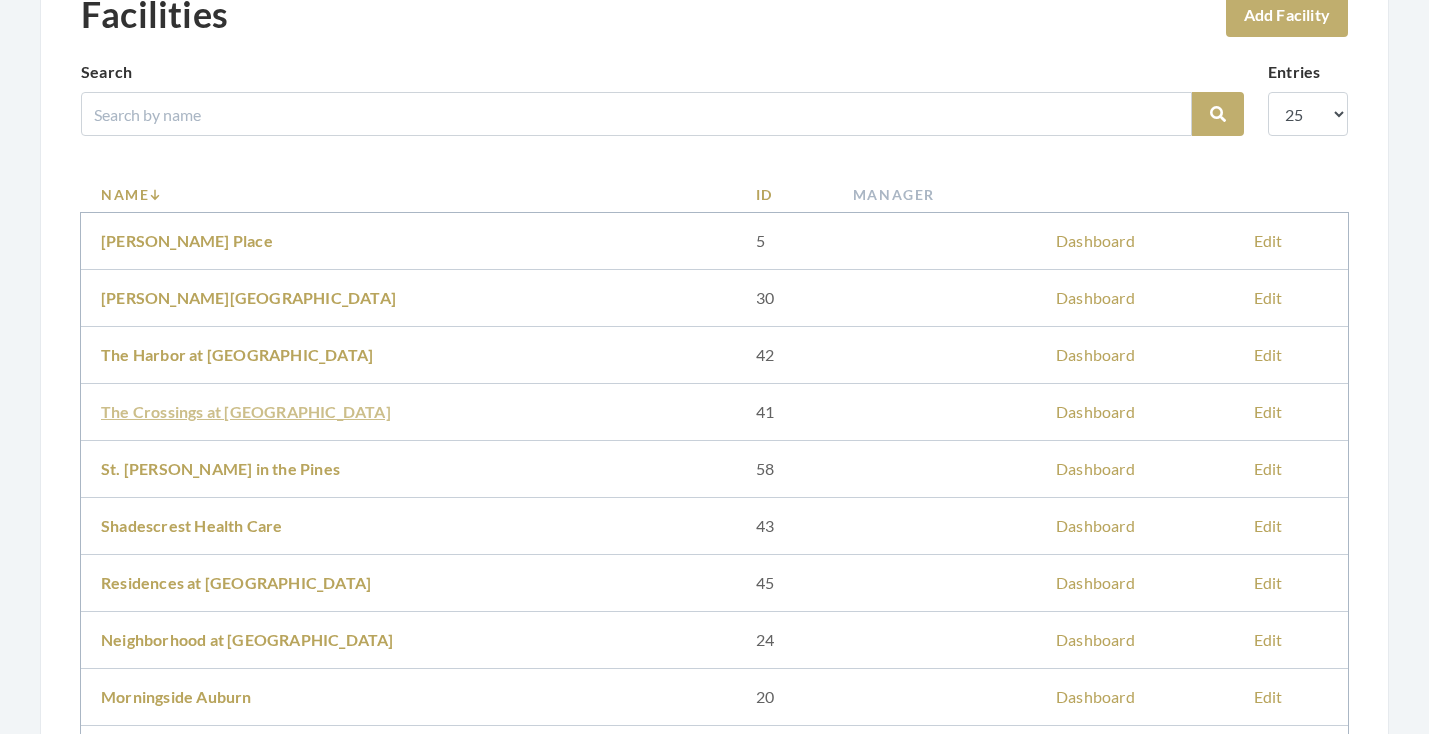 click on "The Crossings at [GEOGRAPHIC_DATA]" at bounding box center [246, 411] 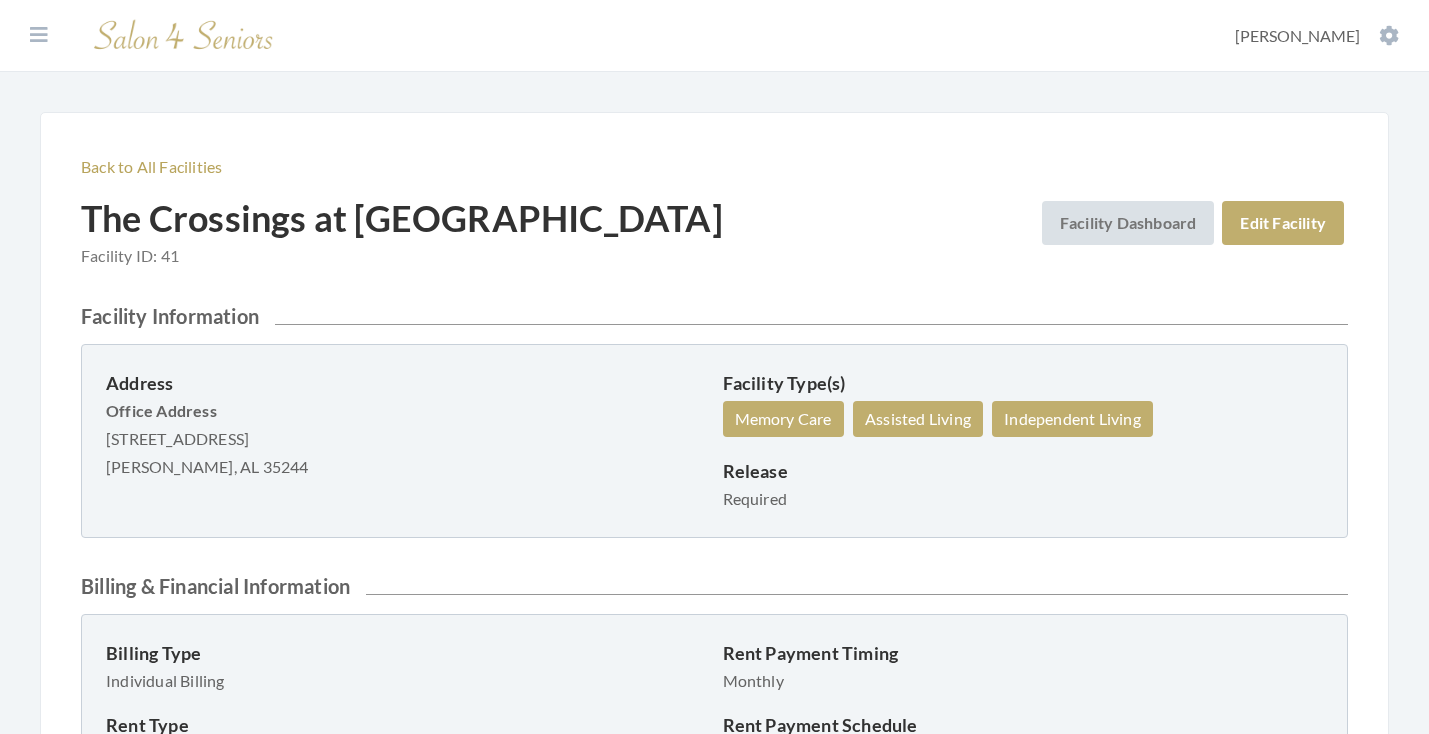 scroll, scrollTop: 0, scrollLeft: 0, axis: both 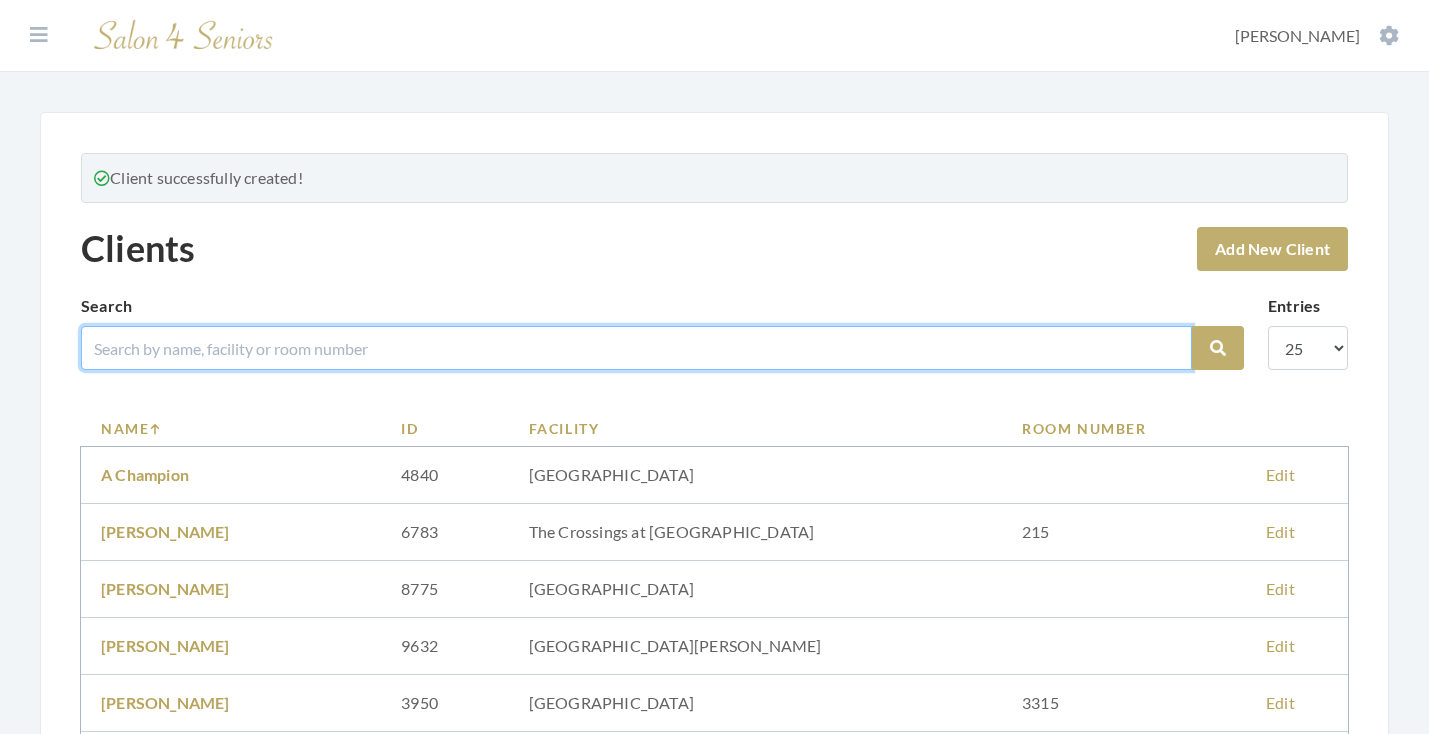 click at bounding box center (636, 348) 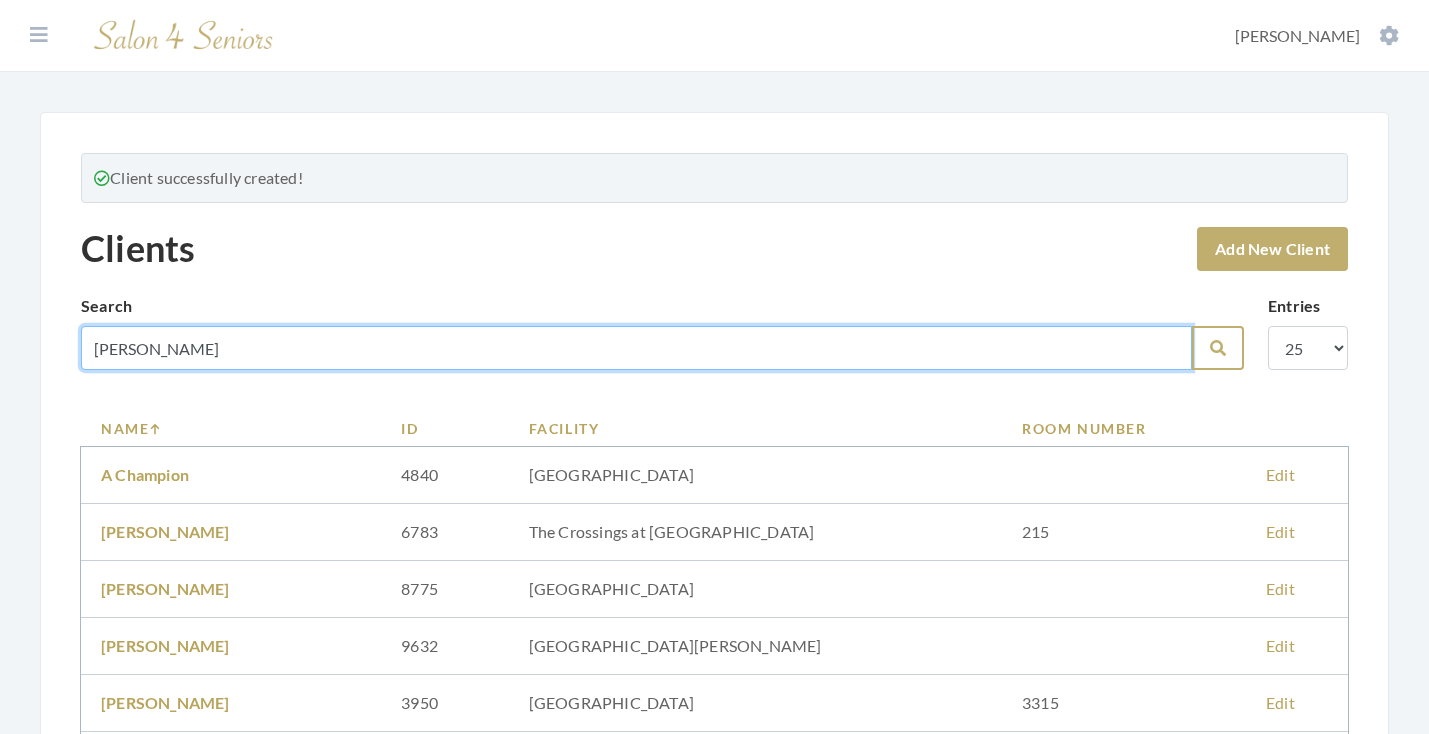 type on "JANICE" 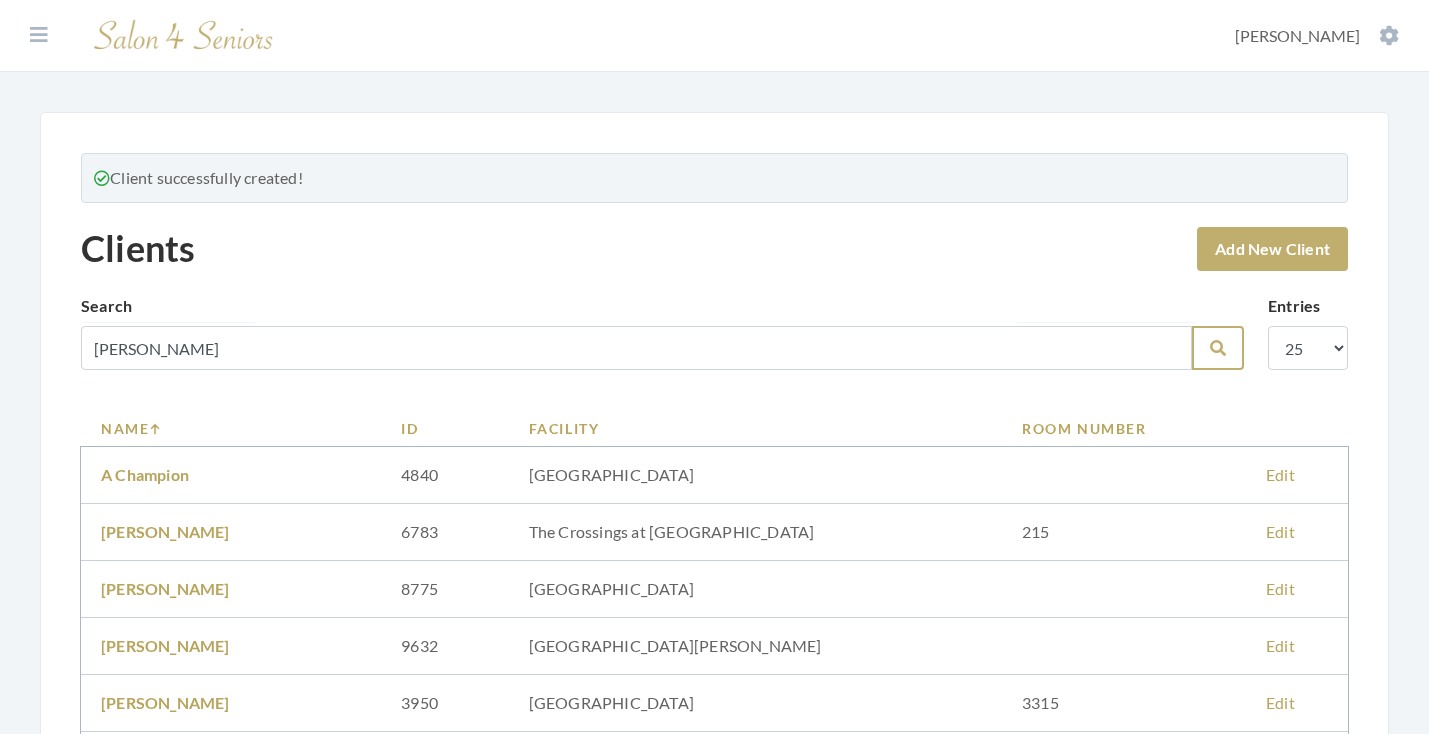click on "Search" at bounding box center [1218, 348] 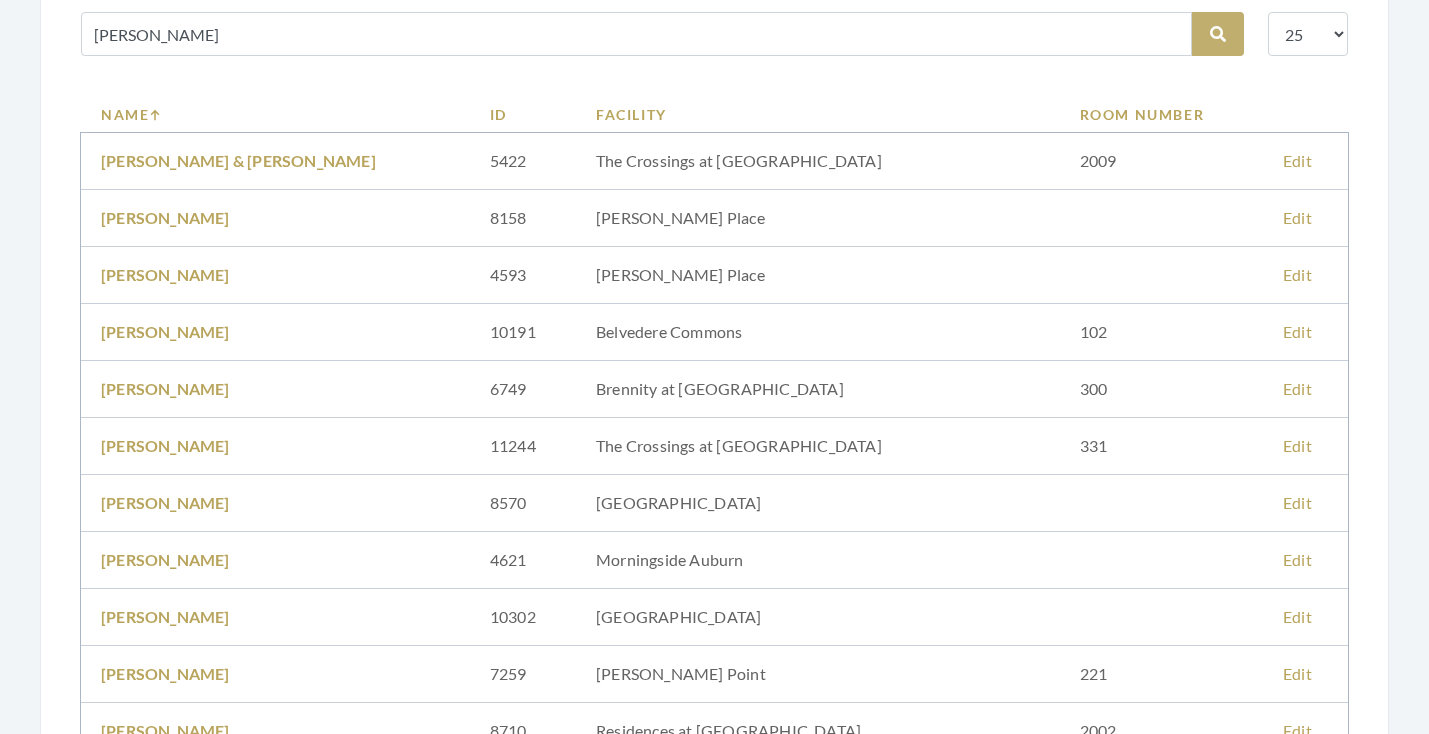 scroll, scrollTop: 282, scrollLeft: 0, axis: vertical 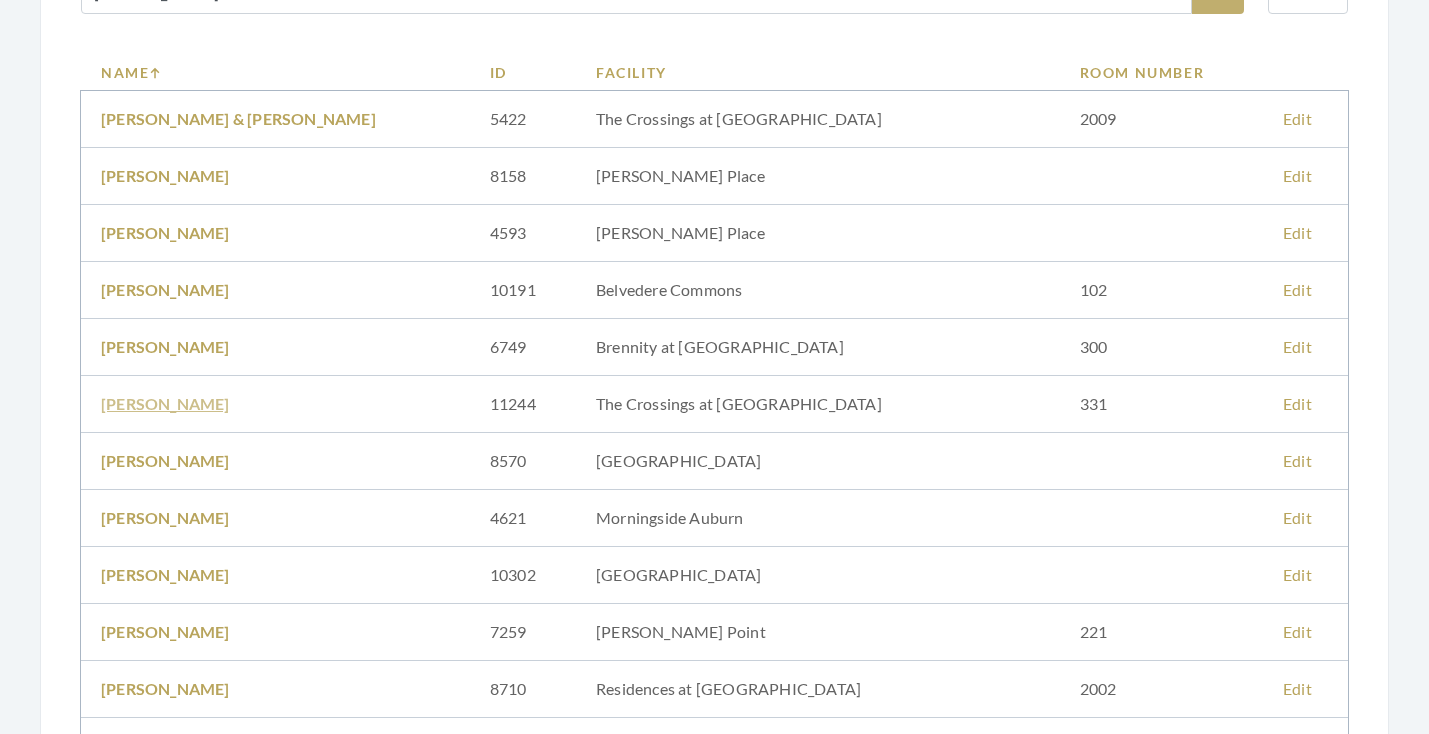 click on "JANICE
BECK" at bounding box center [165, 403] 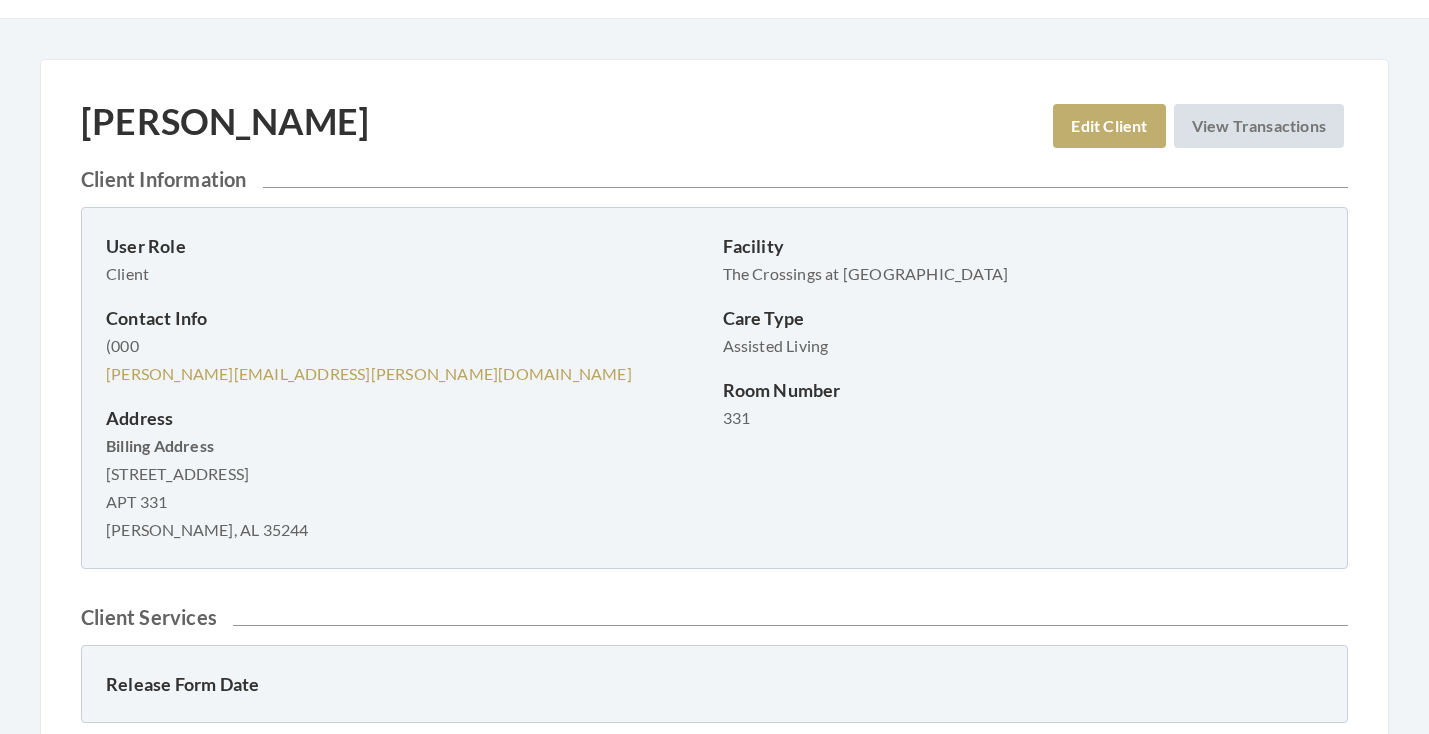 scroll, scrollTop: 47, scrollLeft: 0, axis: vertical 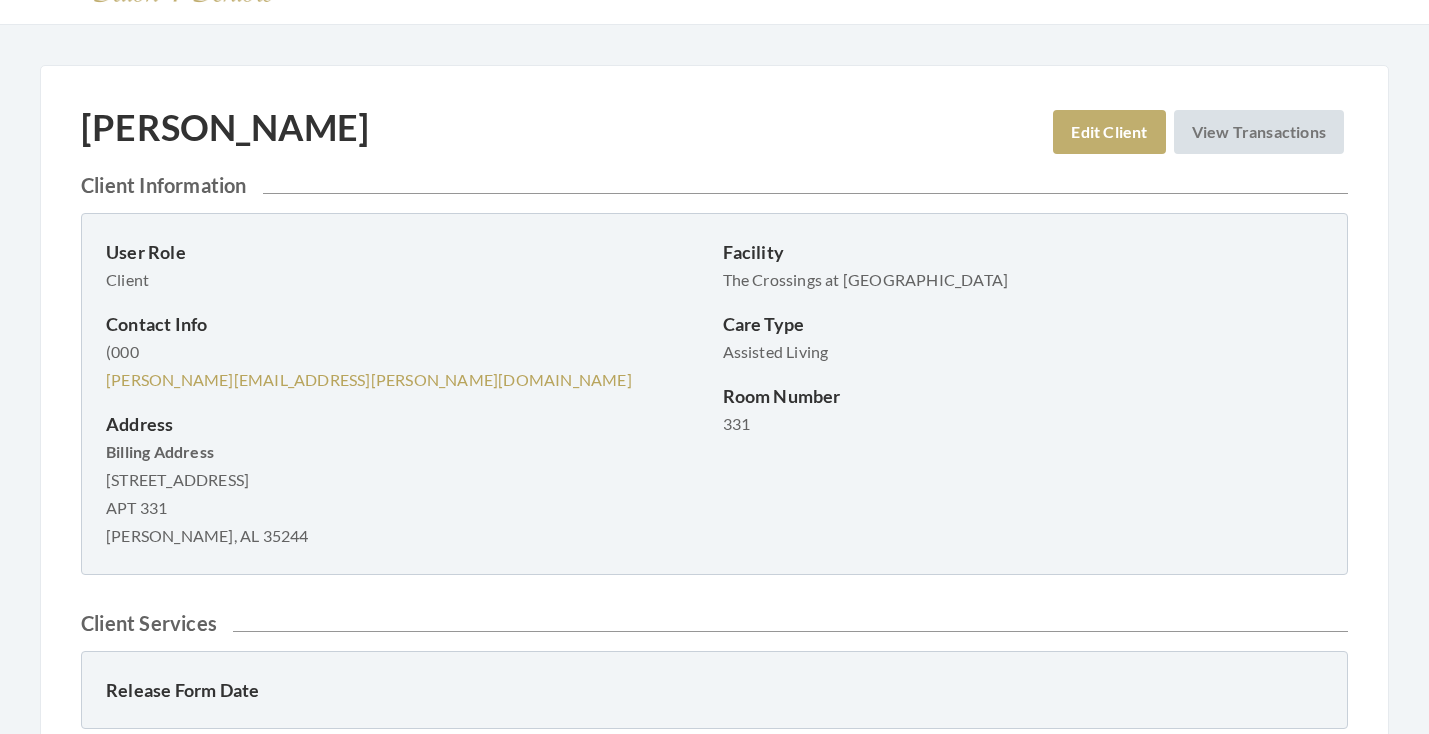 click on "(000   [PERSON_NAME][EMAIL_ADDRESS][PERSON_NAME][DOMAIN_NAME]" at bounding box center (406, 366) 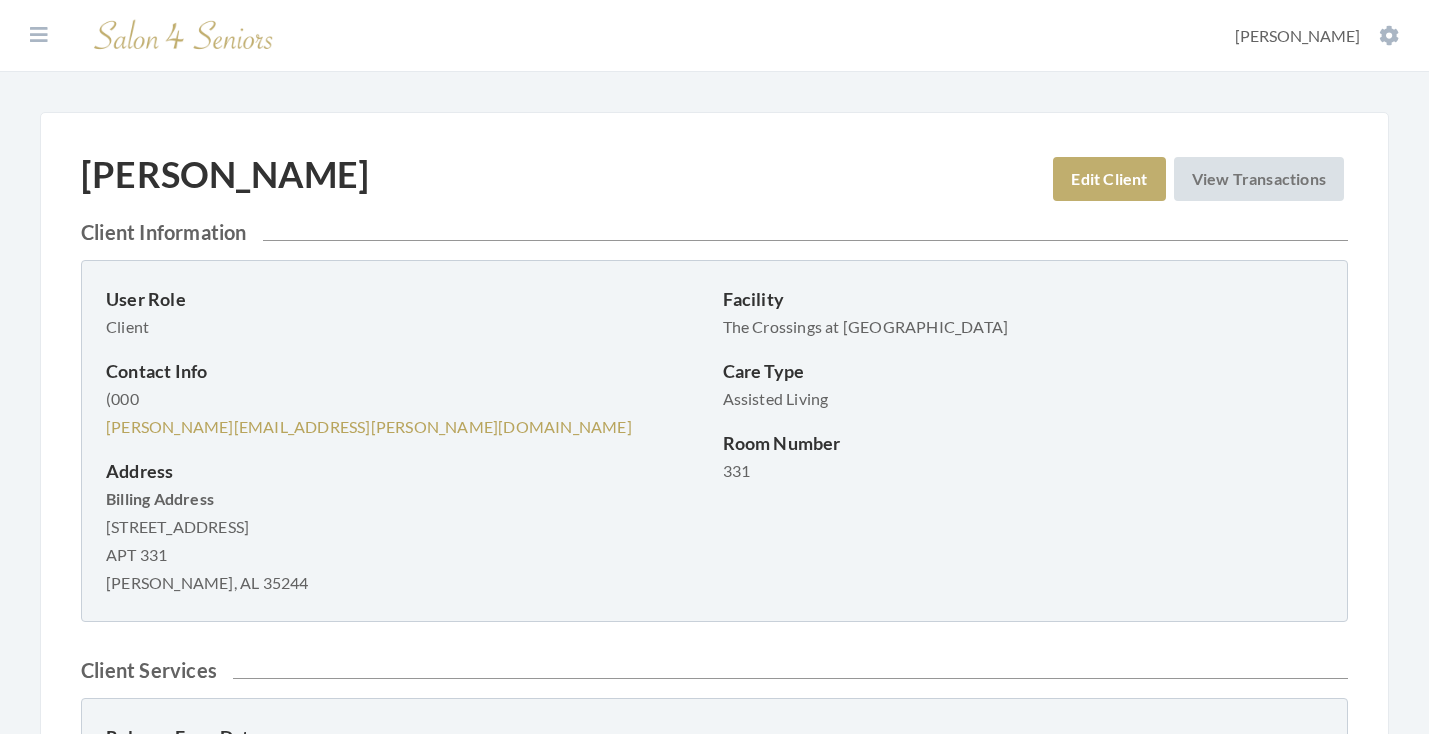 scroll, scrollTop: 0, scrollLeft: 0, axis: both 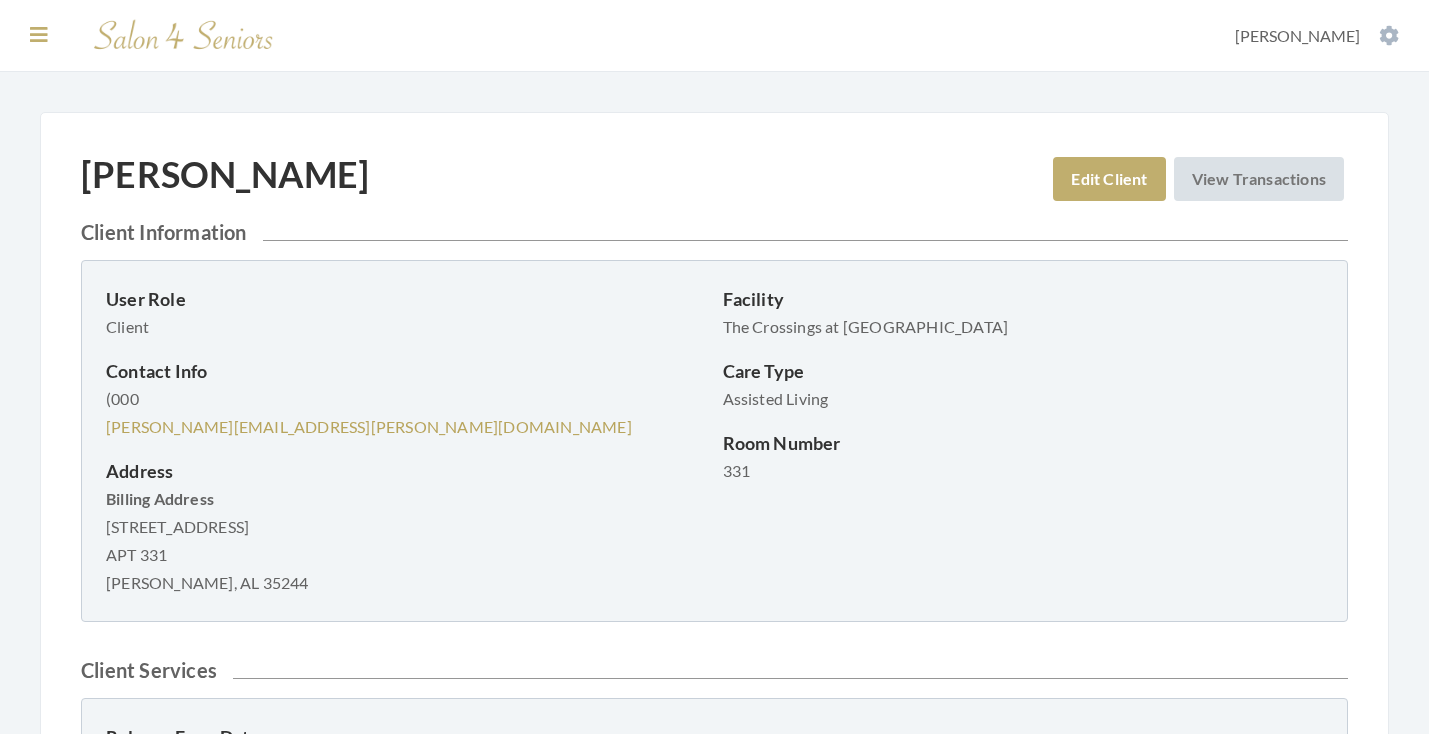 click at bounding box center (39, 35) 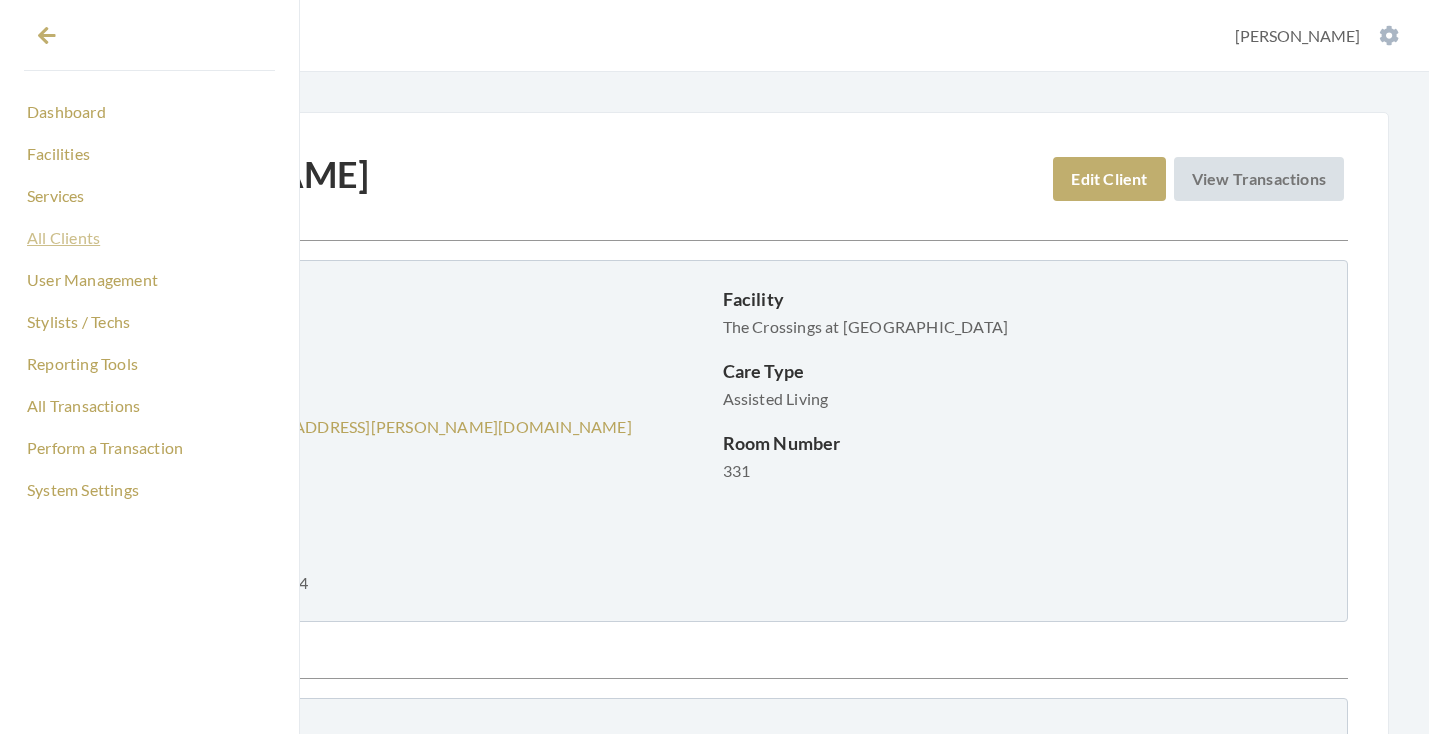 click on "All Clients" at bounding box center (149, 238) 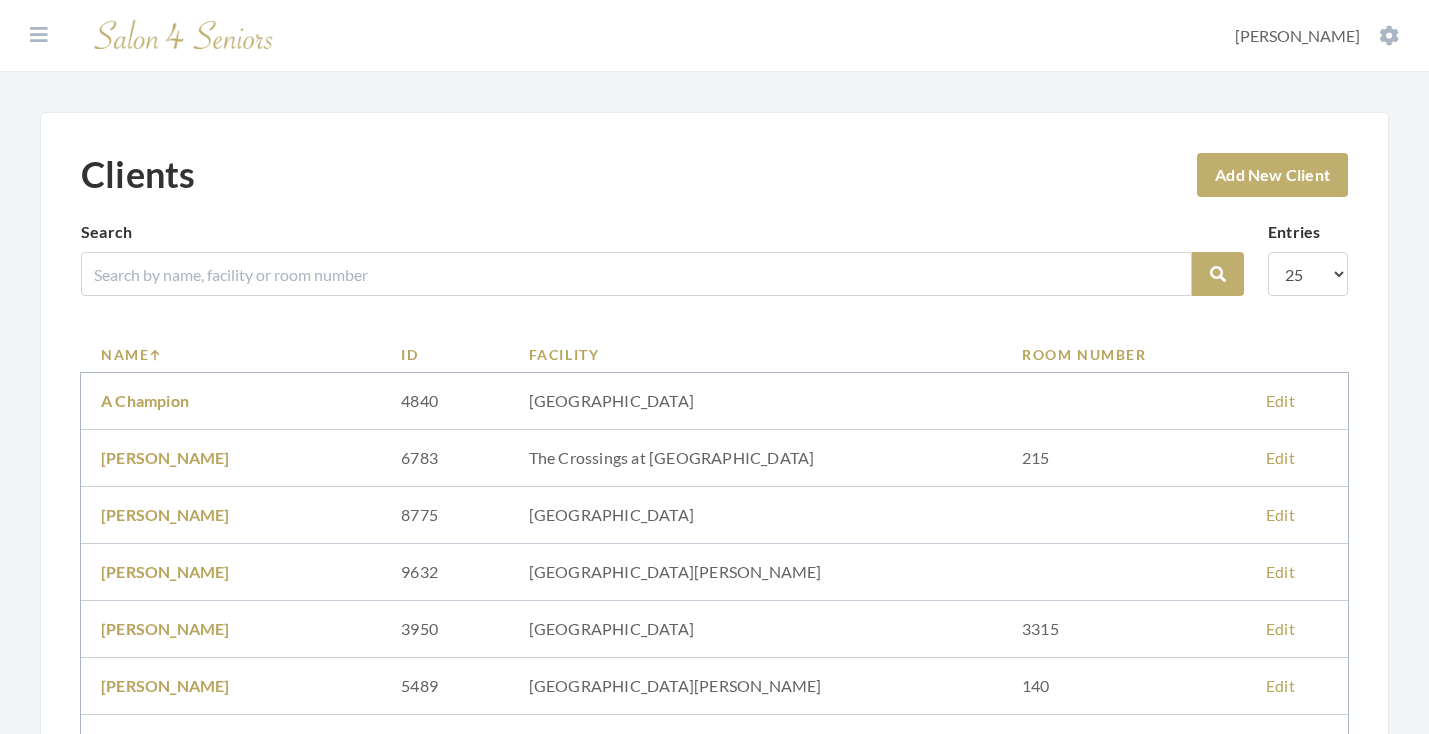 scroll, scrollTop: 0, scrollLeft: 0, axis: both 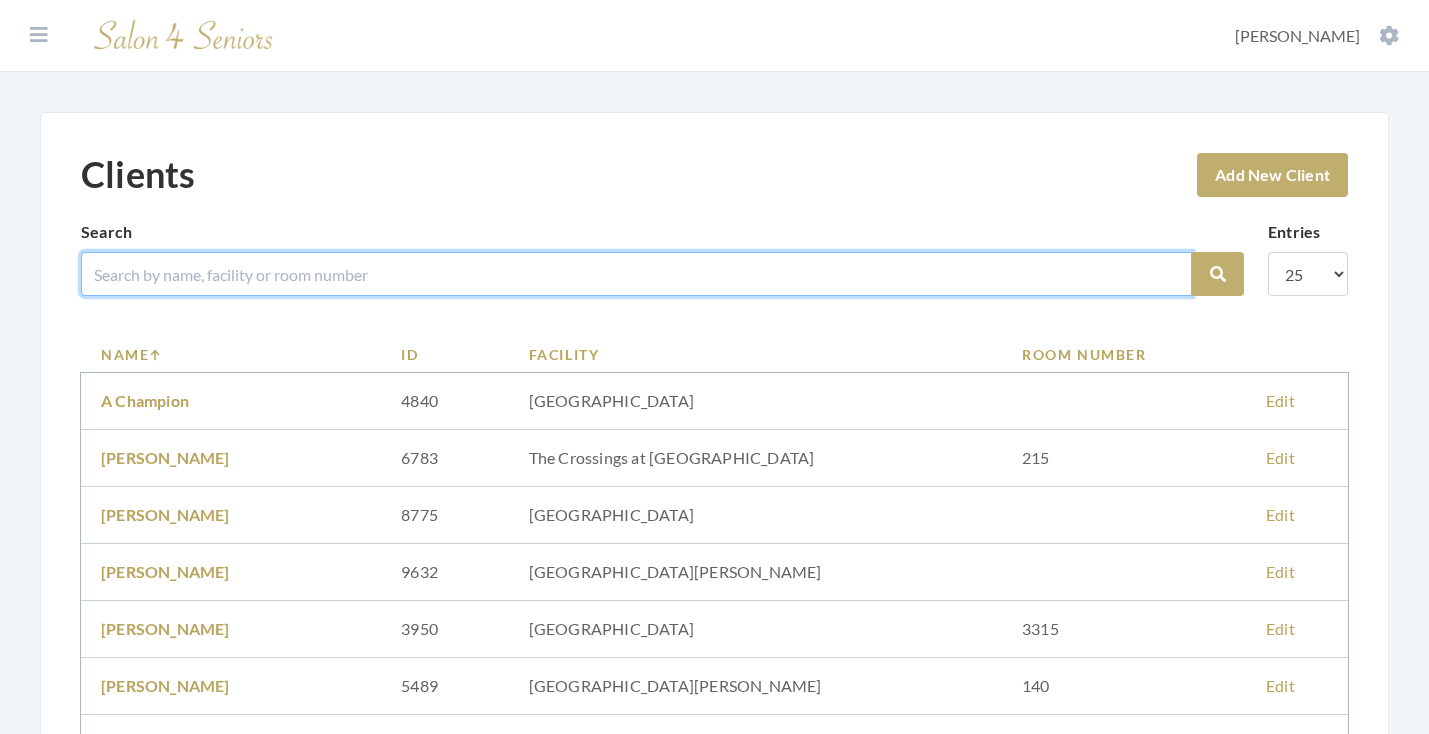 click at bounding box center [636, 274] 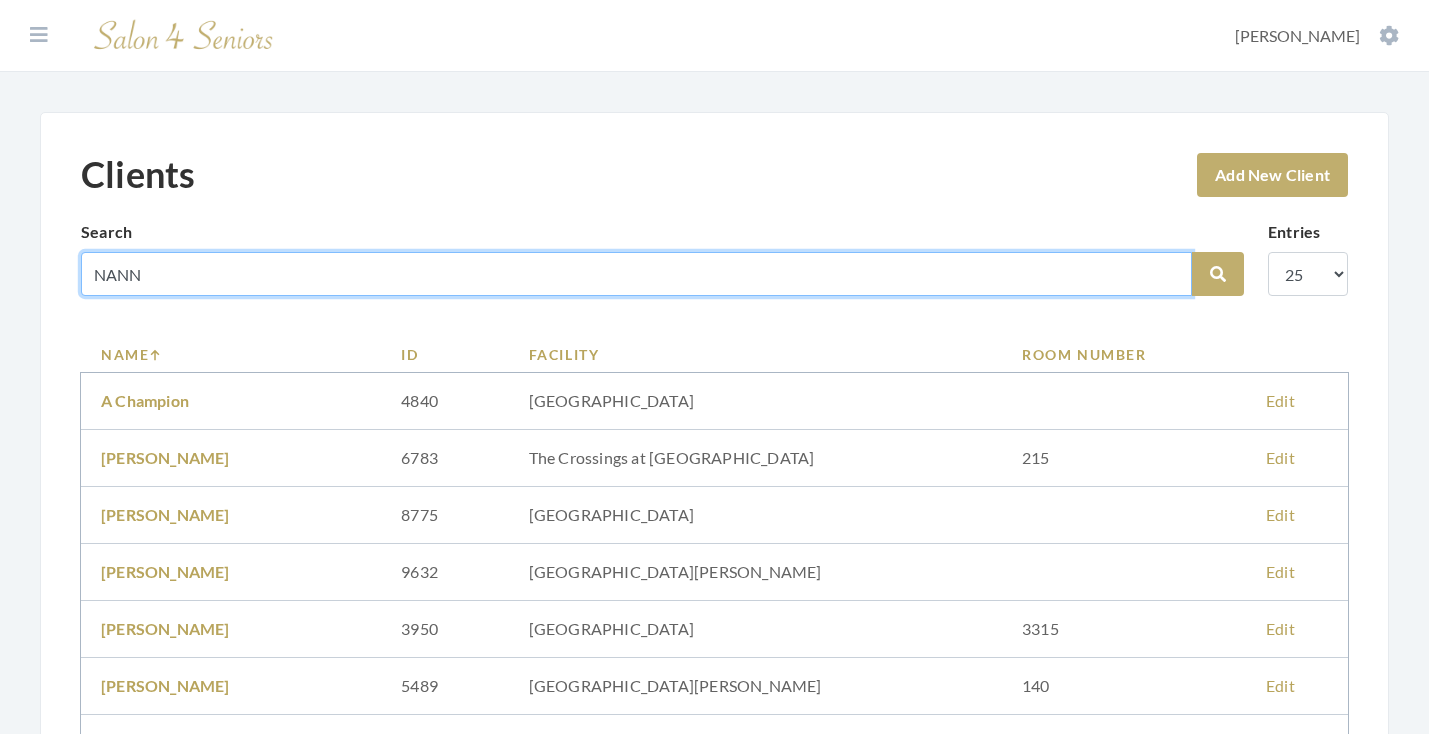 type on "NANN" 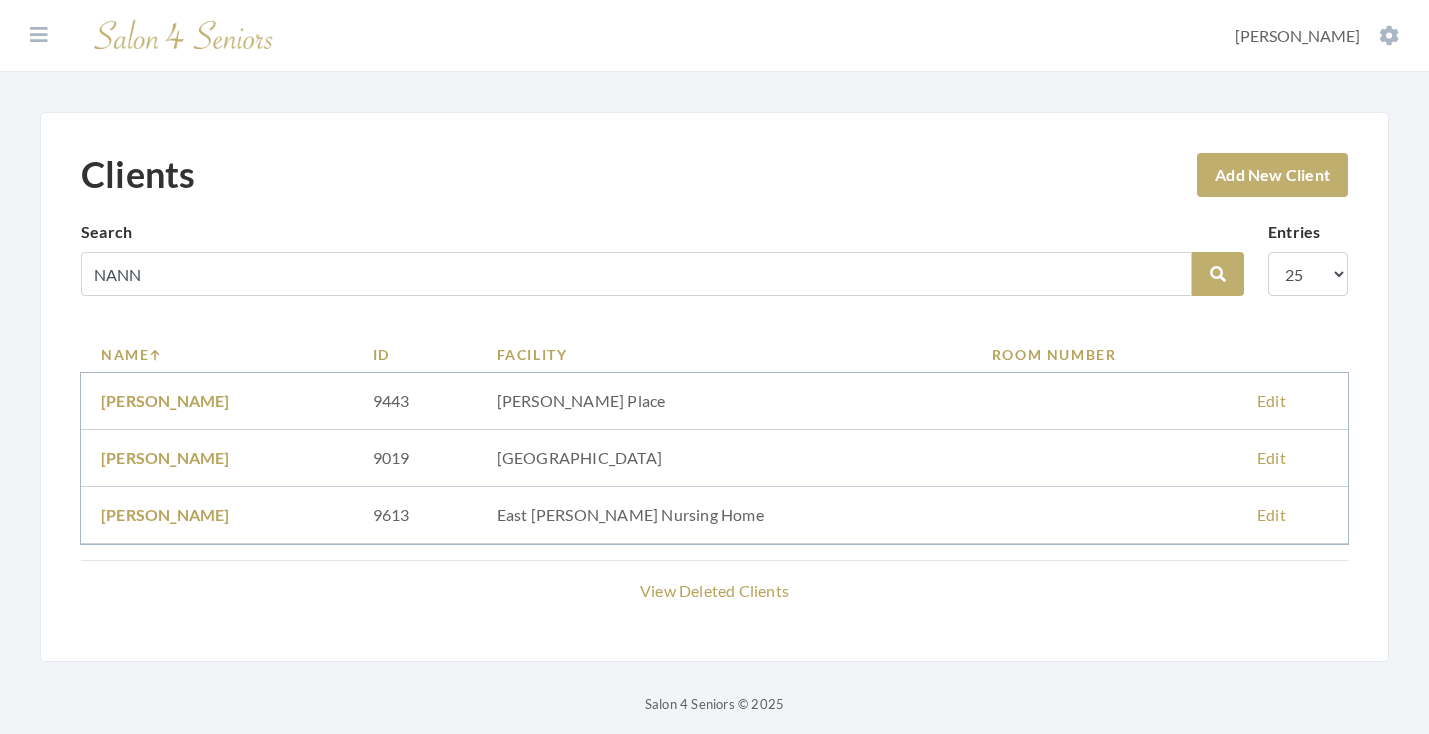 scroll, scrollTop: 0, scrollLeft: 0, axis: both 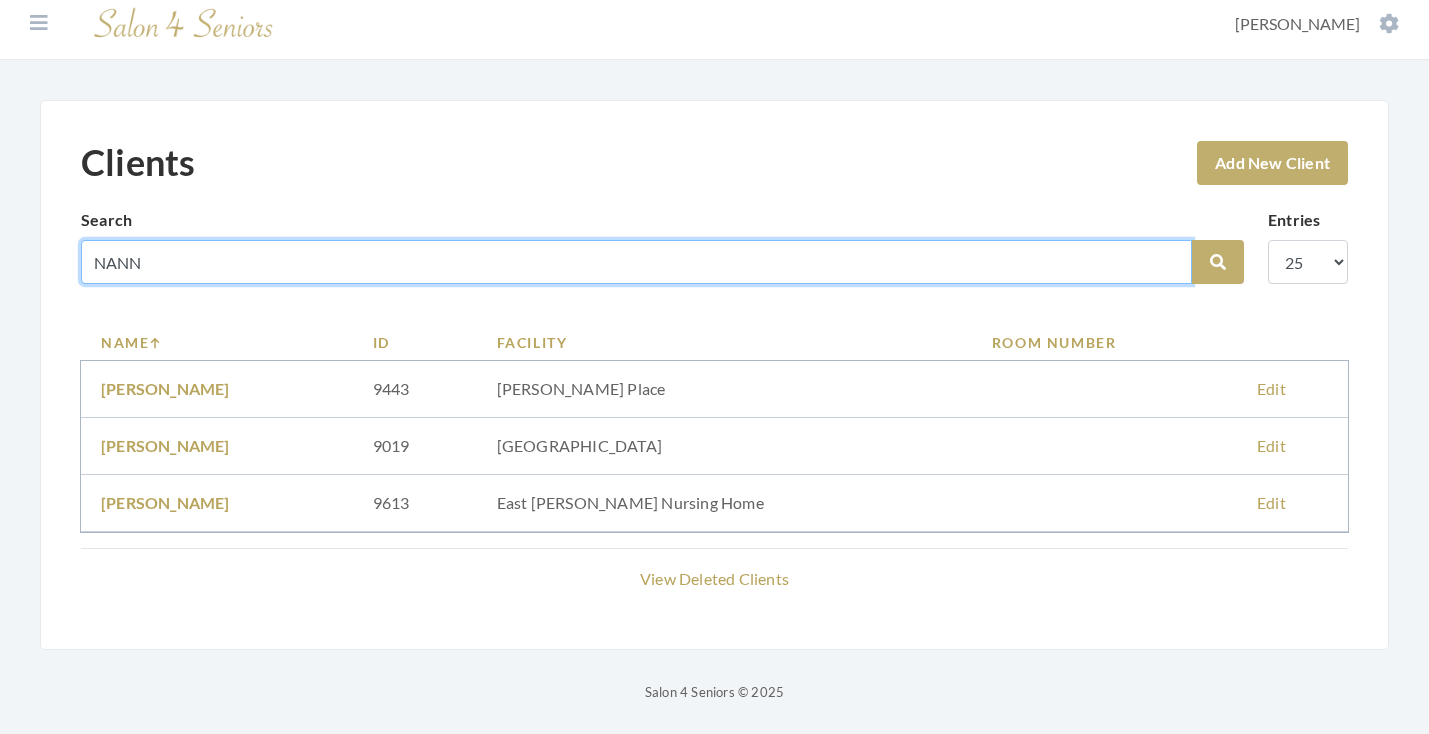 drag, startPoint x: 187, startPoint y: 279, endPoint x: 62, endPoint y: 258, distance: 126.751724 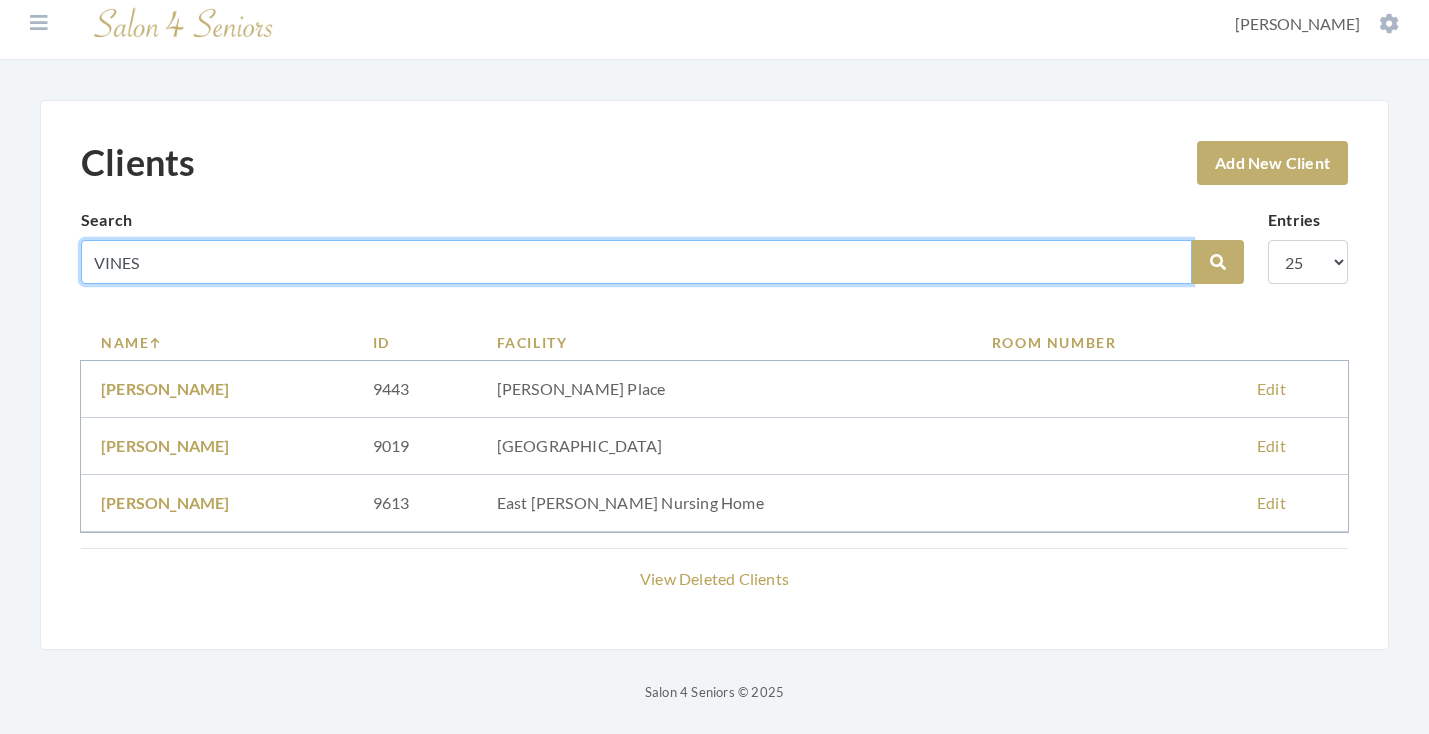 type on "VINES" 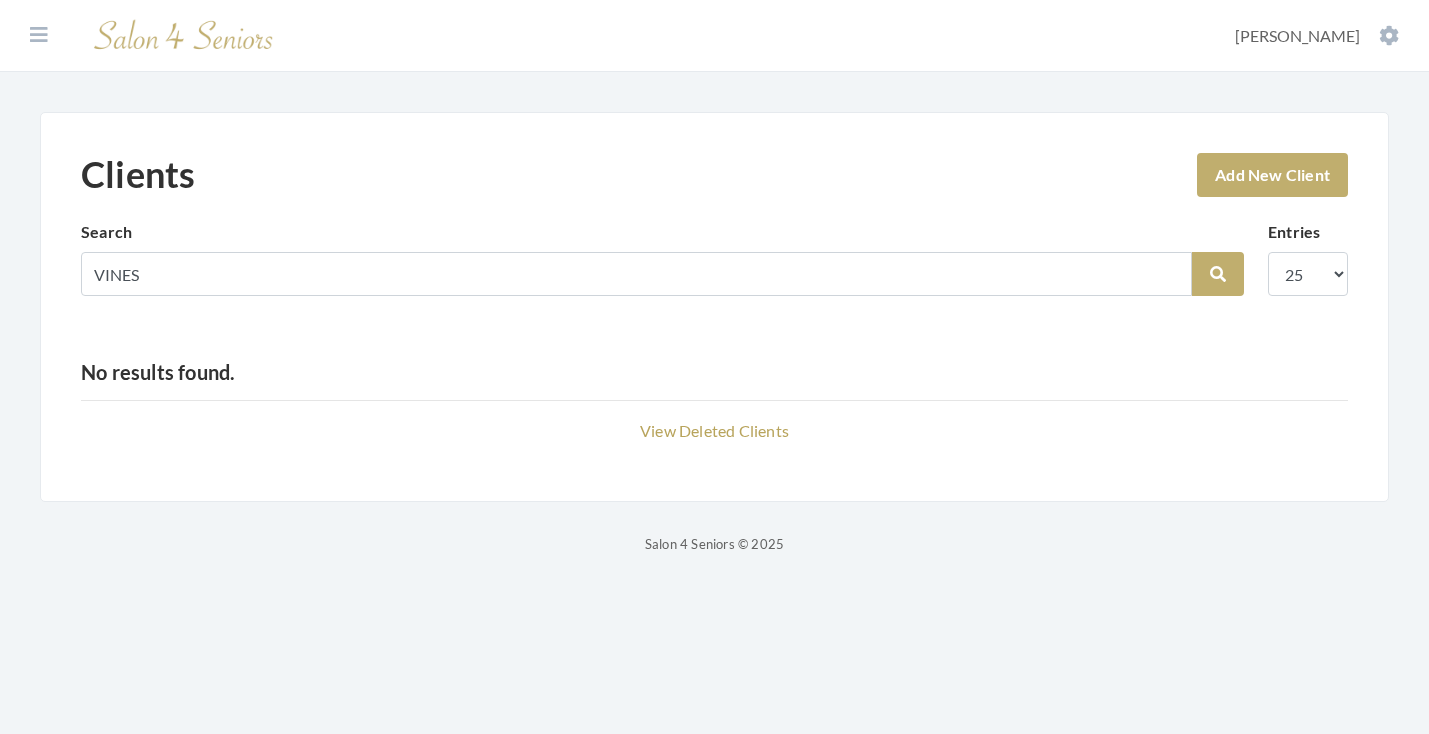 scroll, scrollTop: 0, scrollLeft: 0, axis: both 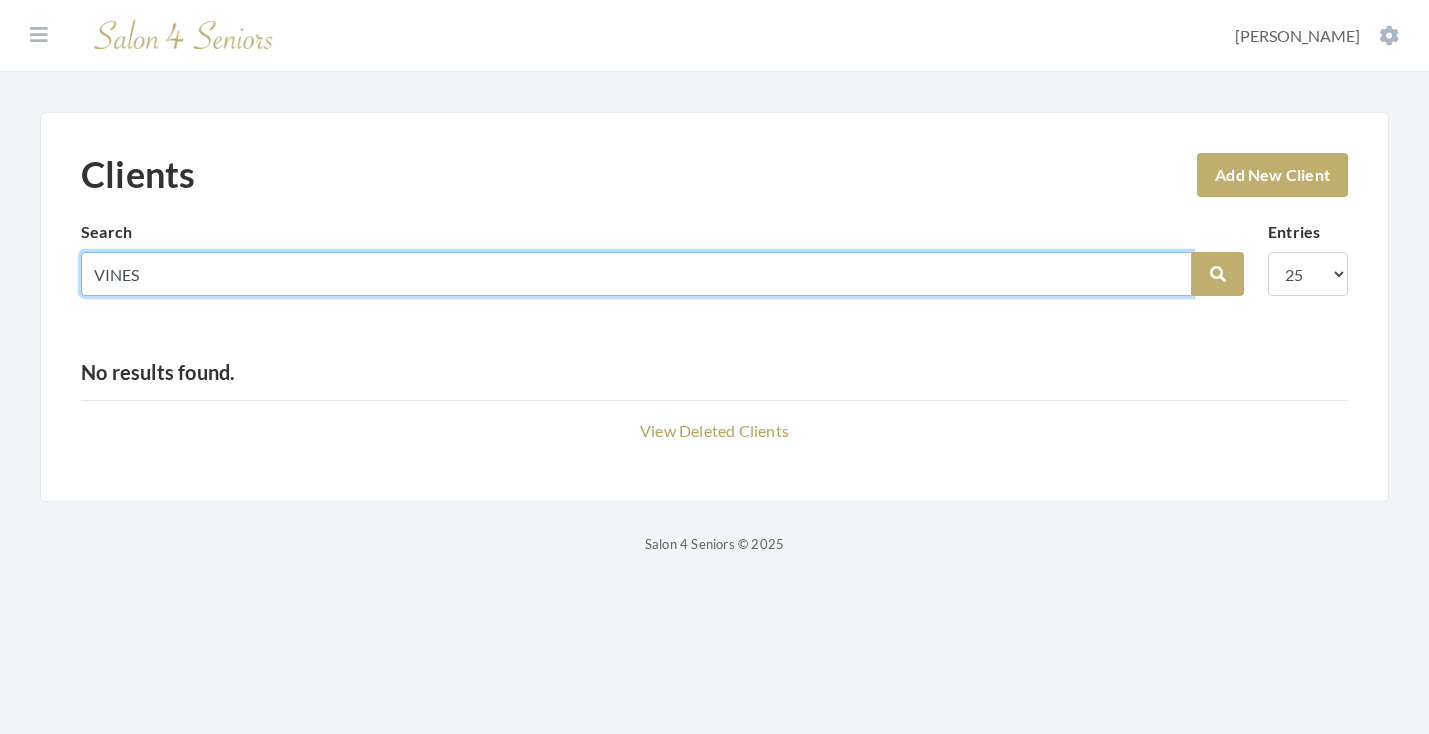 click on "VINES" at bounding box center [636, 274] 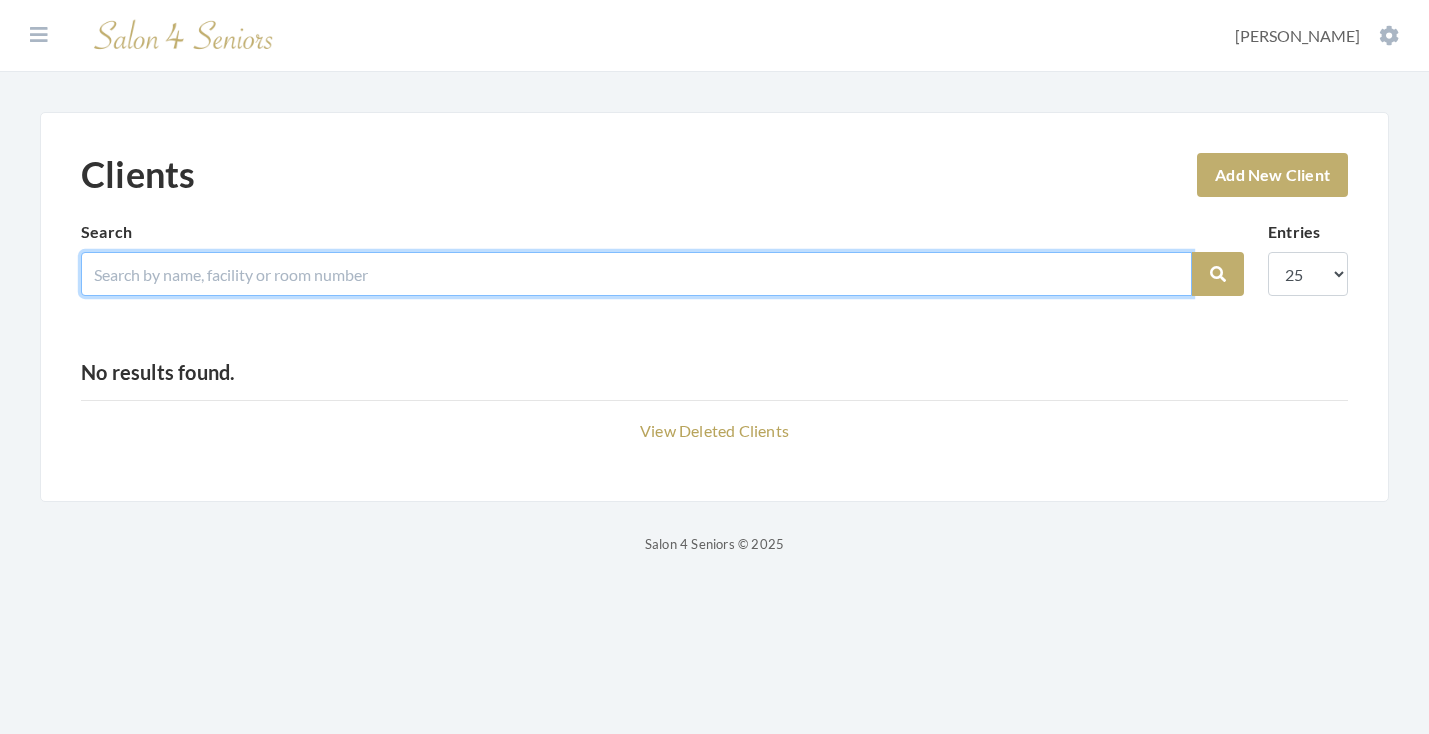 type 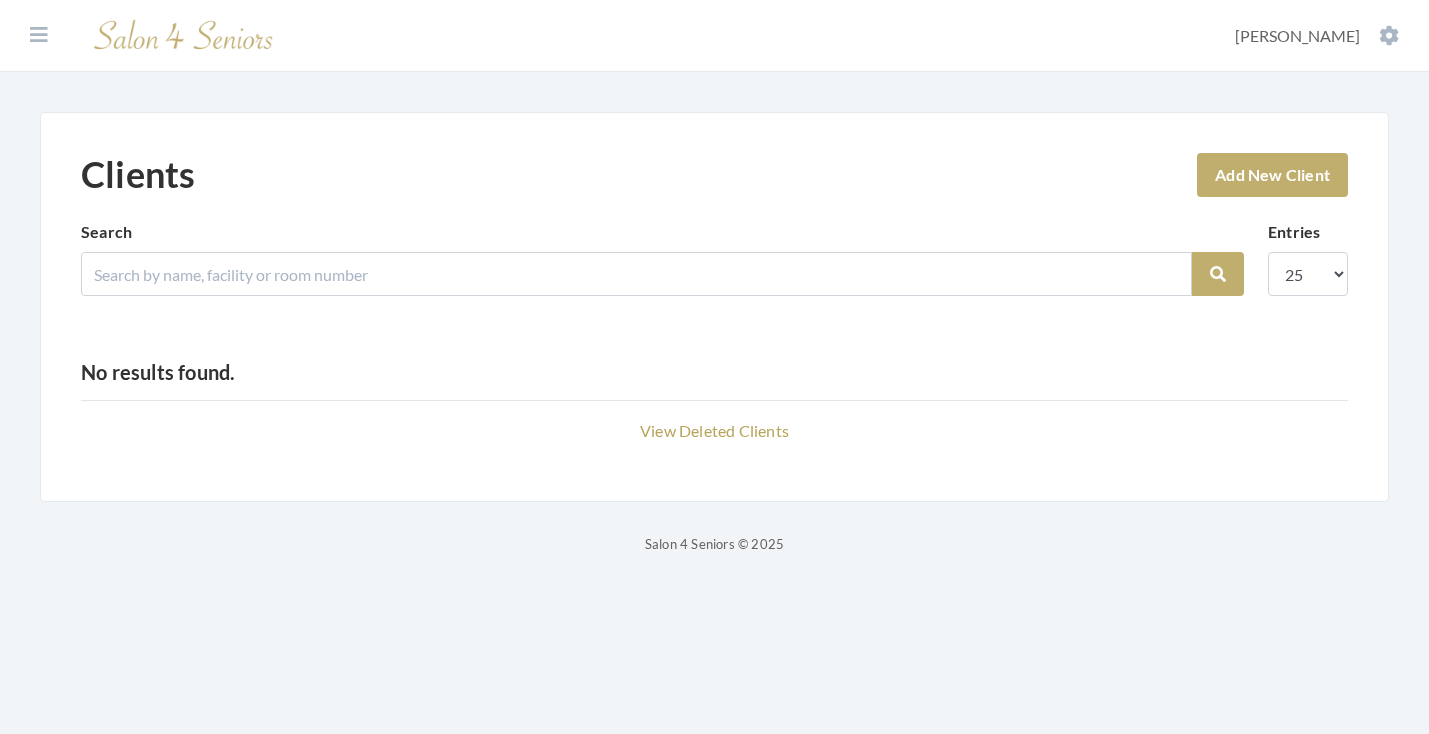 click on "Add New Client" at bounding box center [1272, 175] 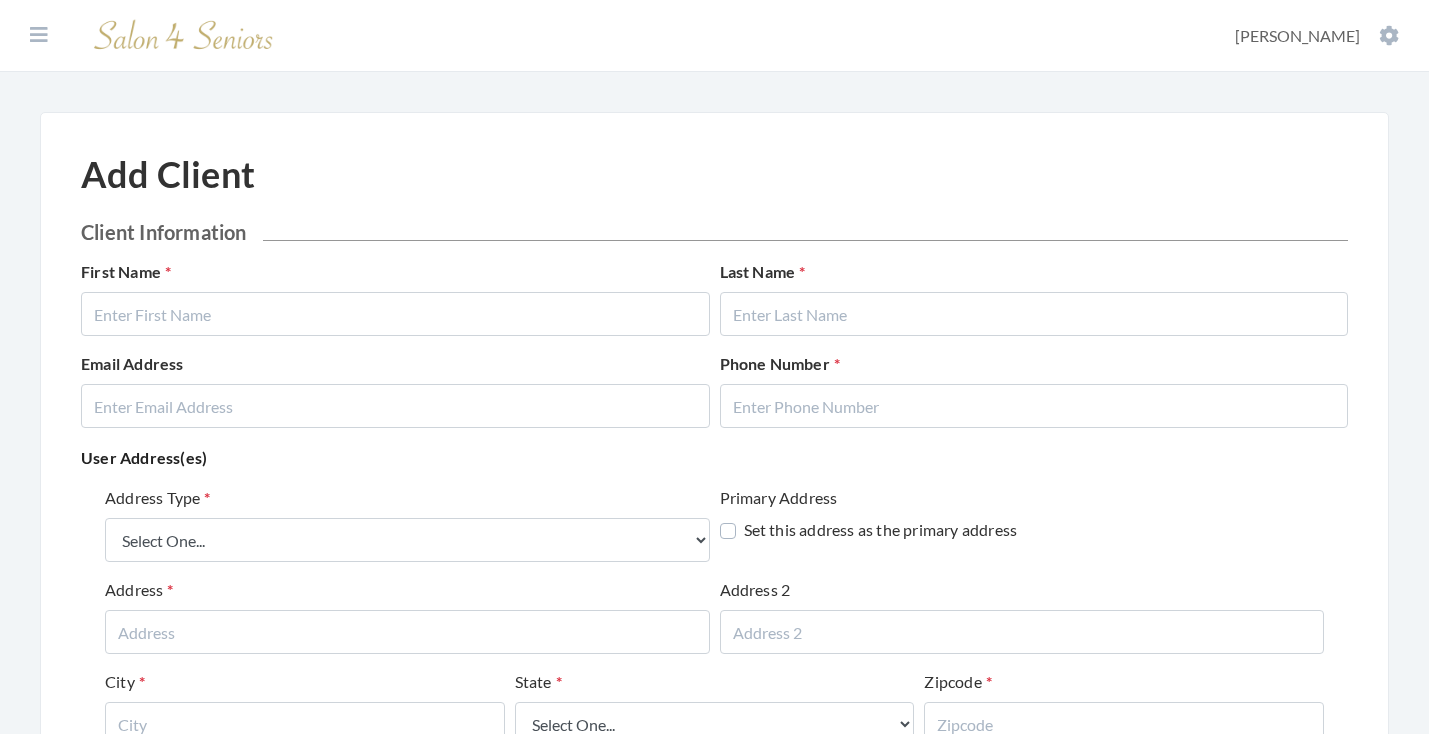 scroll, scrollTop: 0, scrollLeft: 0, axis: both 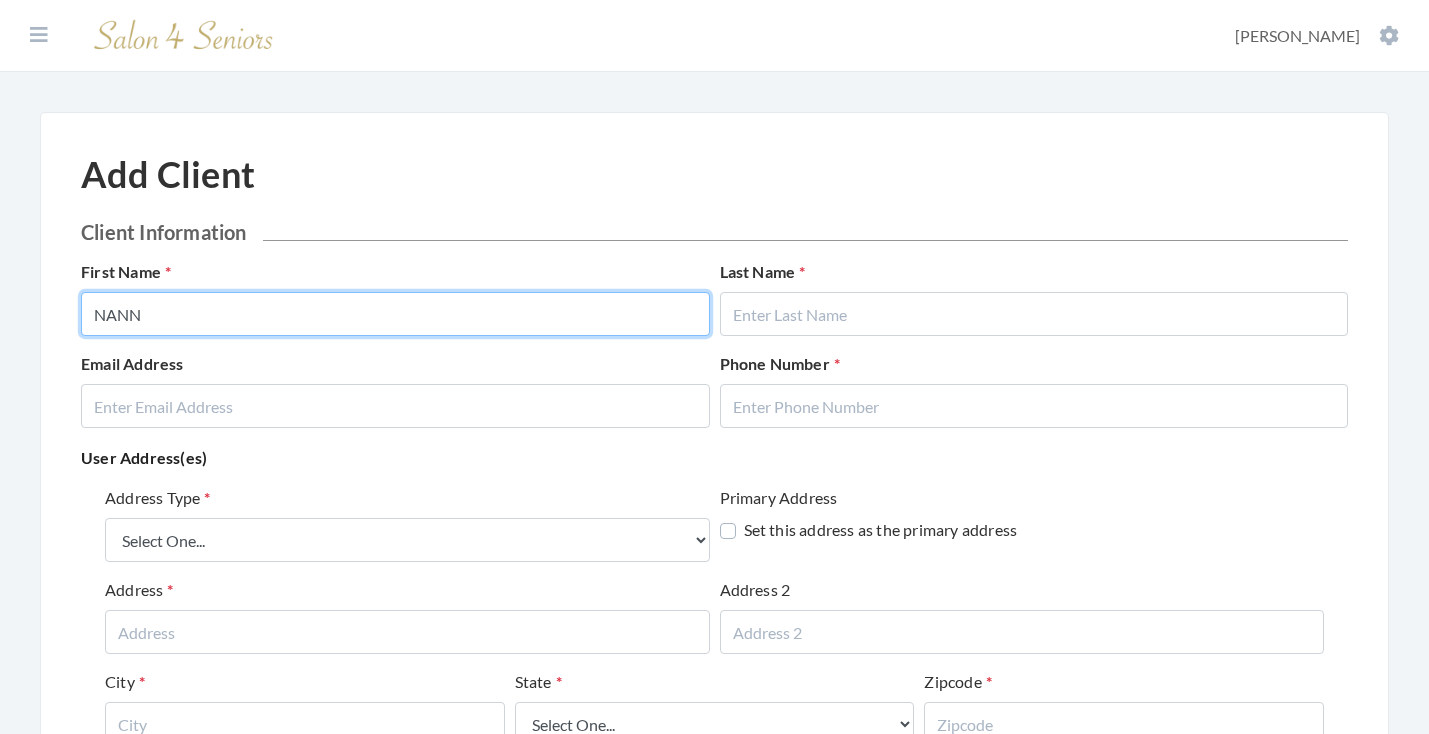 type on "NANN" 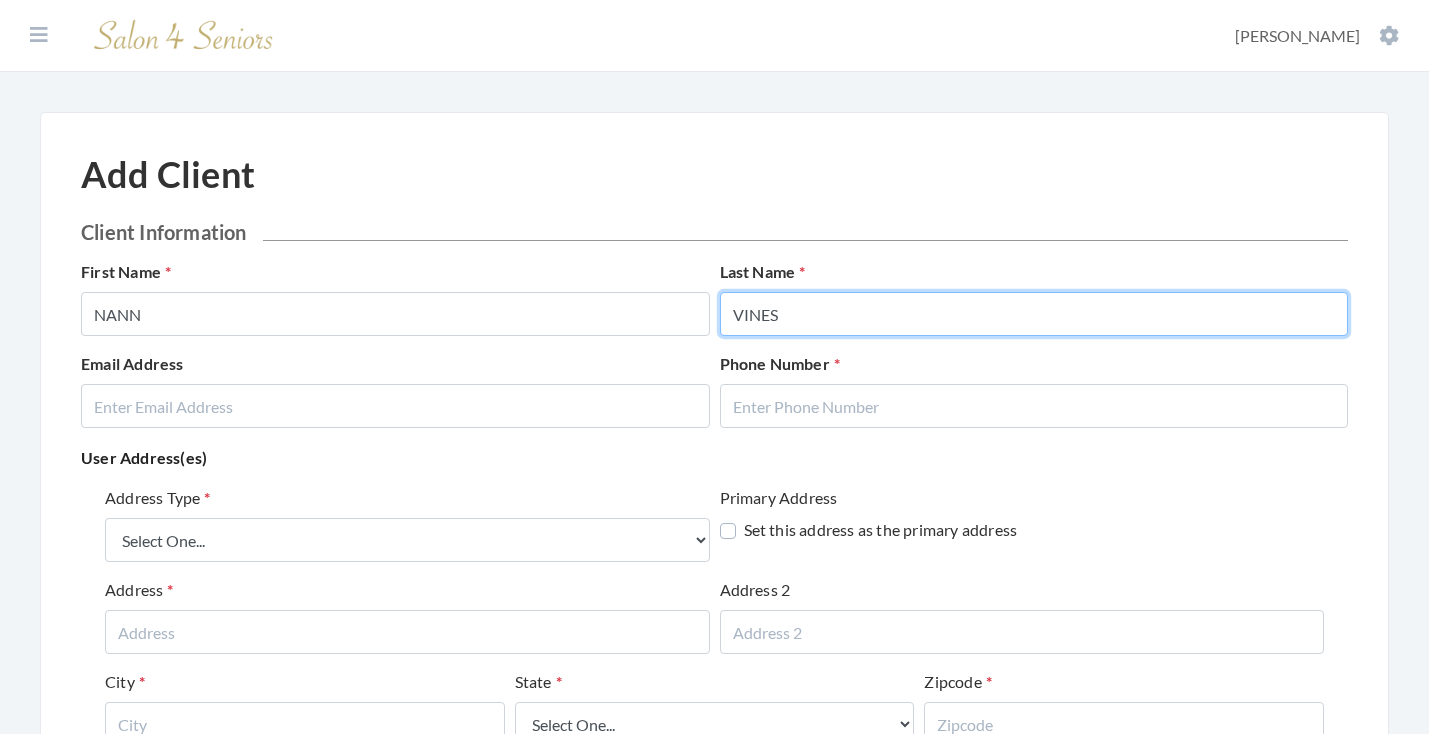 type on "VINES" 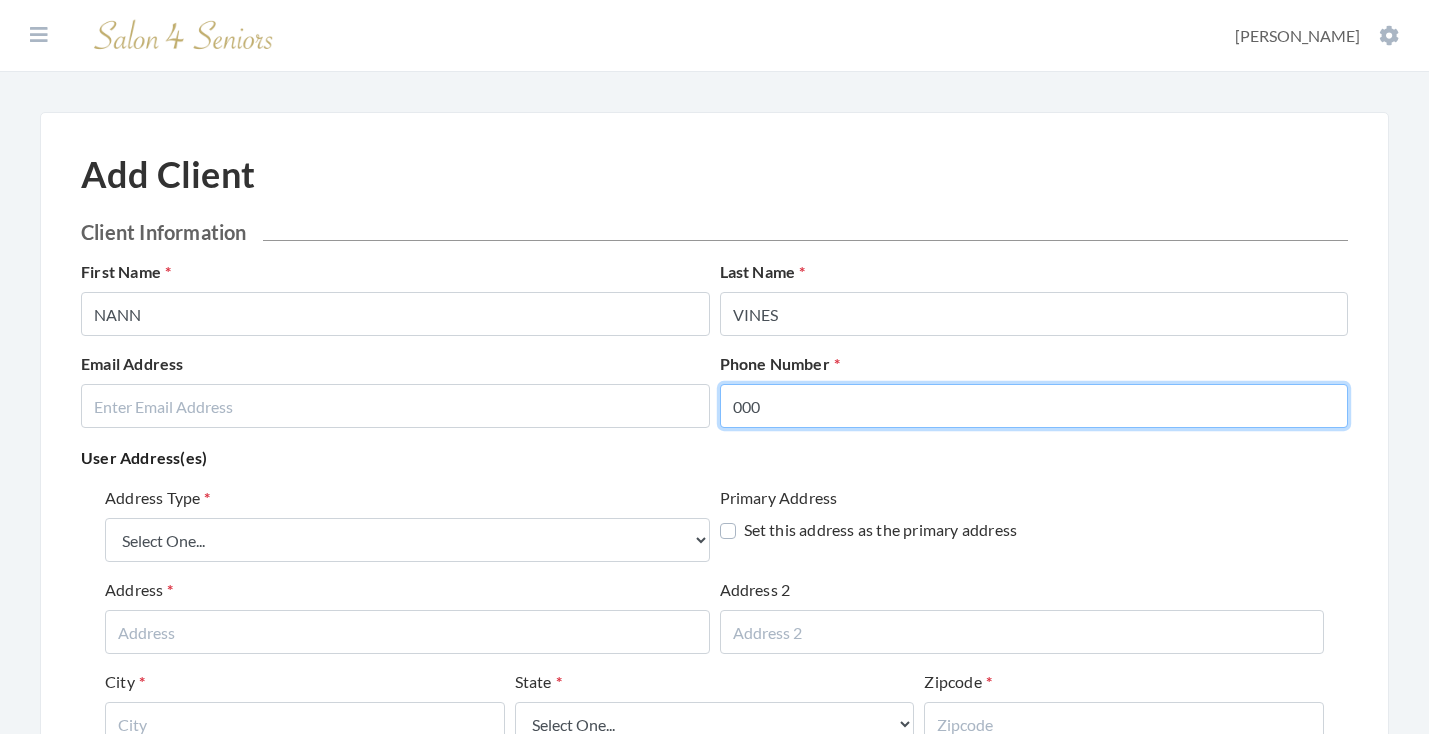 type on "000" 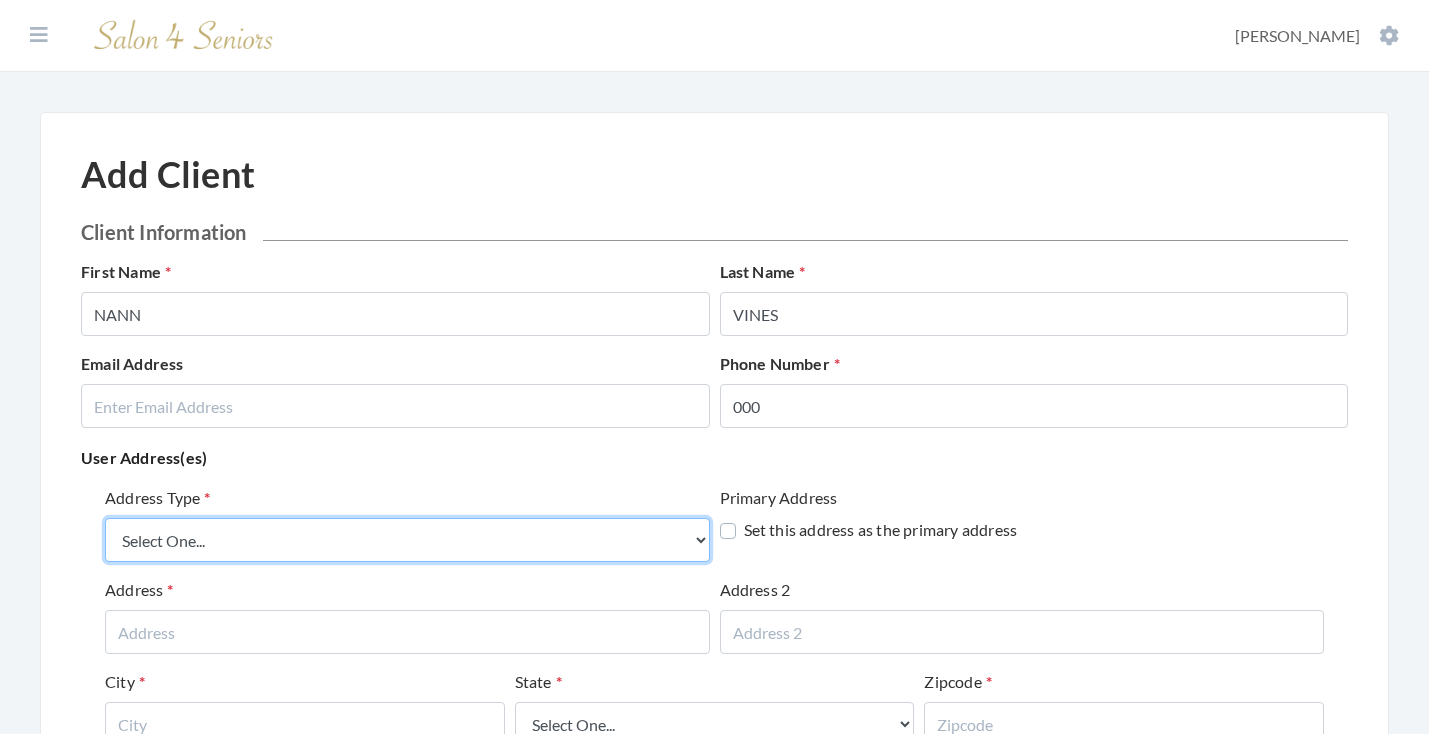 select on "billing" 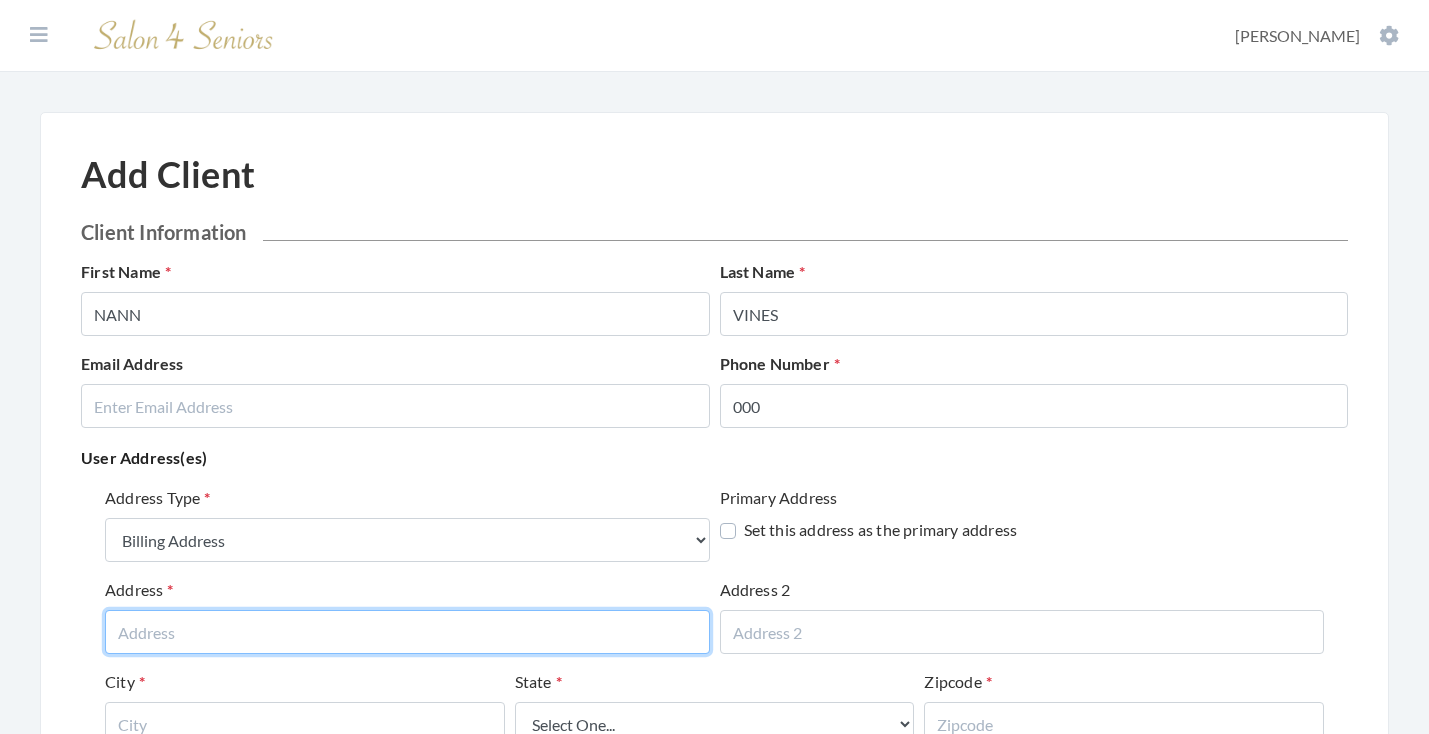 paste on "2171 Parkway Lake Dr." 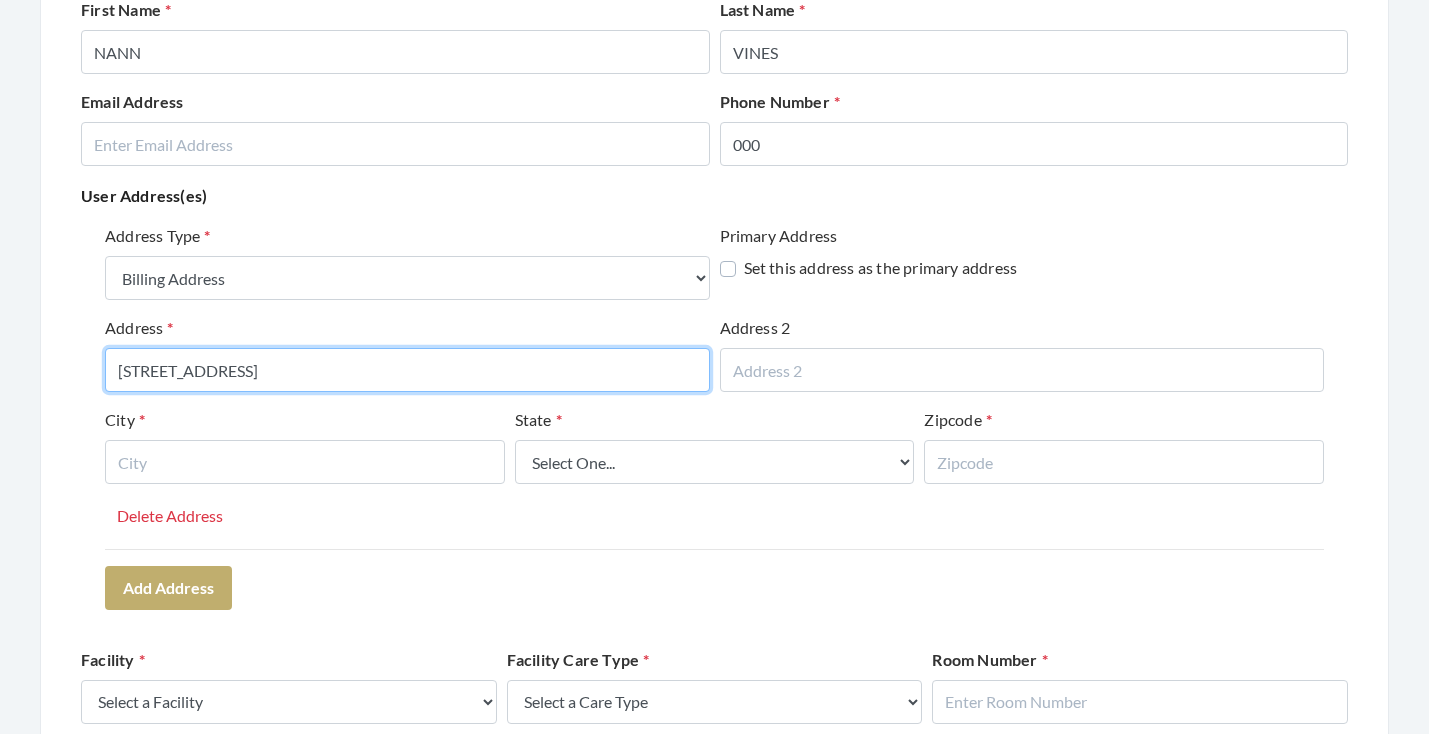 scroll, scrollTop: 264, scrollLeft: 0, axis: vertical 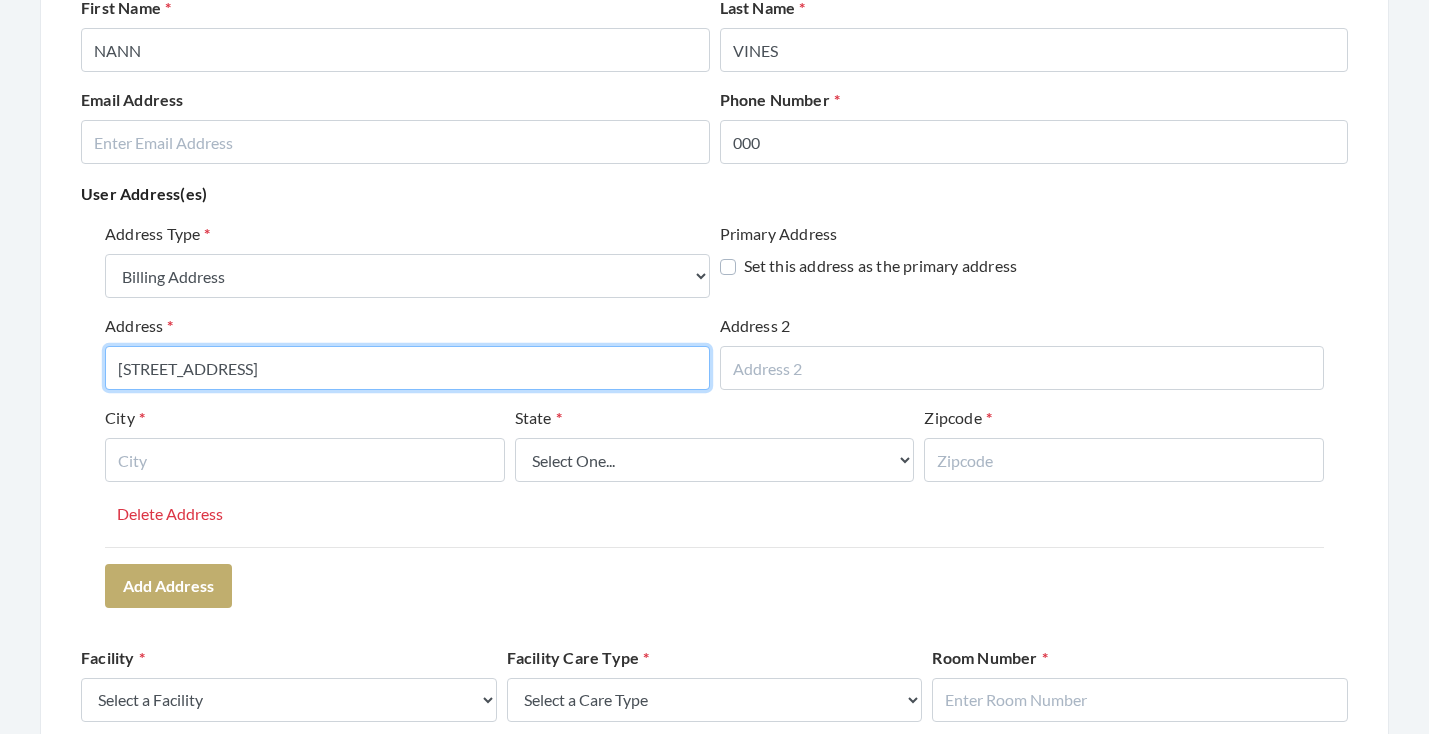 drag, startPoint x: 326, startPoint y: 374, endPoint x: 161, endPoint y: 370, distance: 165.04848 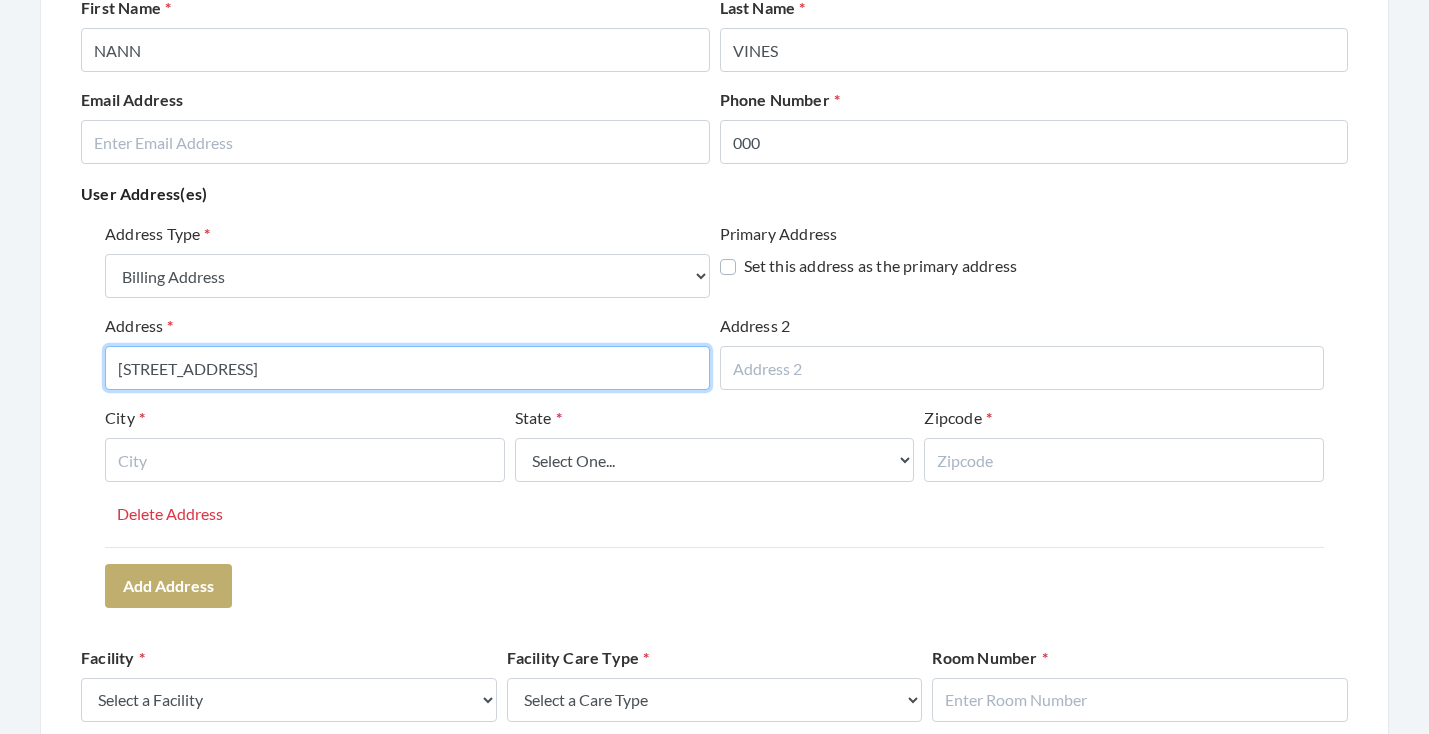 click on "2171 Parkway Lake Dr." at bounding box center [407, 368] 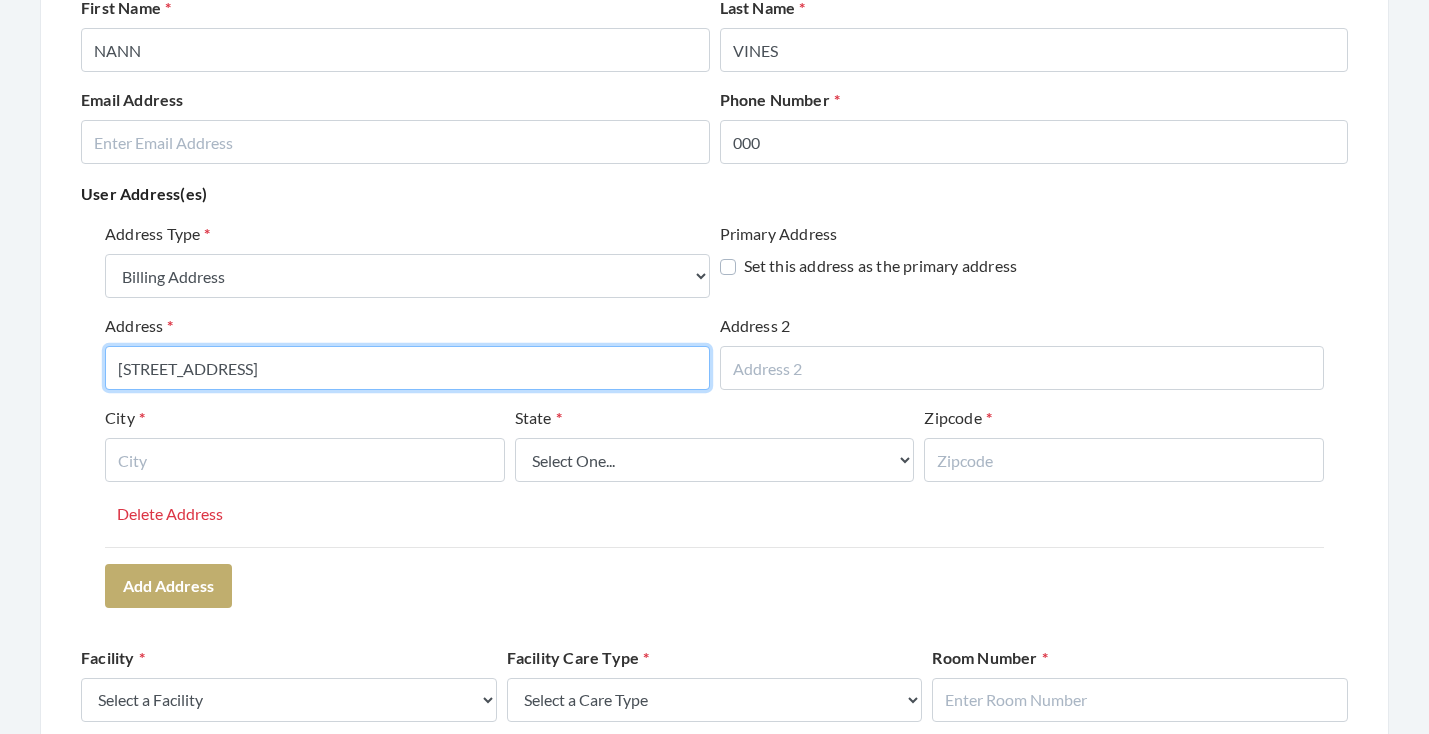 type on "[STREET_ADDRESS]" 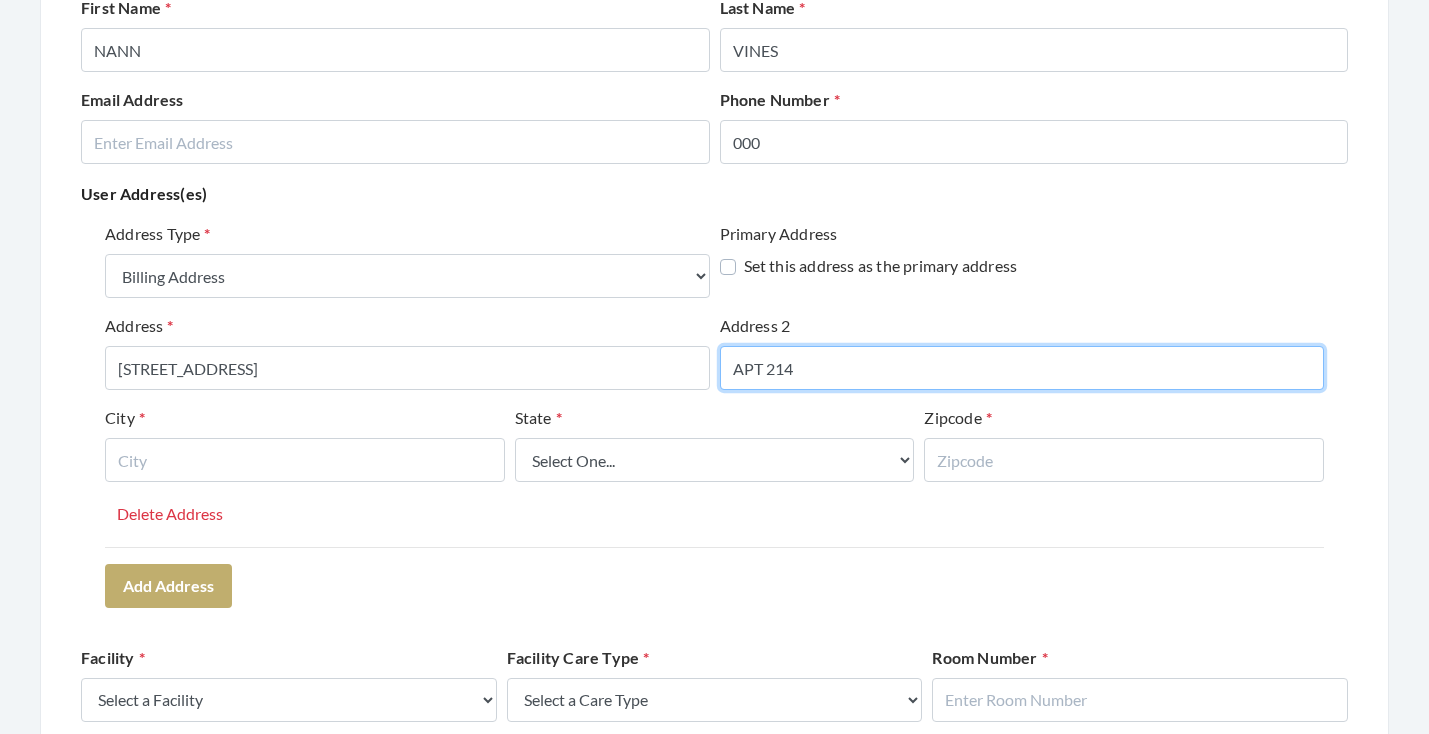 type on "APT 214" 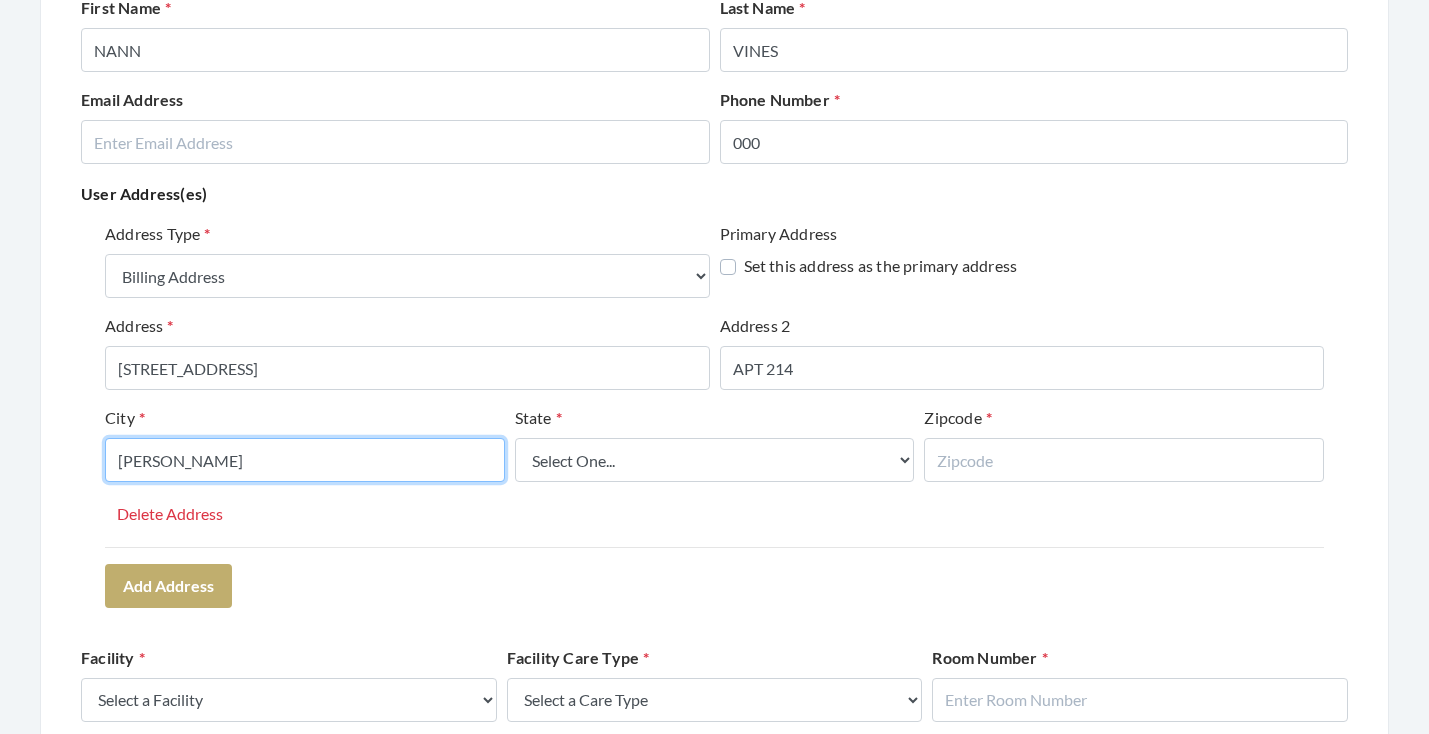 type on "HOOVER" 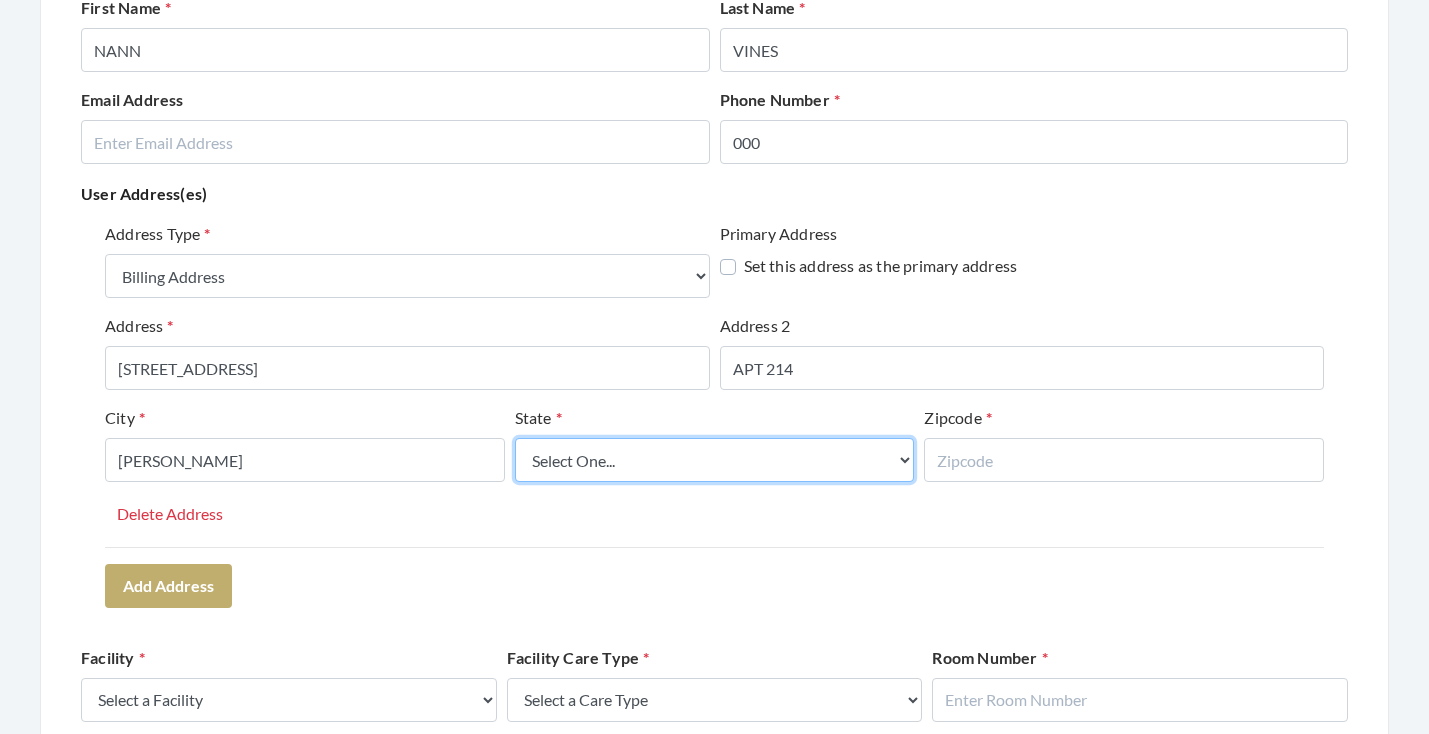 select on "al" 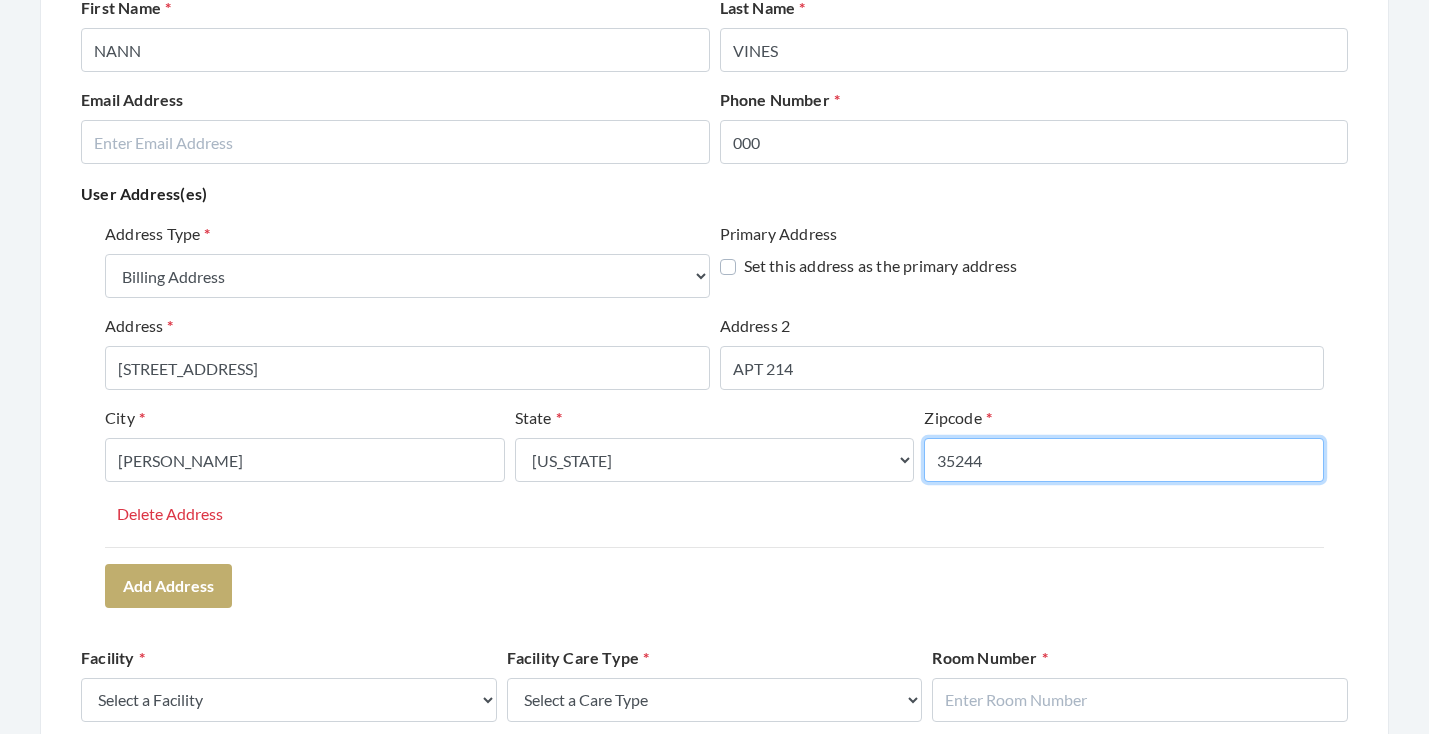 type on "35244" 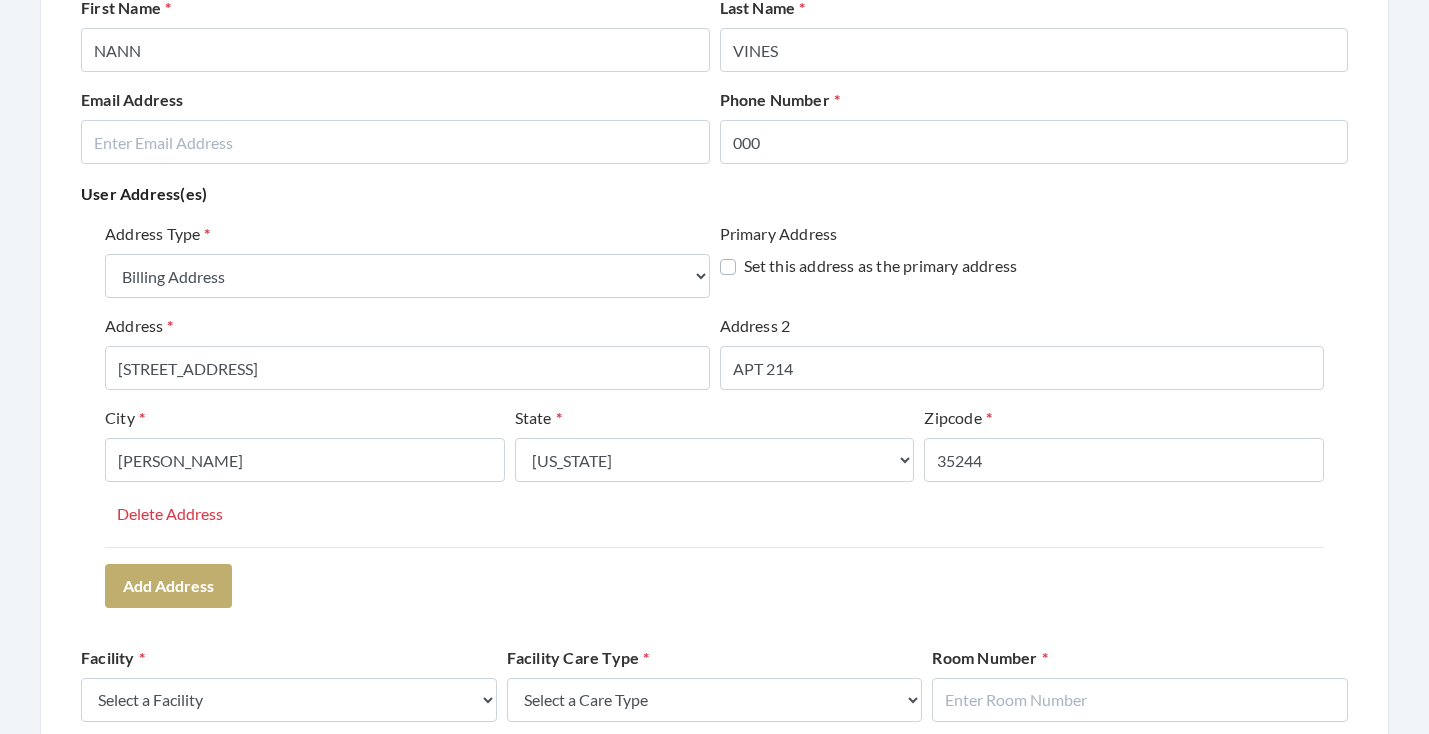 click on "Address Type   Select One...   Office Address   Home Address   Billing Address   Primary Address     Set this address as the primary address   Address   2171 PARKWAY LAKE DRIVE   Address 2   APT 214   City   HOOVER   State   Select One...   Alabama   Alaska   American Samoa   Arizona   Arkansas   California   Colorado   Connecticut   Delaware   District Of Columbia   Federated States Of Micronesia   Florida   Georgia   Guam Gu   Hawaii   Idaho   Illinois   Indiana   Iowa   Kansas   Kentucky   Louisiana   Maine   Marshall Islands   Maryland   Massachusetts   Michigan   Minnesota   Mississippi   Missouri   Montana   Nebraska   Nevada   New Hampshire   New Jersey   New Mexico   New York   North Carolina   North Dakota   Northern Mariana Islands   Ohio   Oklahoma   Oregon   Palau   Pennsylvania   Puerto Rico   Rhode Island   South Carolina   South Dakota   Tennessee   Texas   Utah   Vermont   Virgin Islands   Virginia   Washington   West Virginia   Wisconsin   Wyoming   Zipcode   35244   Delete Address" at bounding box center (714, 384) 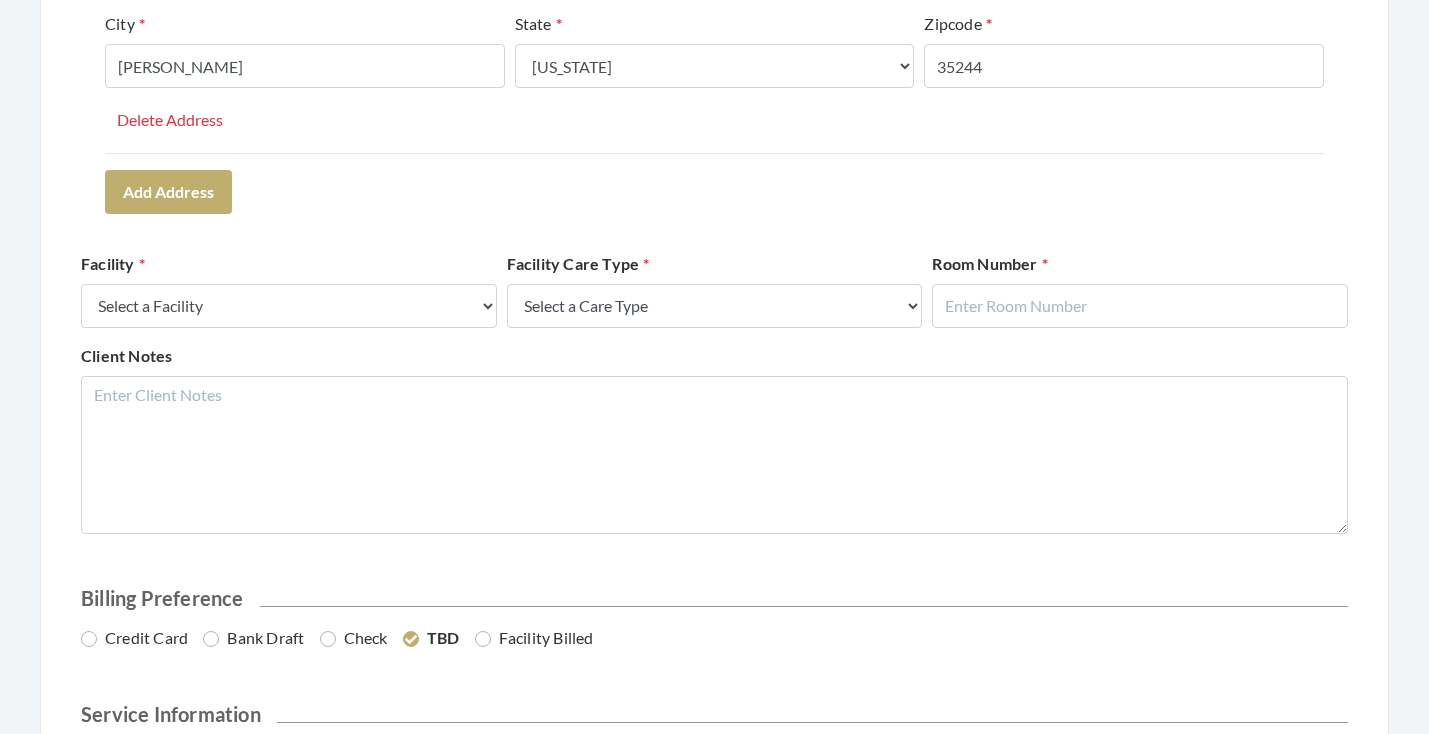 scroll, scrollTop: 682, scrollLeft: 0, axis: vertical 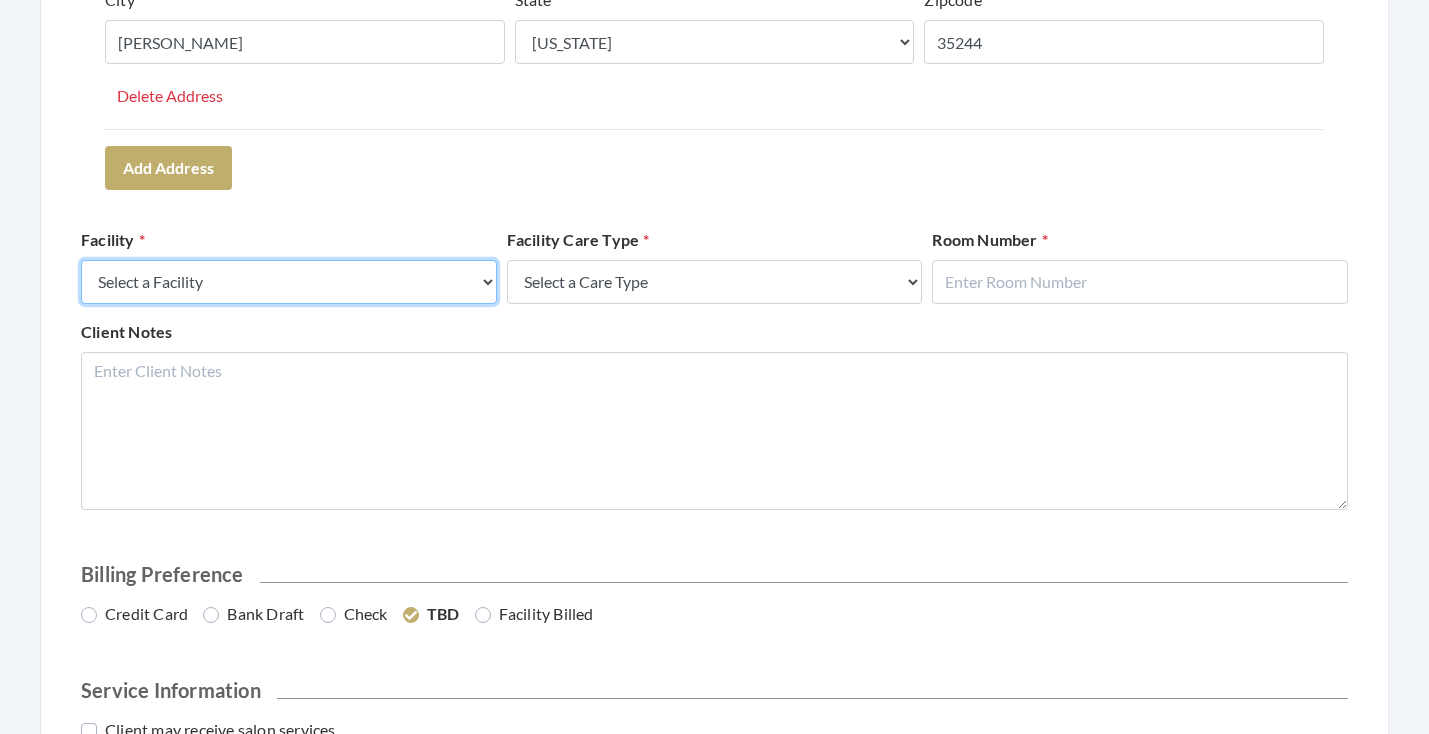 select on "41" 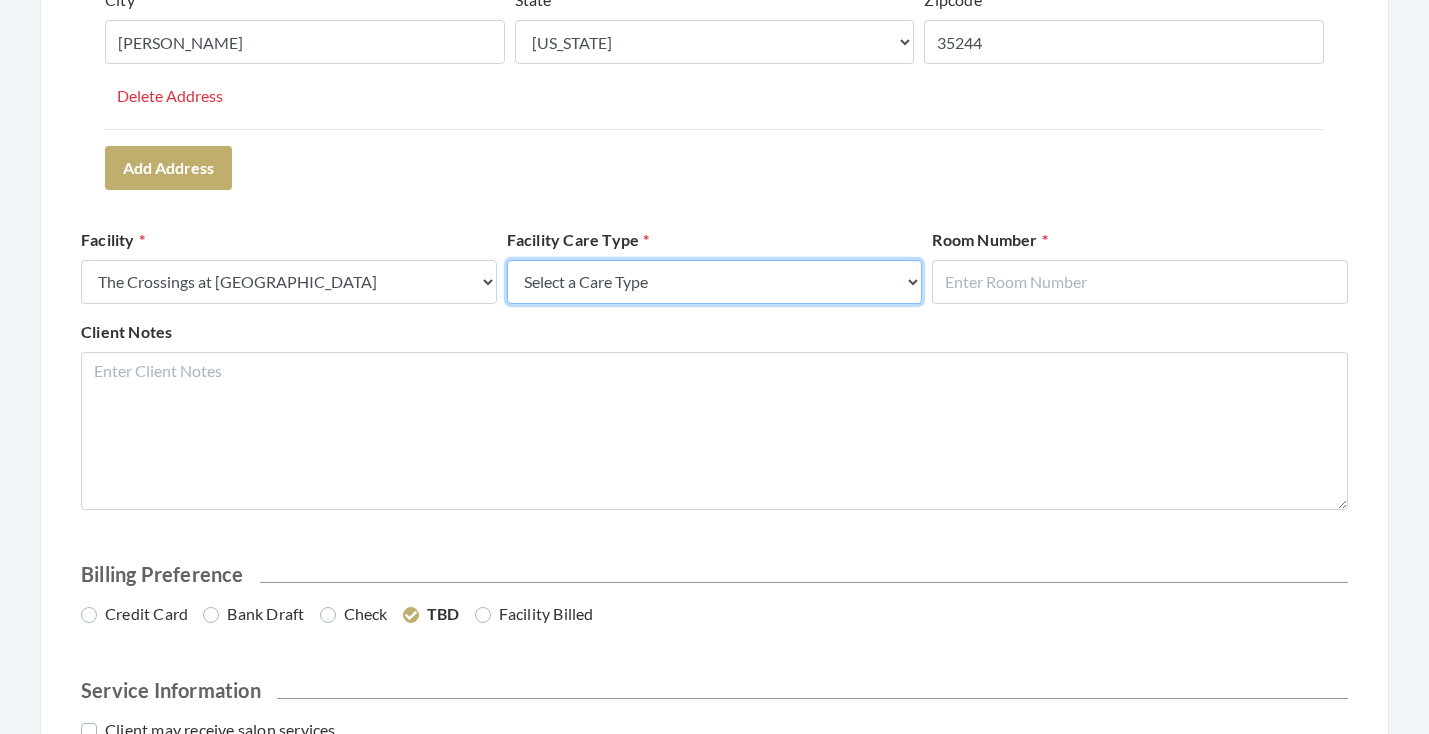 select on "4" 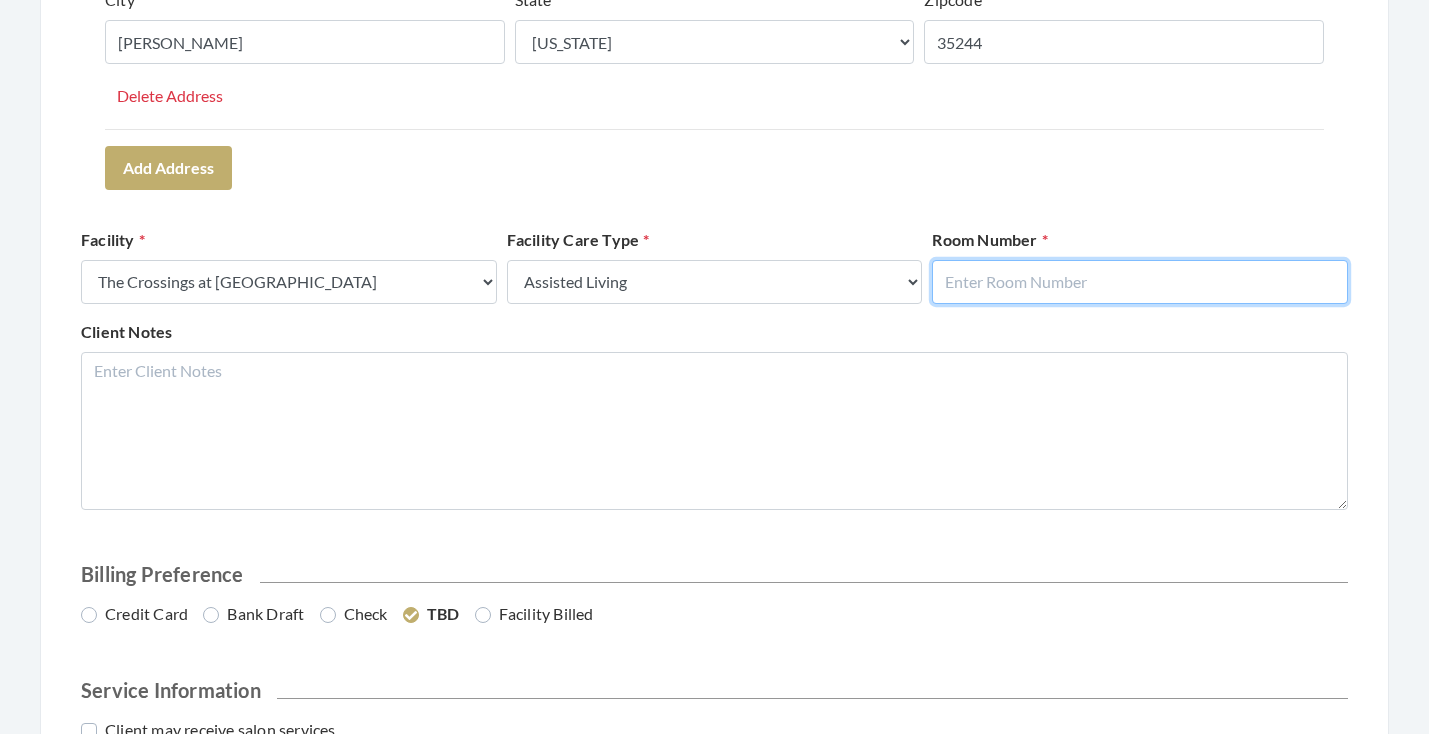 click at bounding box center [1140, 282] 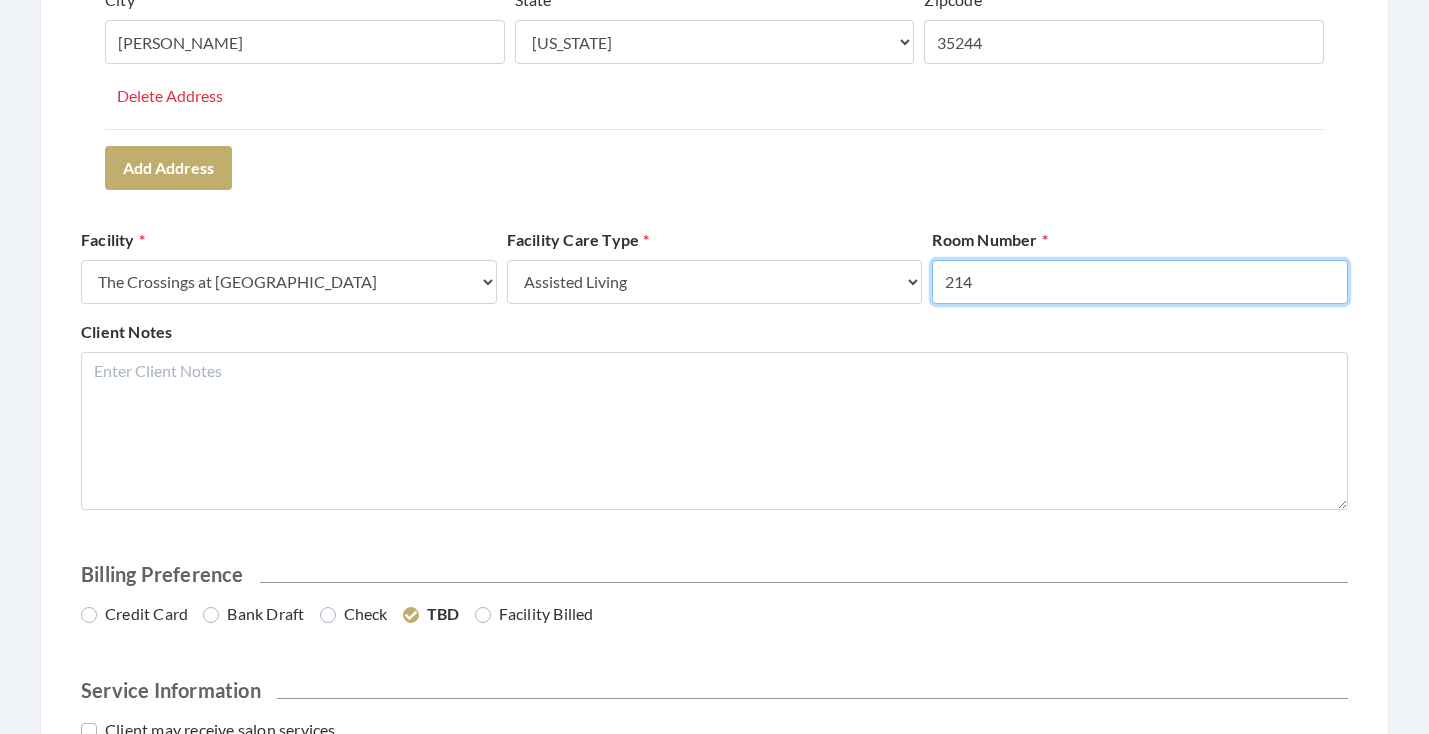 type on "214" 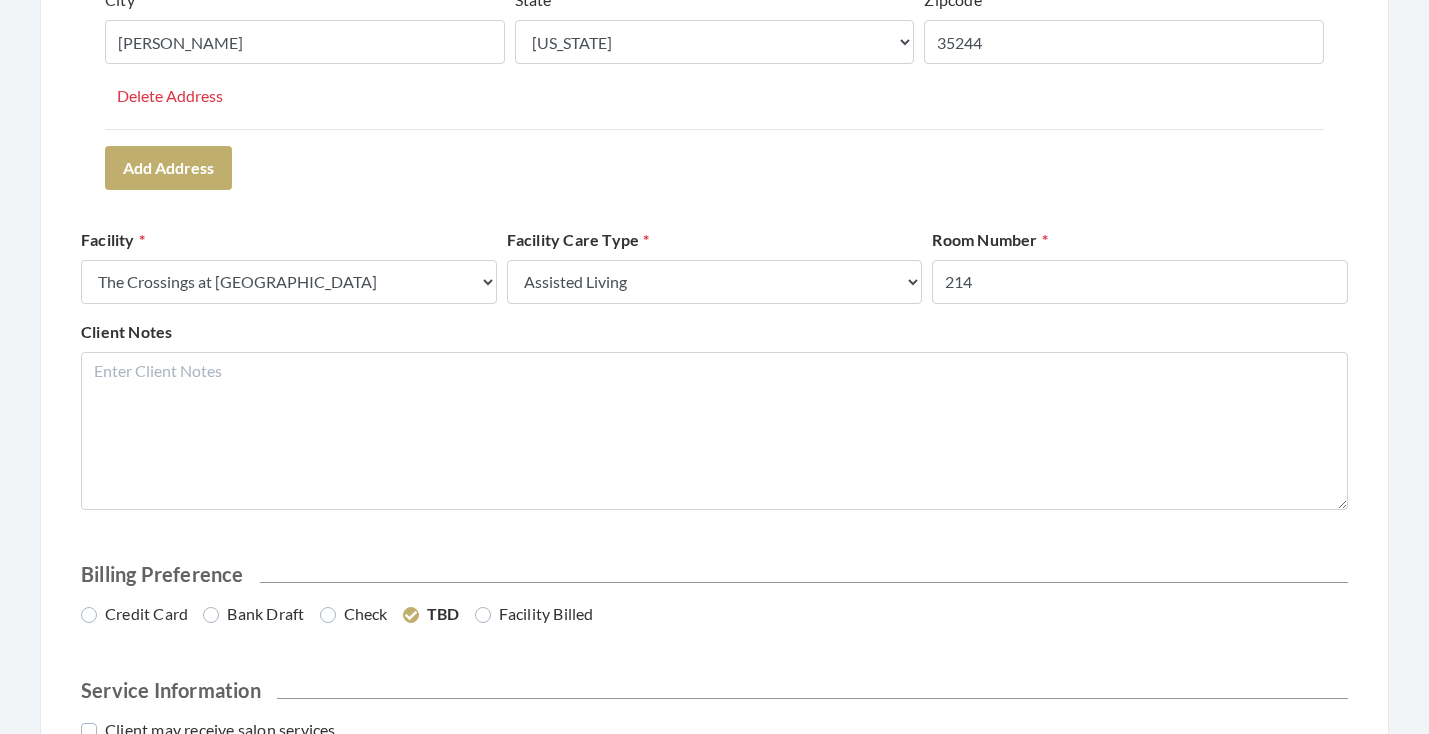 click on "Client Information     First Name   NANN   Last Name   VINES   Email Address     Phone Number   000   User Address(es)     Address Type   Select One...   Office Address   Home Address   Billing Address   Primary Address     Set this address as the primary address   Address   2171 PARKWAY LAKE DRIVE   Address 2   APT 214   City   HOOVER   State   Select One...   Alabama   Alaska   American Samoa   Arizona   Arkansas   California   Colorado   Connecticut   Delaware   District Of Columbia   Federated States Of Micronesia   Florida   Georgia   Guam Gu   Hawaii   Idaho   Illinois   Indiana   Iowa   Kansas   Kentucky   Louisiana   Maine   Marshall Islands   Maryland   Massachusetts   Michigan   Minnesota   Mississippi   Missouri   Montana   Nebraska   Nevada   New Hampshire   New Jersey   New Mexico   New York   North Carolina   North Dakota   Northern Mariana Islands   Ohio   Oklahoma   Oregon   Palau   Pennsylvania   Puerto Rico   Rhode Island   South Carolina   South Dakota   Tennessee   Texas   Utah   Vermont" at bounding box center [714, 186] 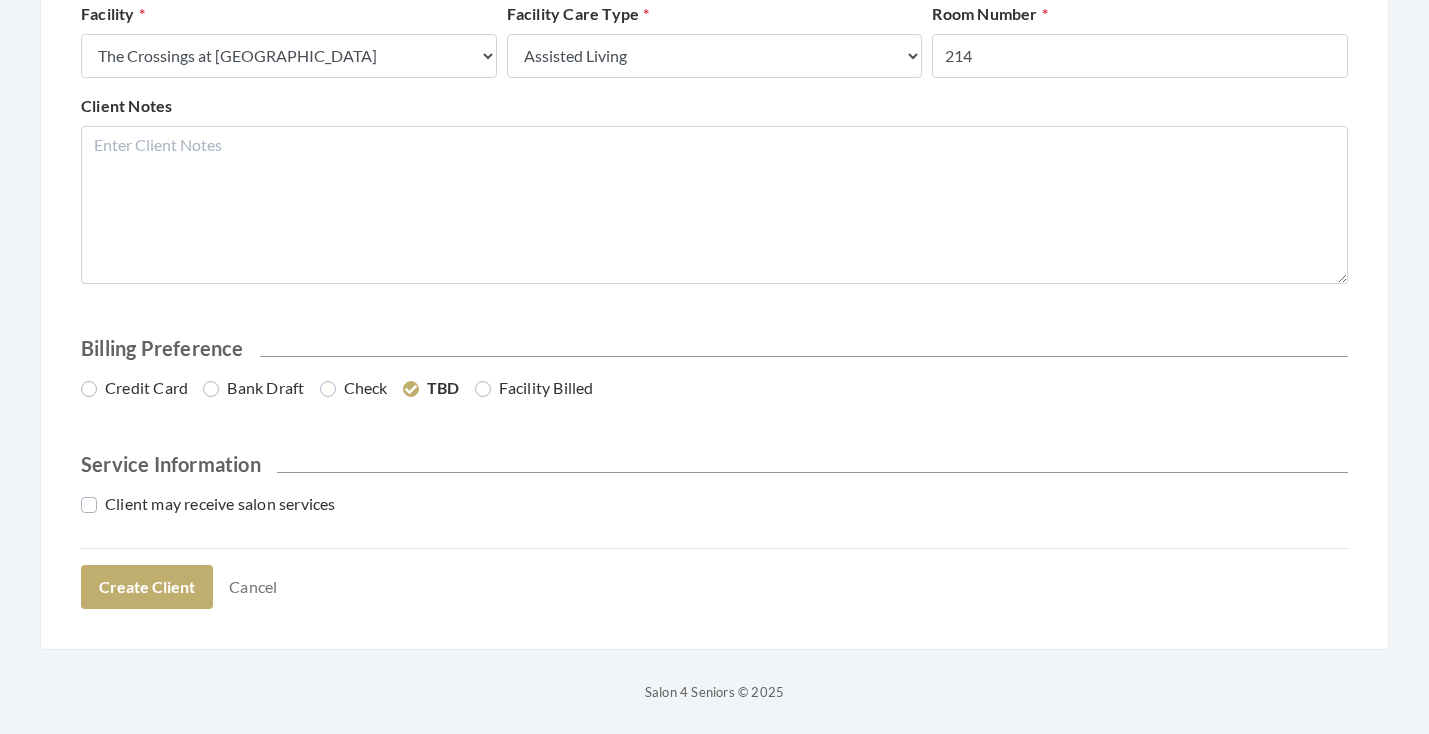scroll, scrollTop: 907, scrollLeft: 0, axis: vertical 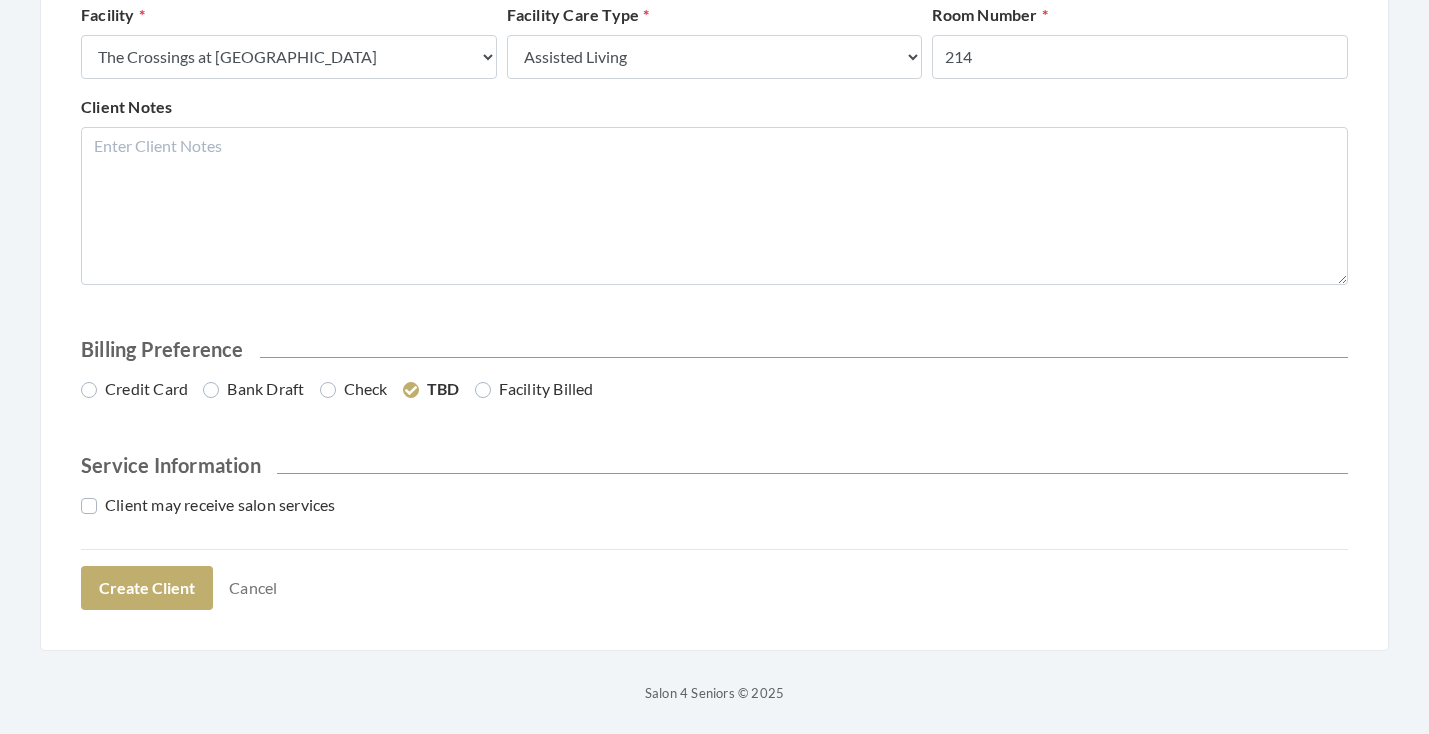 click on "Credit Card" at bounding box center (134, 389) 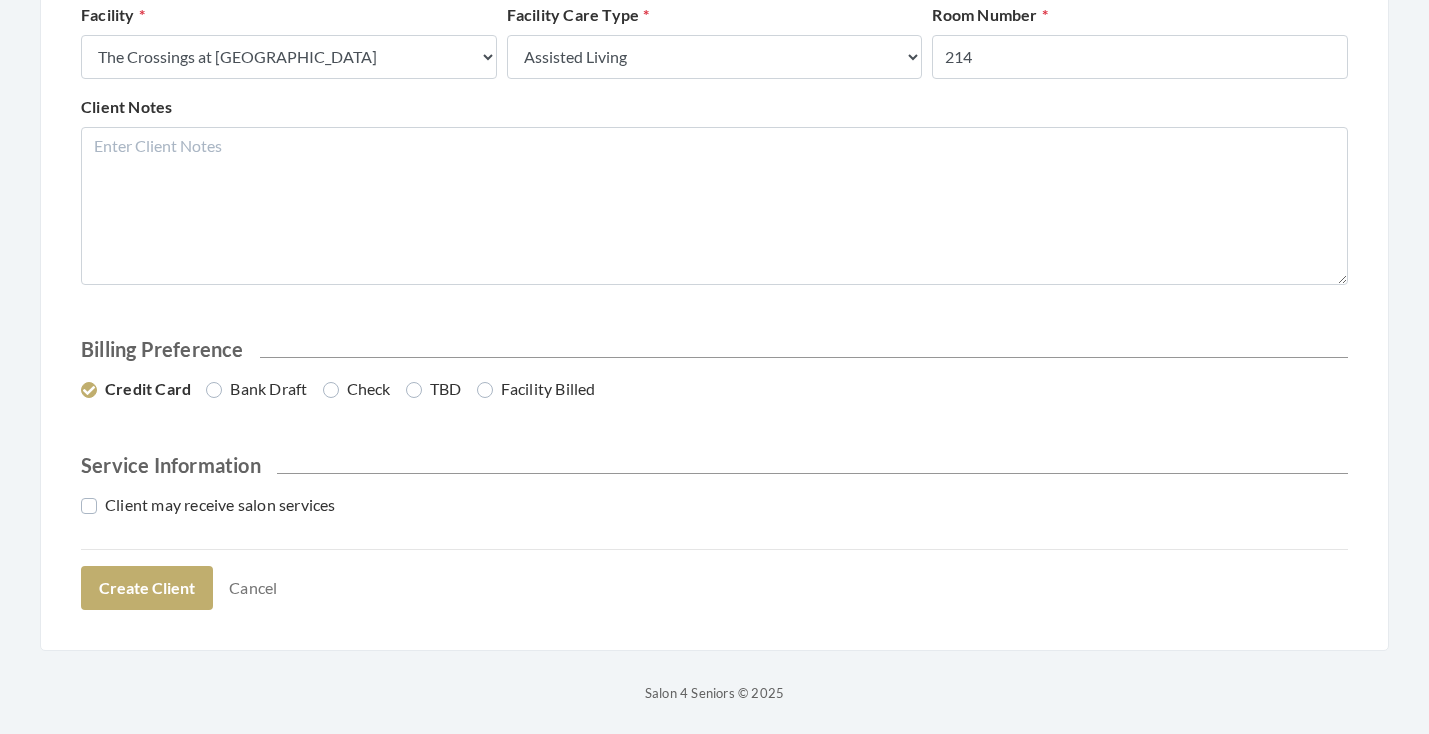 click on "Client may receive salon services" at bounding box center (714, 513) 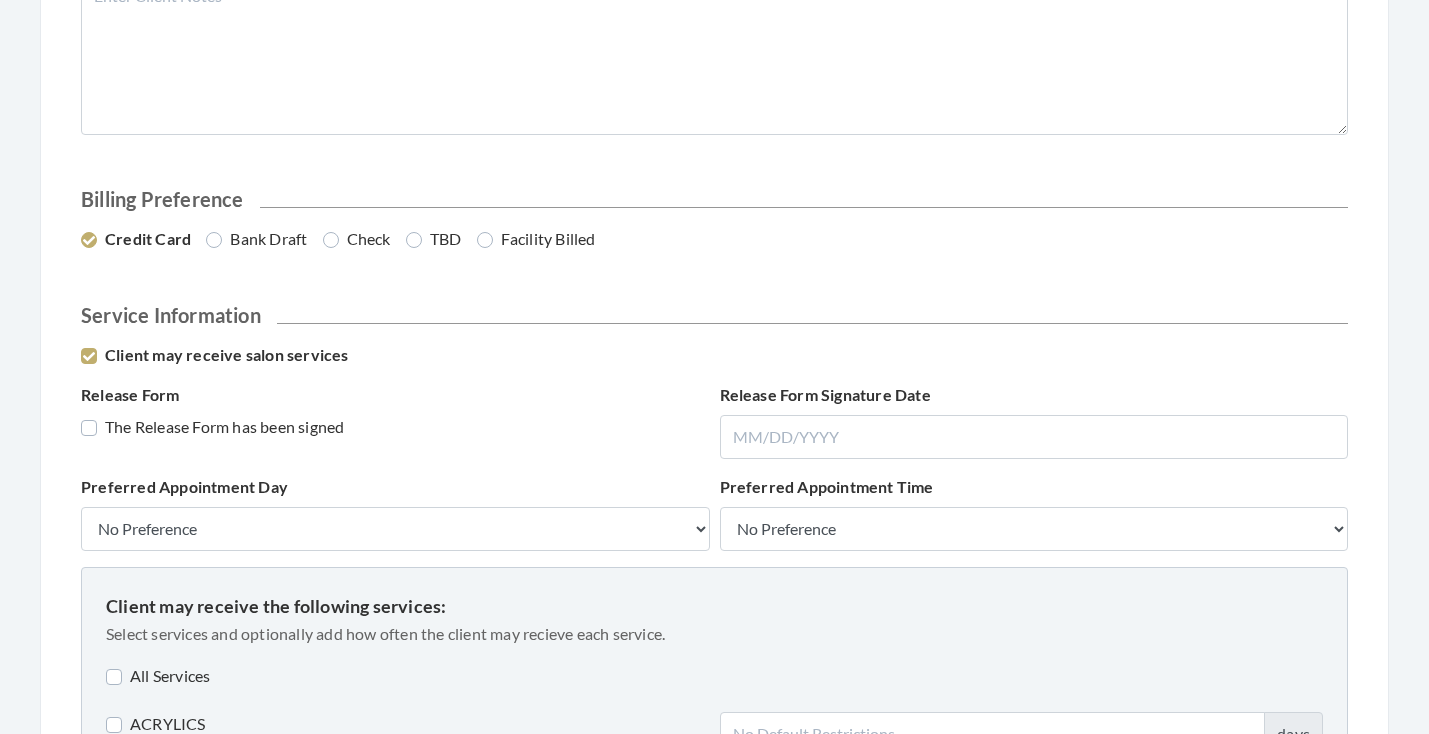 scroll, scrollTop: 1061, scrollLeft: 0, axis: vertical 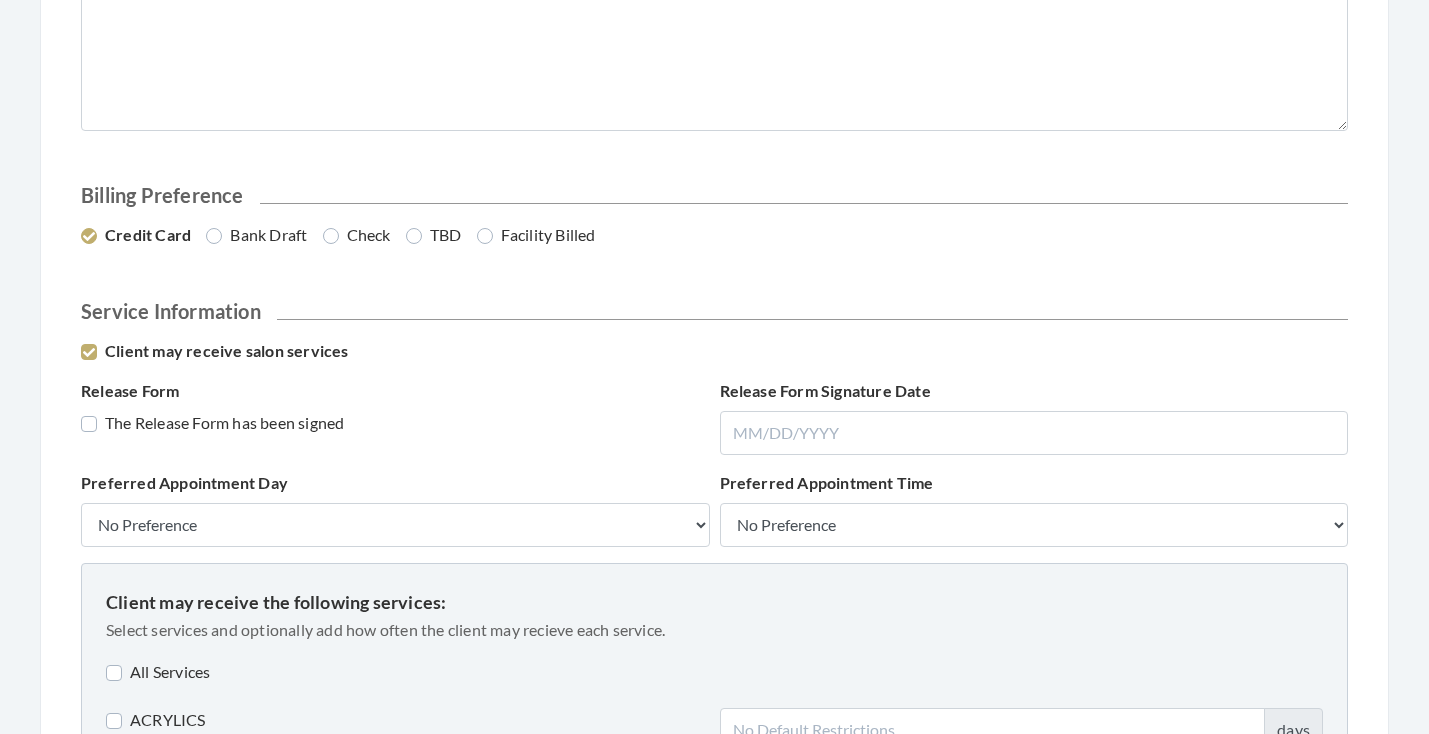 click on "The Release Form has been signed" at bounding box center (212, 423) 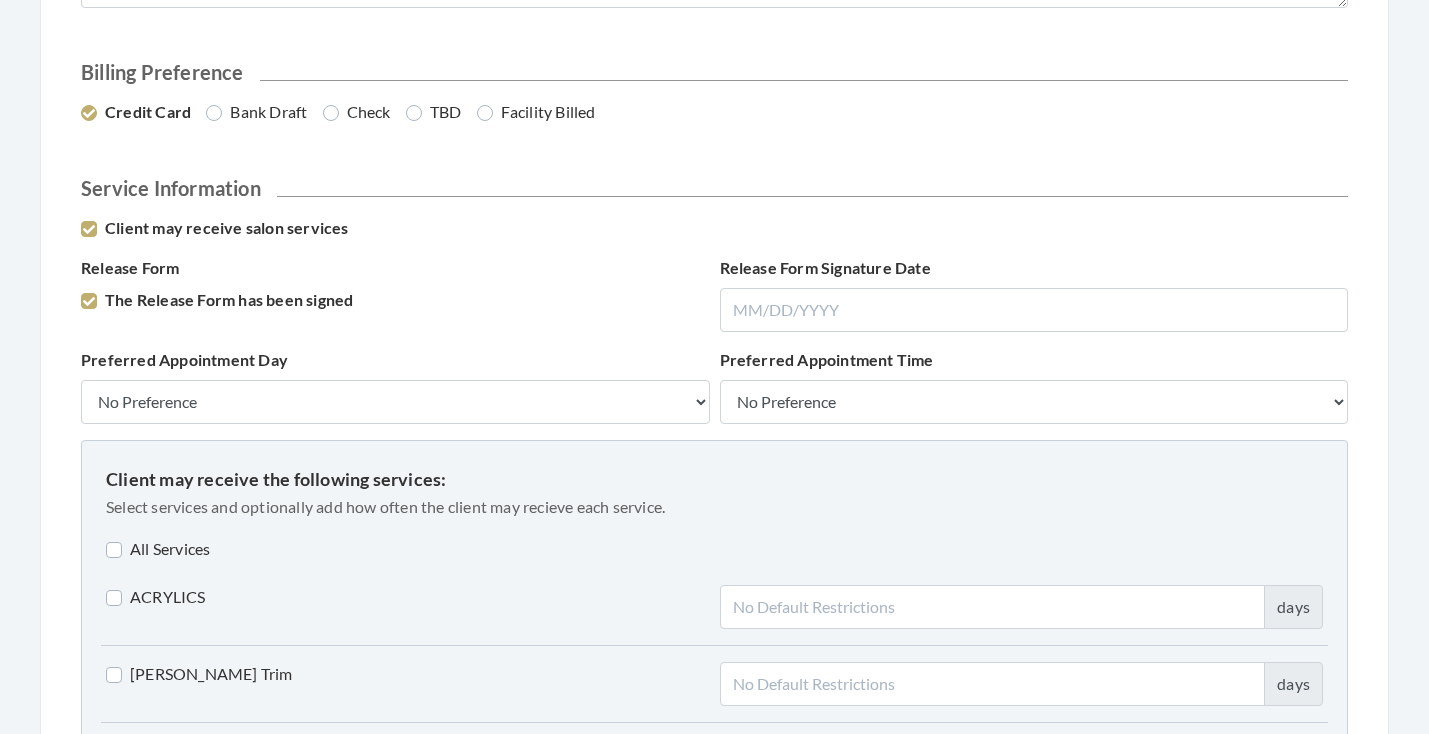 scroll, scrollTop: 1306, scrollLeft: 0, axis: vertical 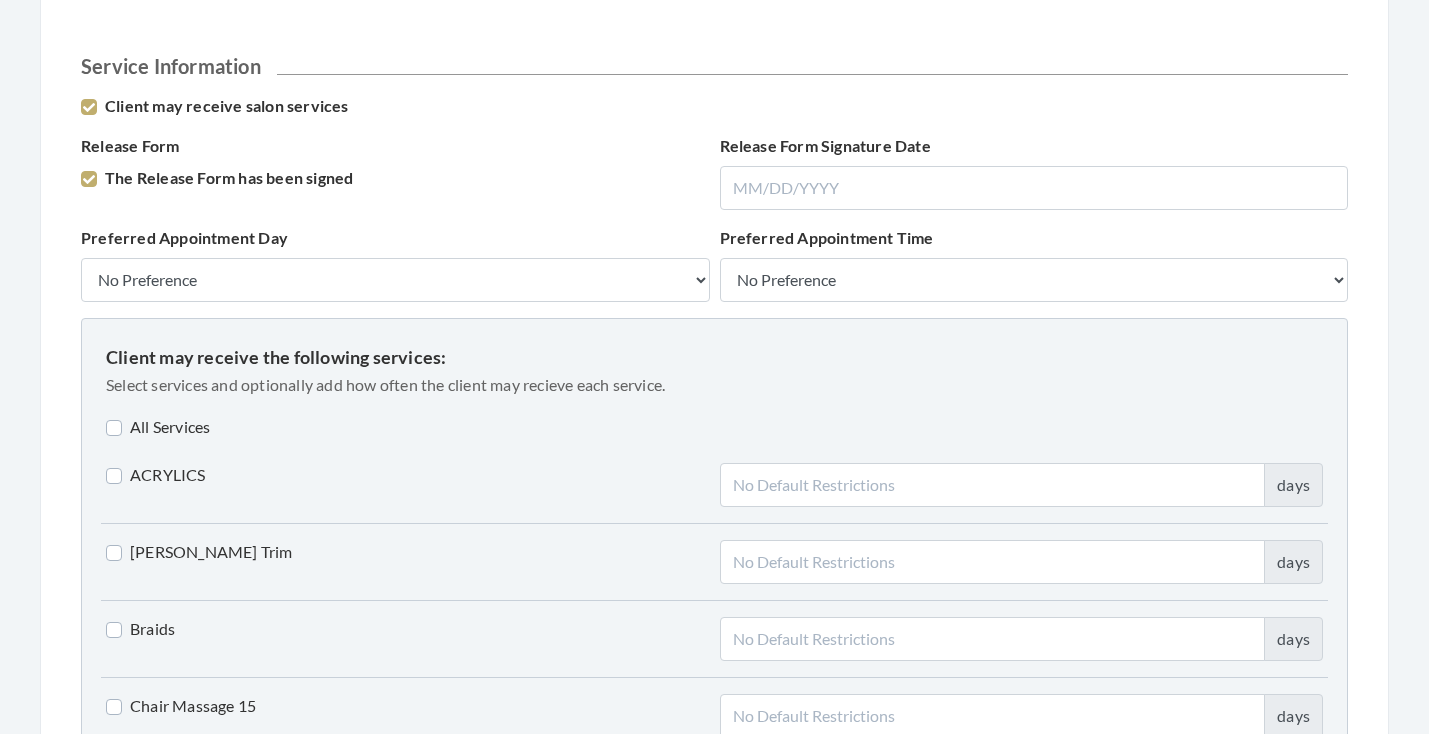 click on "Client may receive the following services:   Select services and optionally add how often the client may recieve each service.     All Services     ACRYLICS     days     Beard Trim     days     Braids     days     Chair Massage 15     days     Chair Massage 30     days     CLEANING/DISINFECTING FEE     days     Color     days     Color & Highlights     days     Color Rinse     days     Comb Out     days     Conditioner     days     Credit Card Merchant Fee     days     Ear Hair Trim     days     Eye Brow Tint     days     Eyebrow Trim     days     Finger Nail Clip     days     Gel Polish     days     Gel Polish Removal     days     Highlights     days     Late Fee/No Show     days     Manicure     days     MASSAGE 30     days     MASSAGE 60     days     Medical Pedicure     days     Medicated Shampoo     days     Mens Hair Cut     days     Mustache trim     days     Pedicure     days     Perm     days     Perm No HC     days     Polish Change     days     Press and Curl     days     Relaxer     days     Rent" at bounding box center [714, 2212] 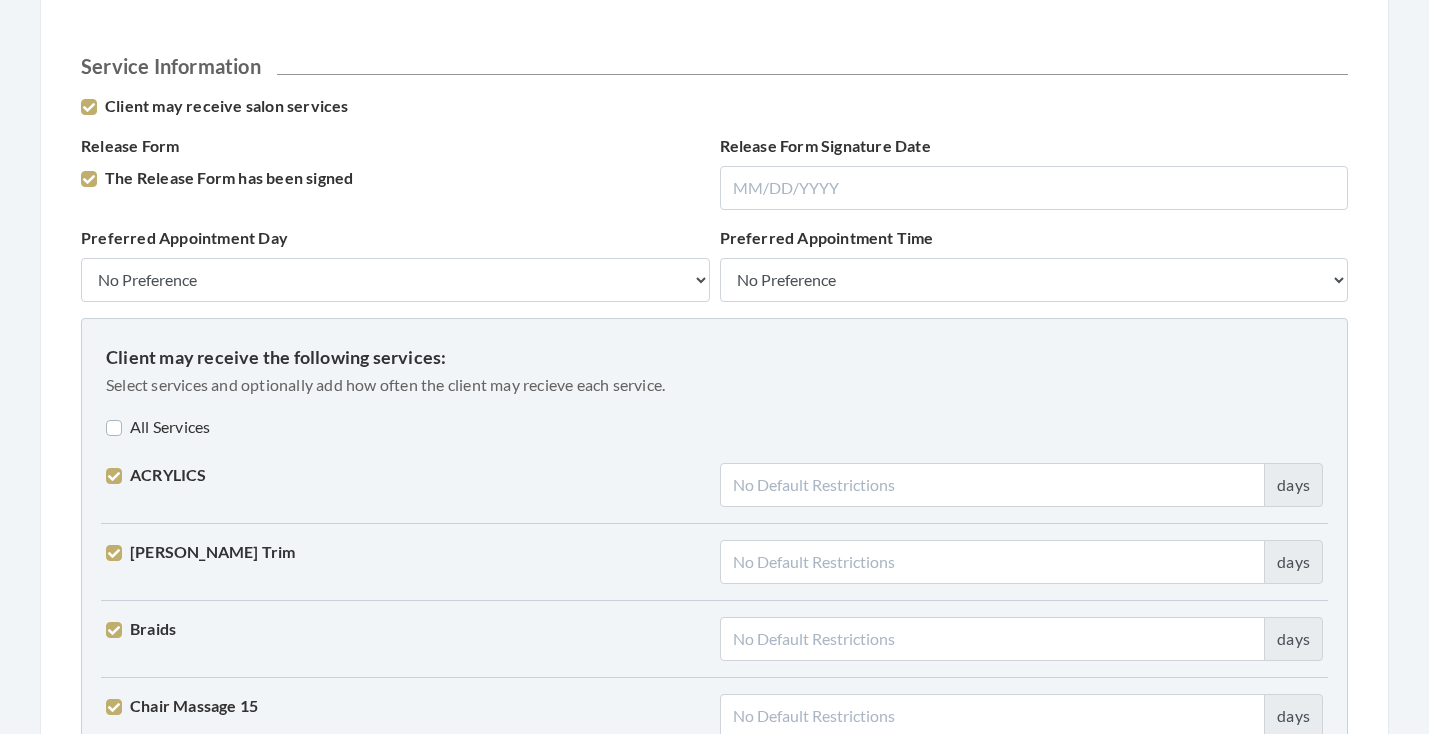 checkbox on "true" 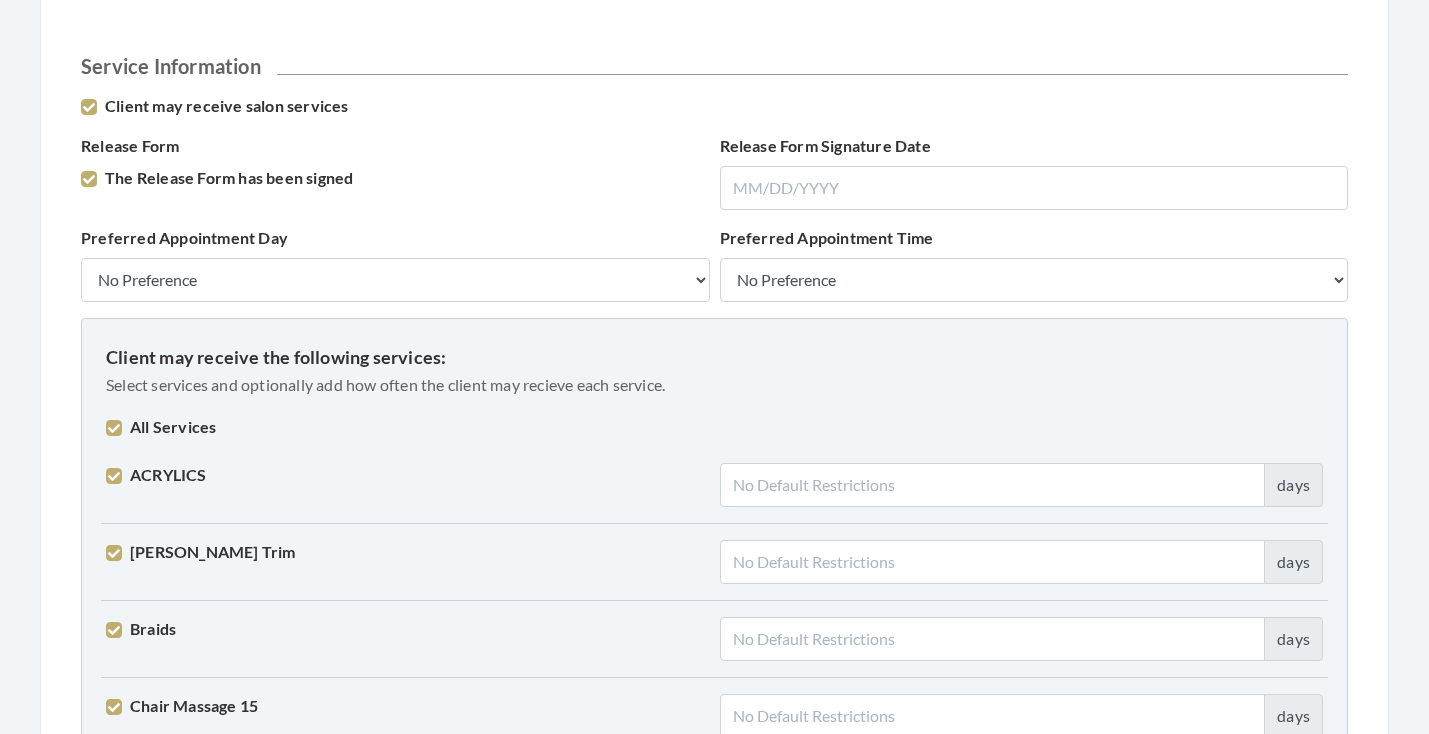 checkbox on "true" 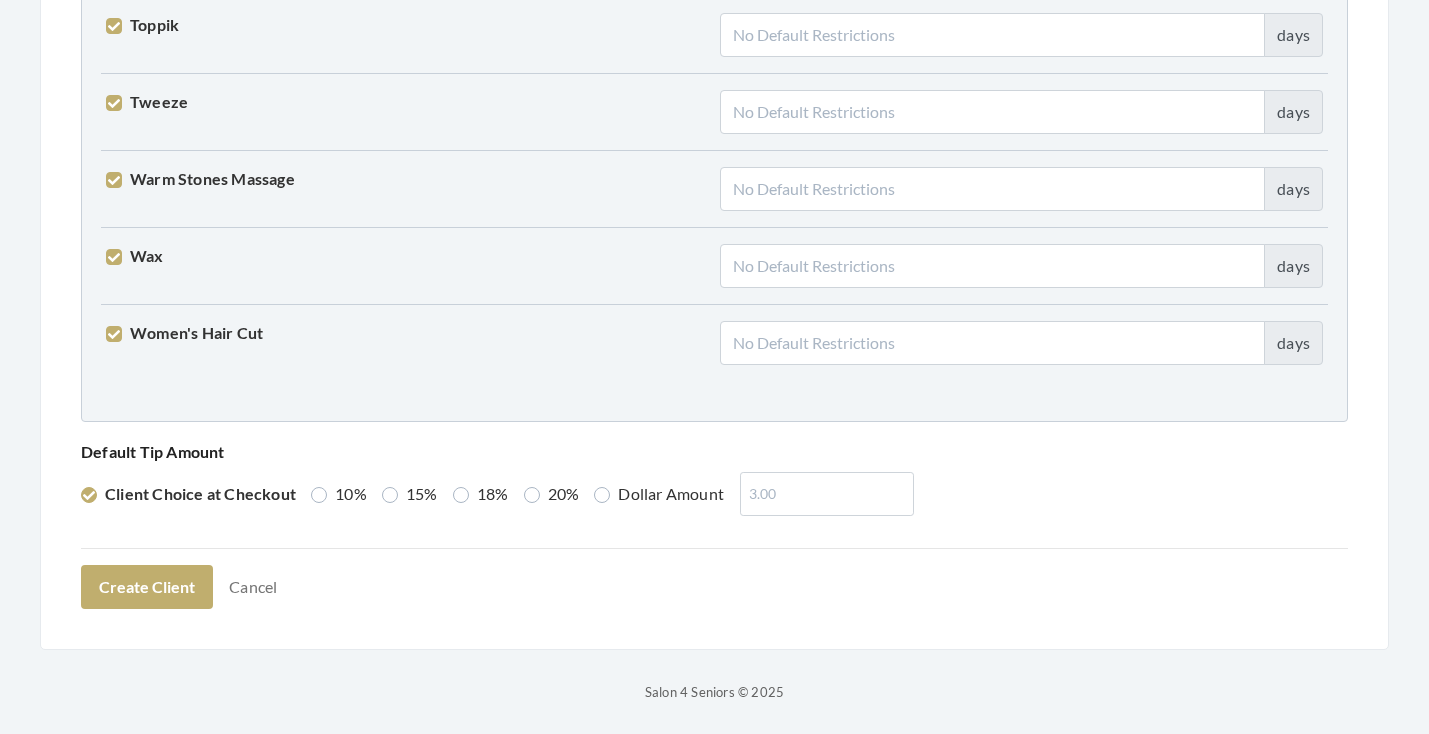 scroll, scrollTop: 4989, scrollLeft: 0, axis: vertical 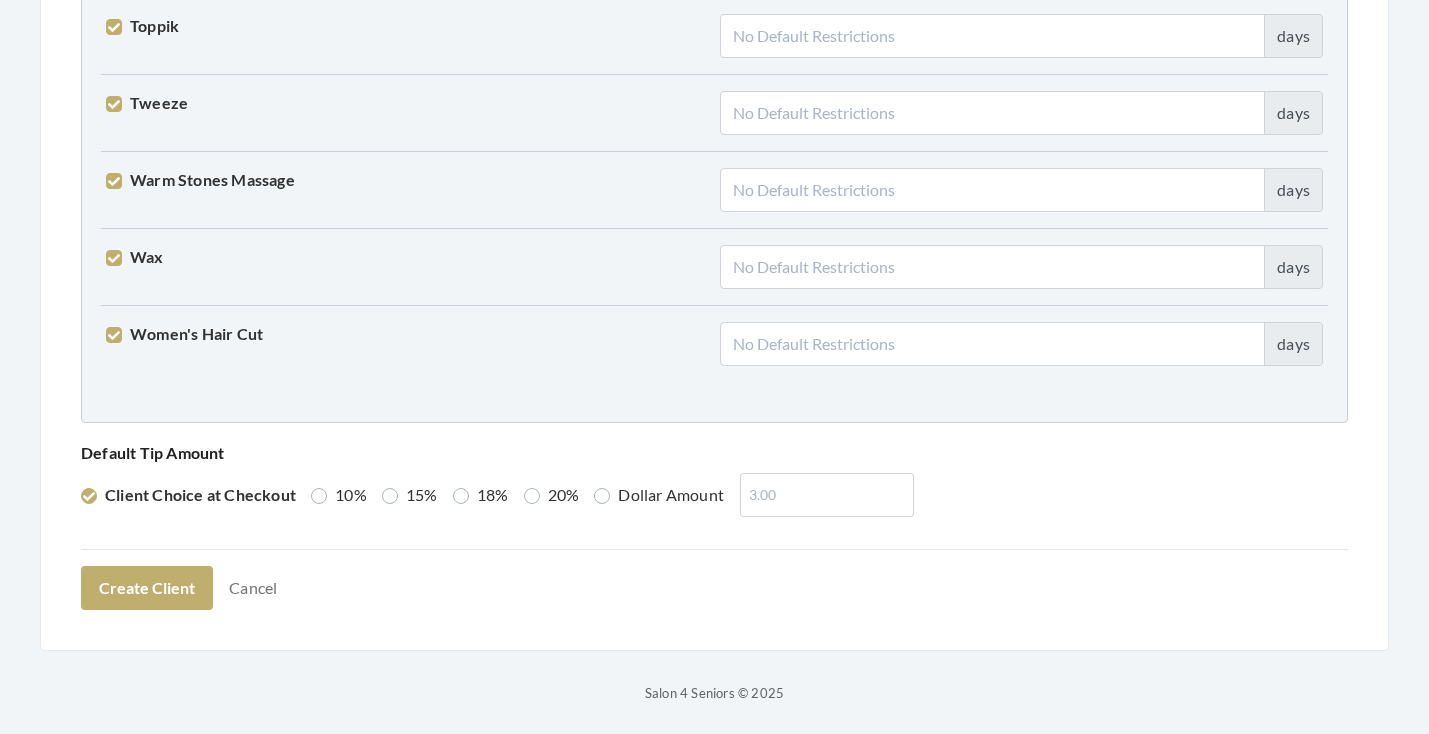 click on "15%" at bounding box center [410, 495] 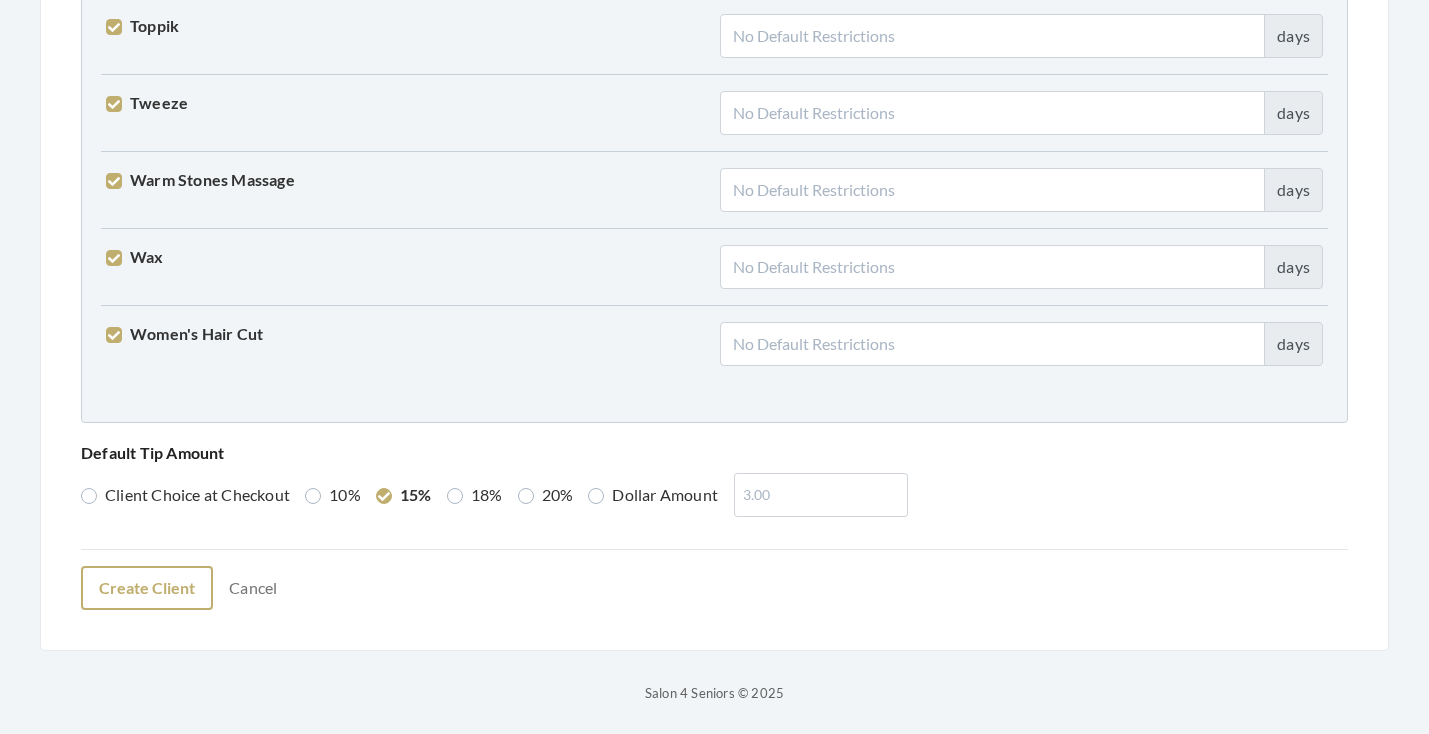 click on "Create Client" at bounding box center [147, 588] 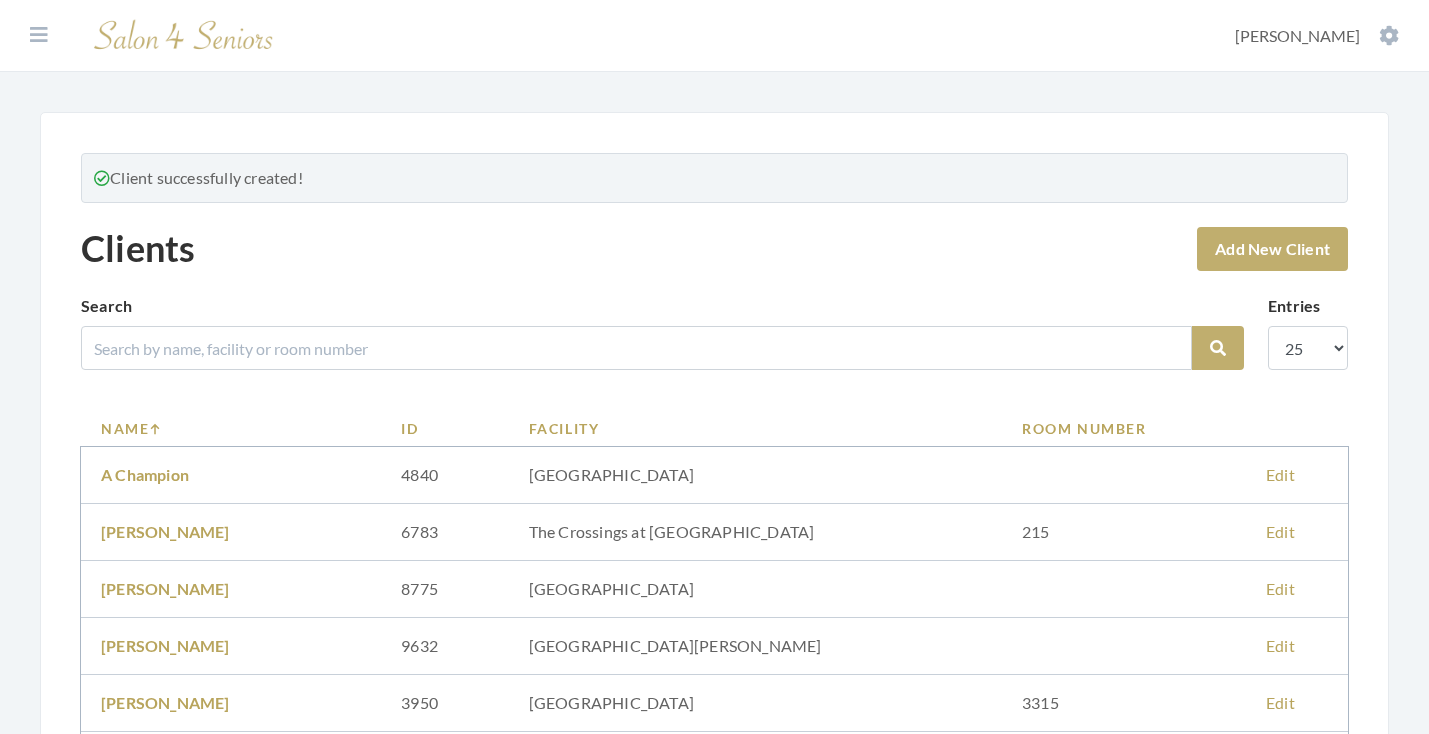 scroll, scrollTop: 0, scrollLeft: 0, axis: both 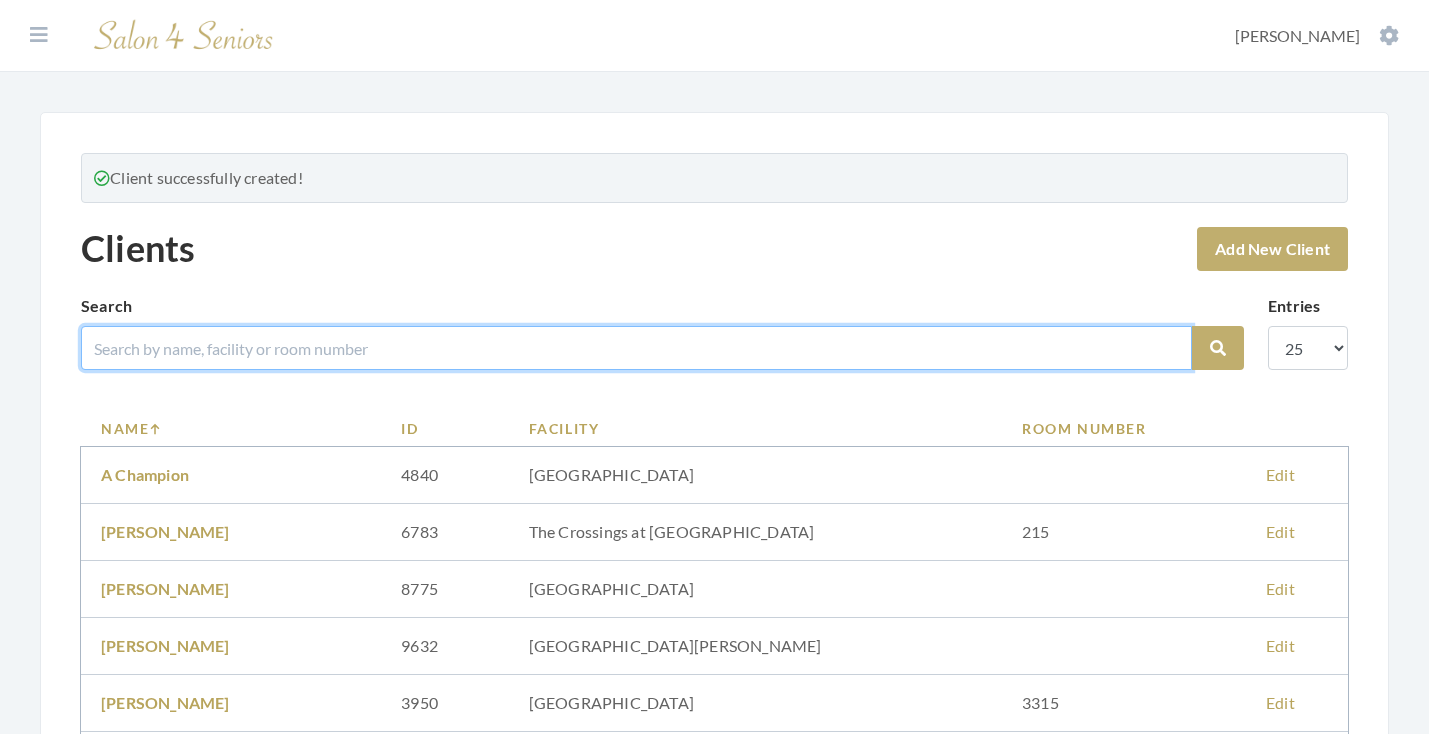click at bounding box center (636, 348) 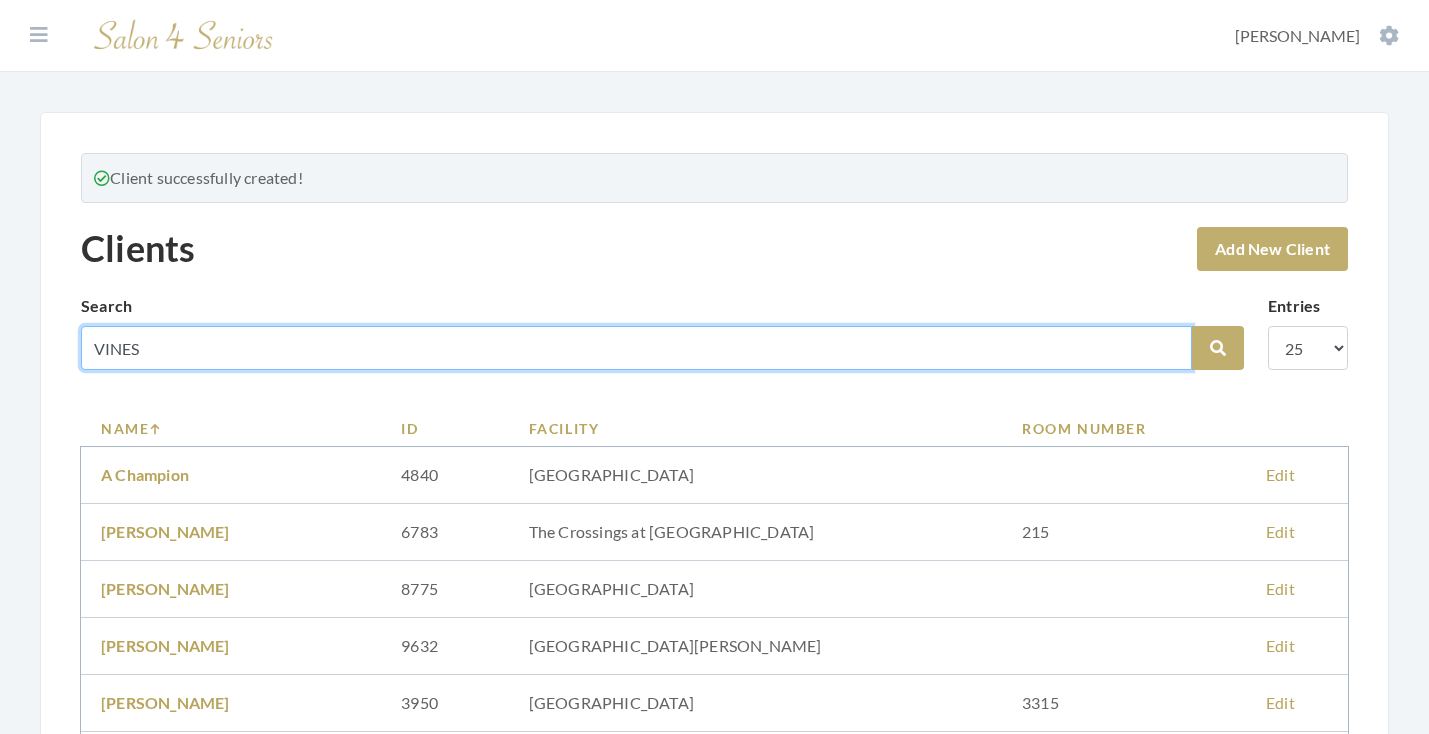 type on "VINES" 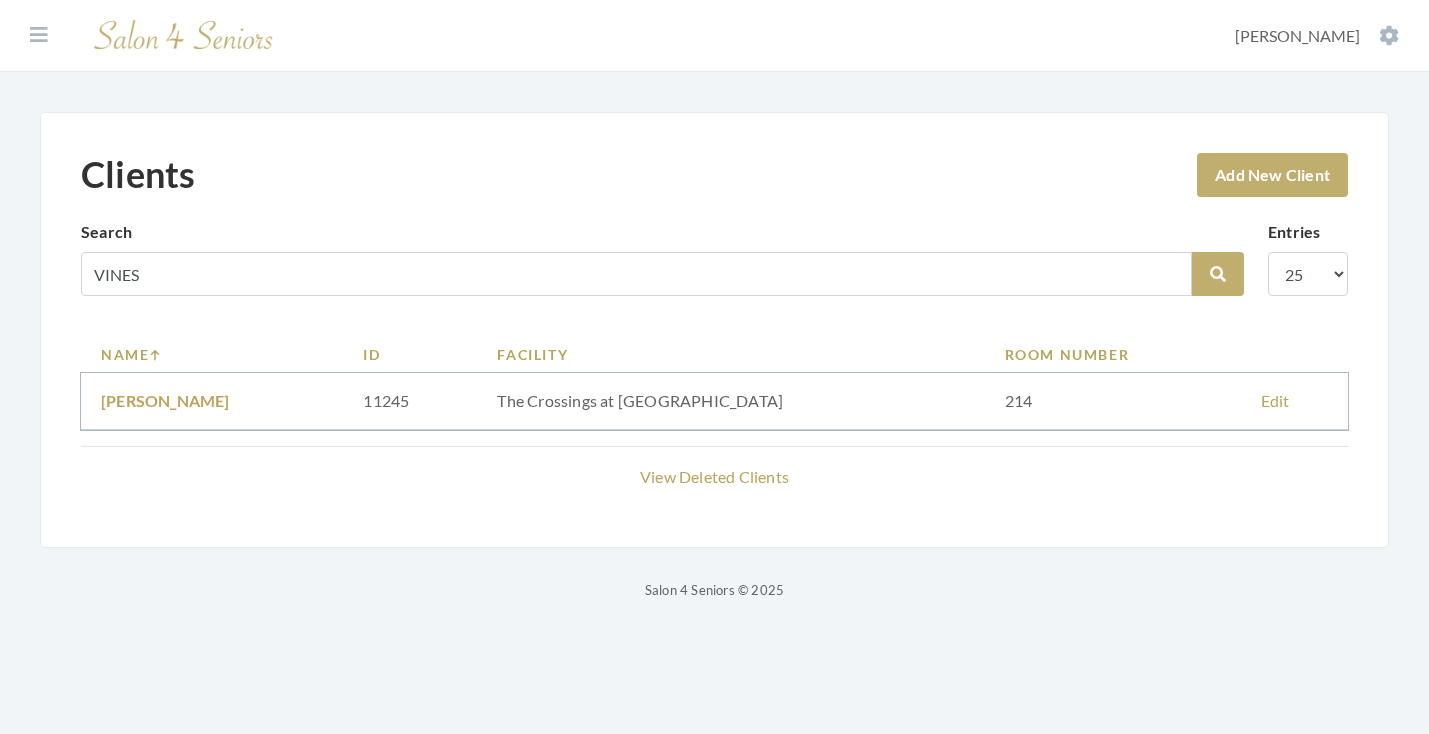 scroll, scrollTop: 0, scrollLeft: 0, axis: both 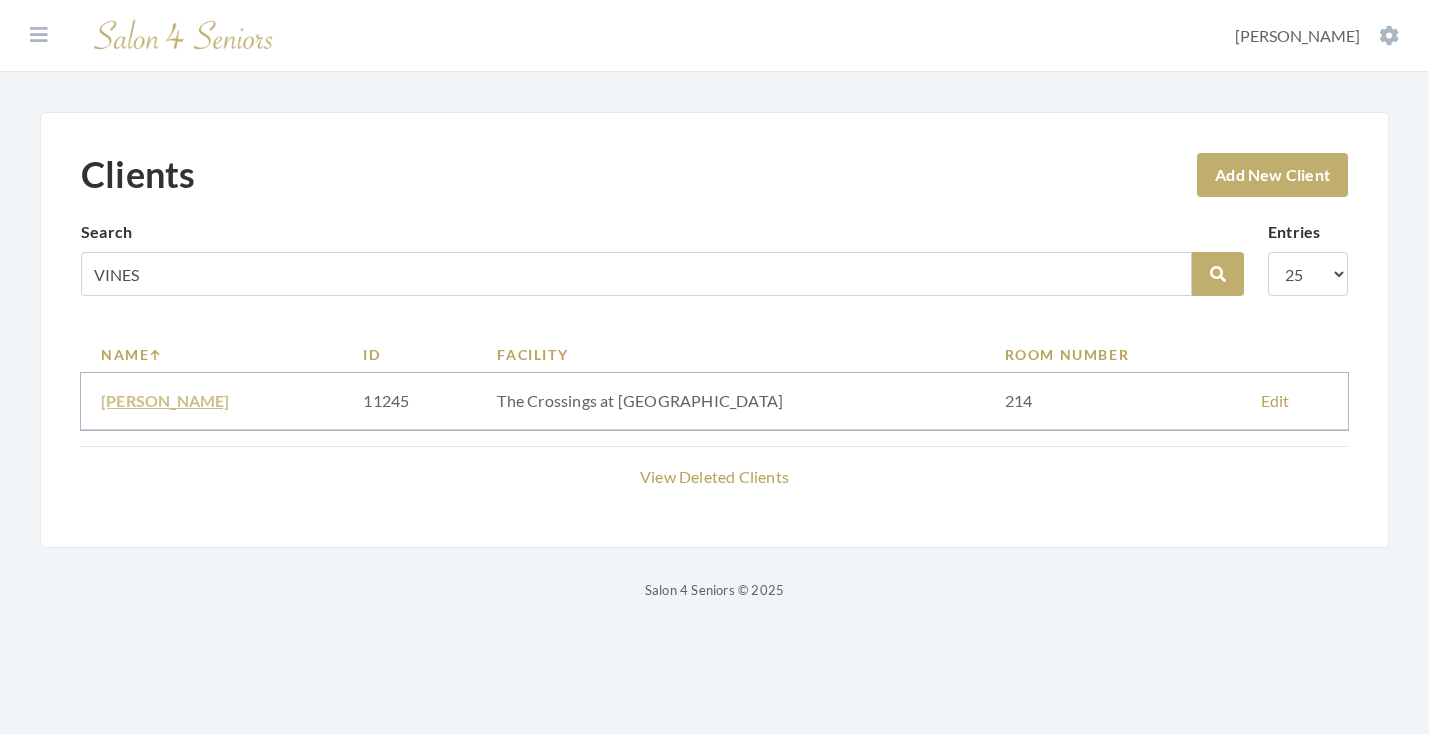 click on "[PERSON_NAME]" at bounding box center (165, 400) 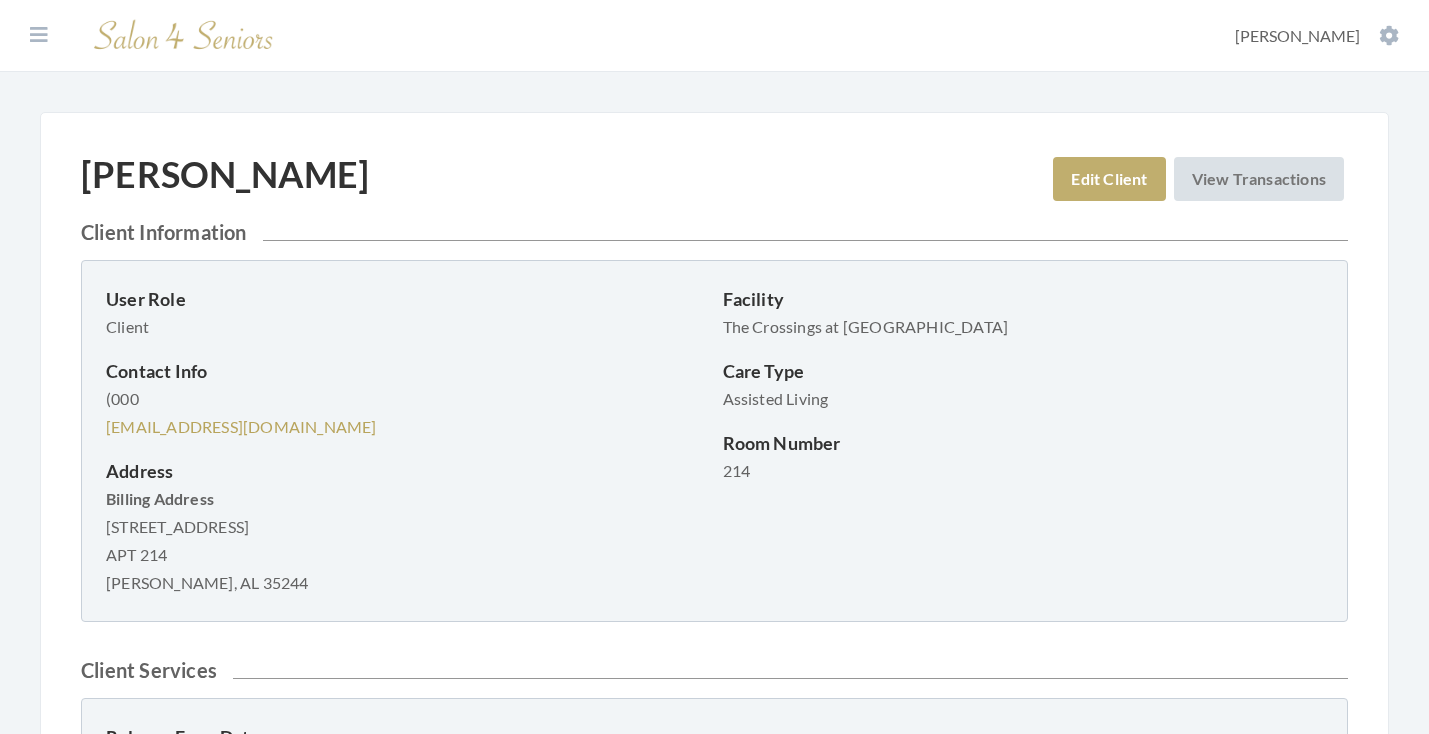 scroll, scrollTop: 0, scrollLeft: 0, axis: both 